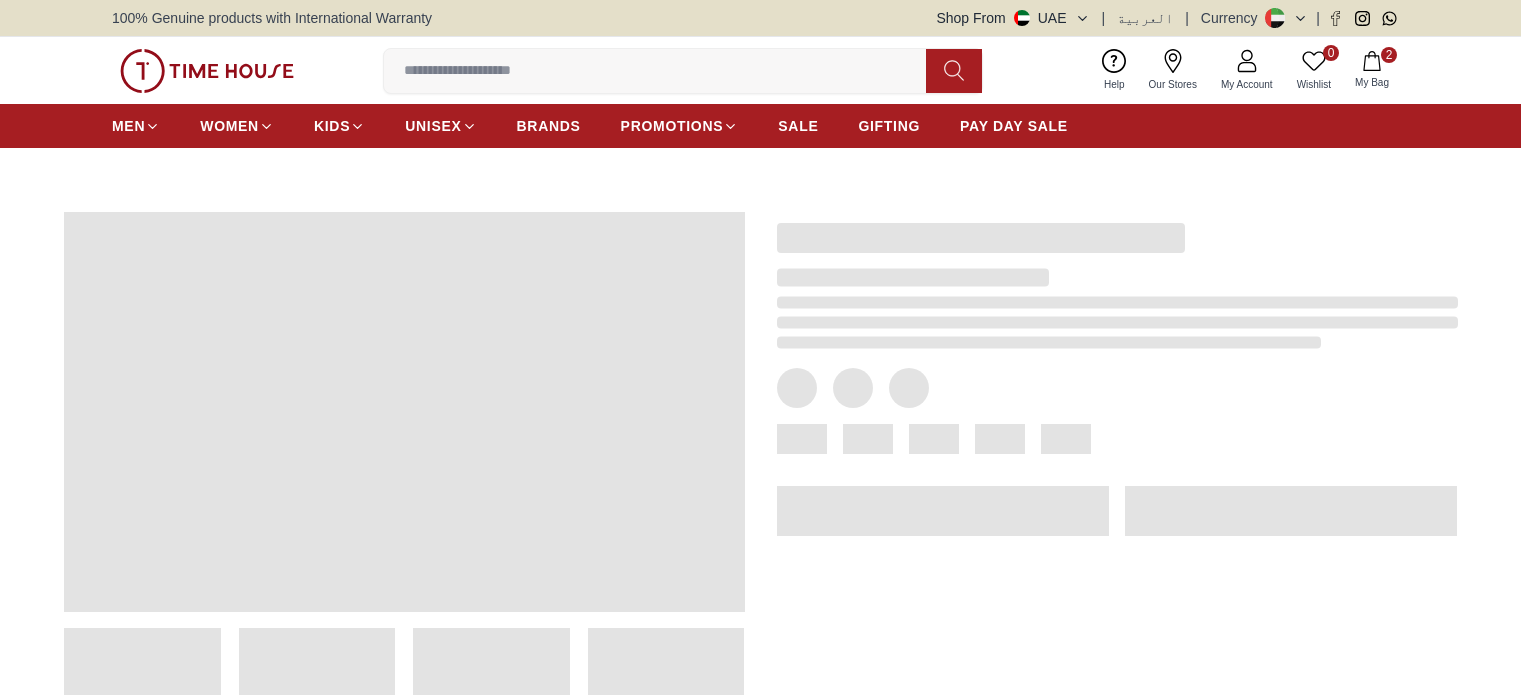 scroll, scrollTop: 0, scrollLeft: 0, axis: both 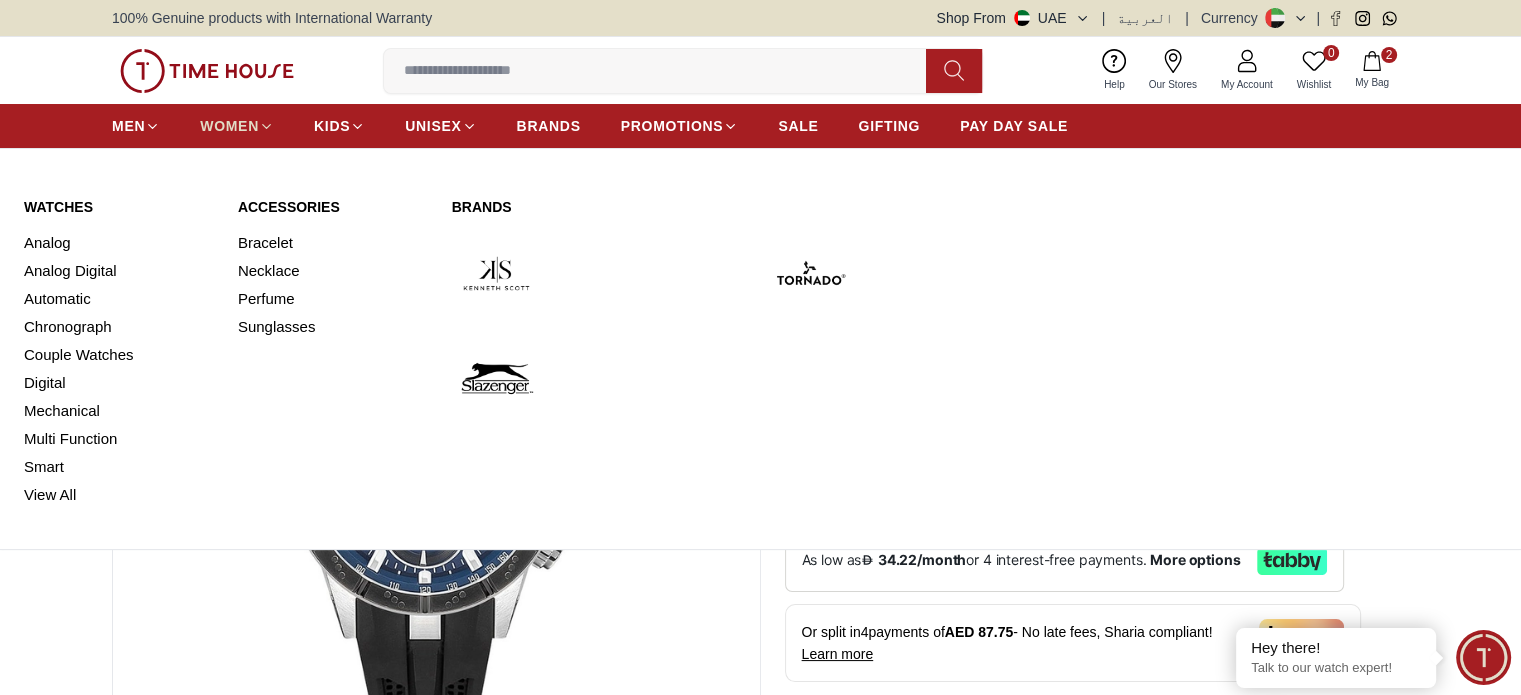click on "WOMEN" at bounding box center (229, 126) 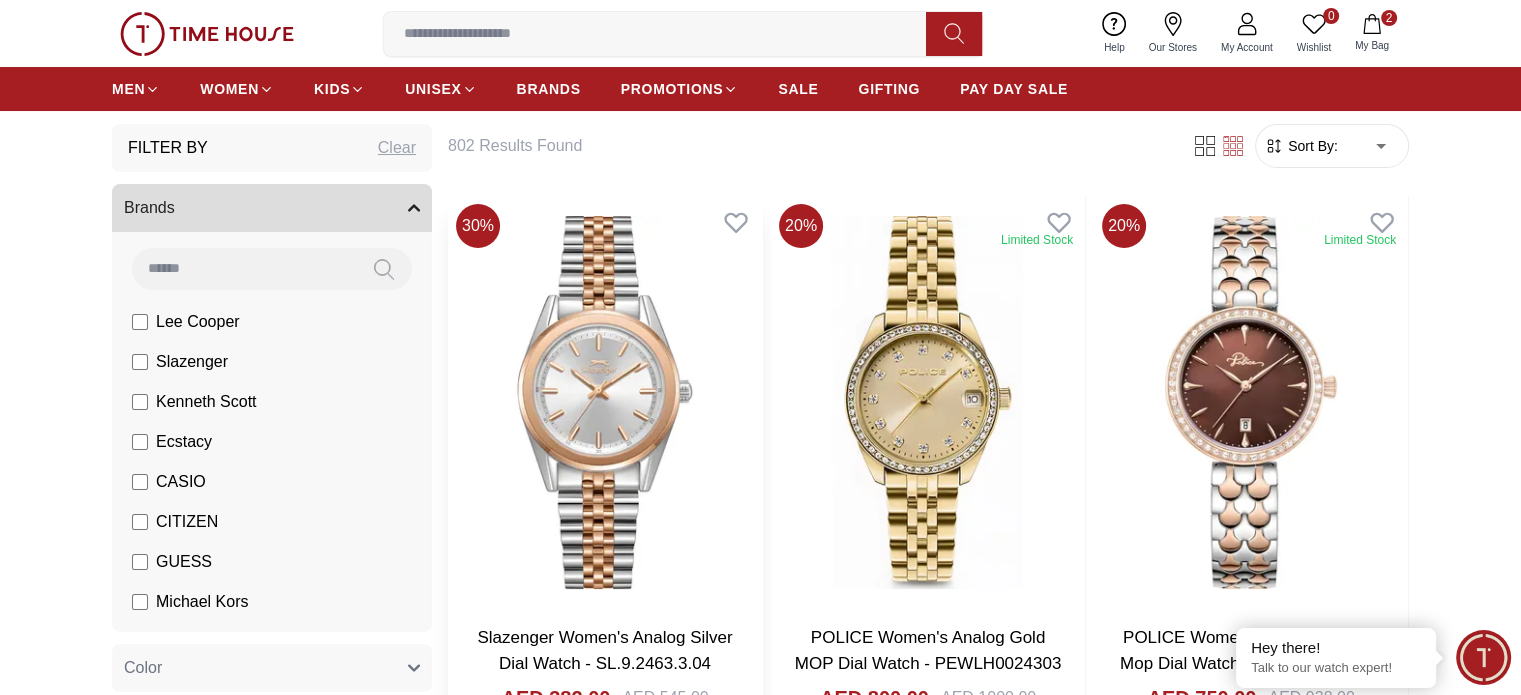 scroll, scrollTop: 0, scrollLeft: 0, axis: both 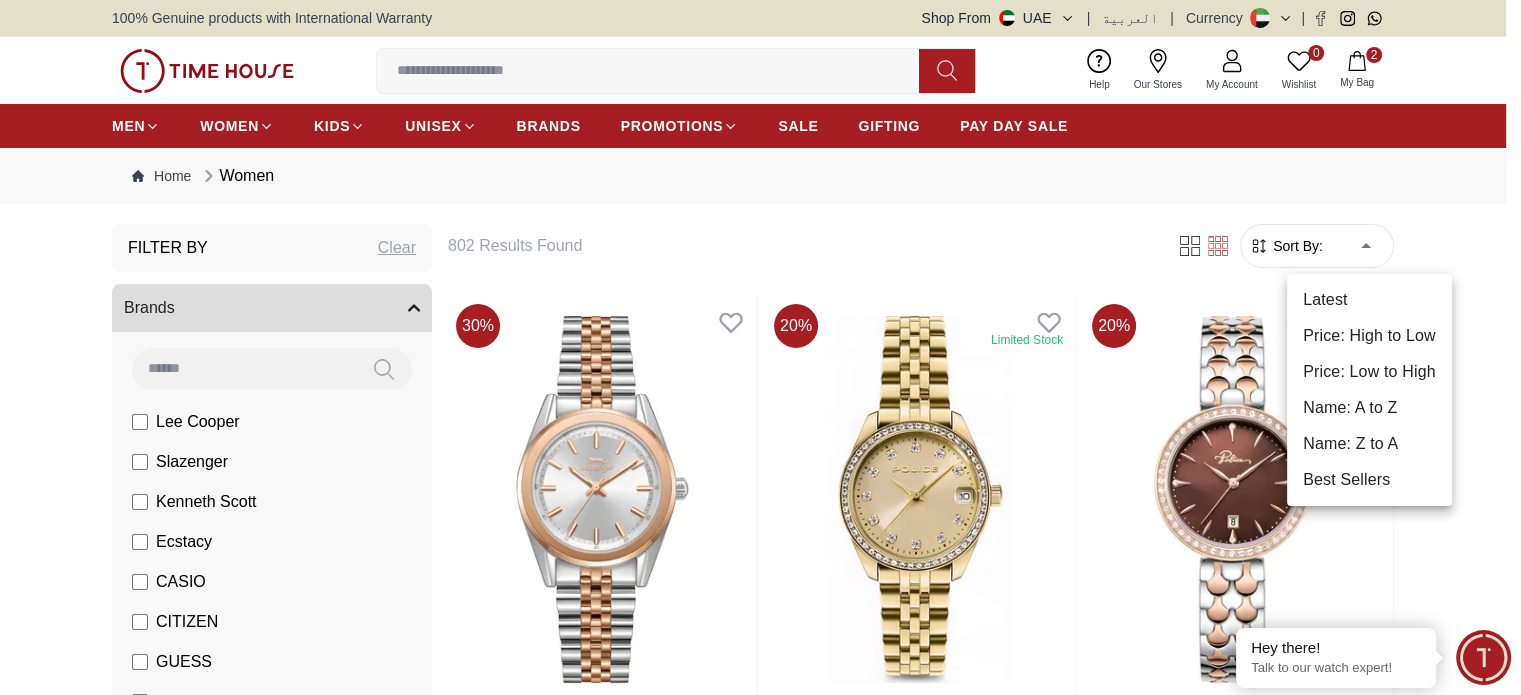 click on "100% Genuine products with International Warranty Shop From UAE | العربية | Currency | 0 Wishlist 2 My Bag Help Our Stores My Account 0 Wishlist 2 My Bag MEN WOMEN KIDS UNISEX BRANDS PROMOTIONS SALE GIFTING PAY DAY SALE Home Women Filter By Clear Brands Lee Cooper Slazenger Kenneth Scott Ecstacy CASIO CITIZEN GUESS Michael Kors Police G-Shock Lee Cooper Accessories Irus Idee Vogue Polaroid Ciga Design Color Black Green Blue Red Dark Blue Silver Rose Gold Grey White Mop White White / Rose Gold Silver / Silver Silver / Gold Silver / Rose Gold Black / Black Black / Rose Gold Gold Yellow Dark Green Brown White / Silver Light Blue Black /Grey White Mop / Silver Blue / Rose Gold Pink Purple Black / Rose Gold Green / Green Blue / Blue Navy Blue Blue / Silver Champagne White / Gold Black Ivory O.Green Peach Green / Silver MOP Light blue Dark green Light green Rose gold Silver / White / Rose Gold Black / Pink Beige Green Sunray Rose Gold Sunray Blue MOP Rose Gold MOP MOP / Rose Gold 10" at bounding box center (760, 2564) 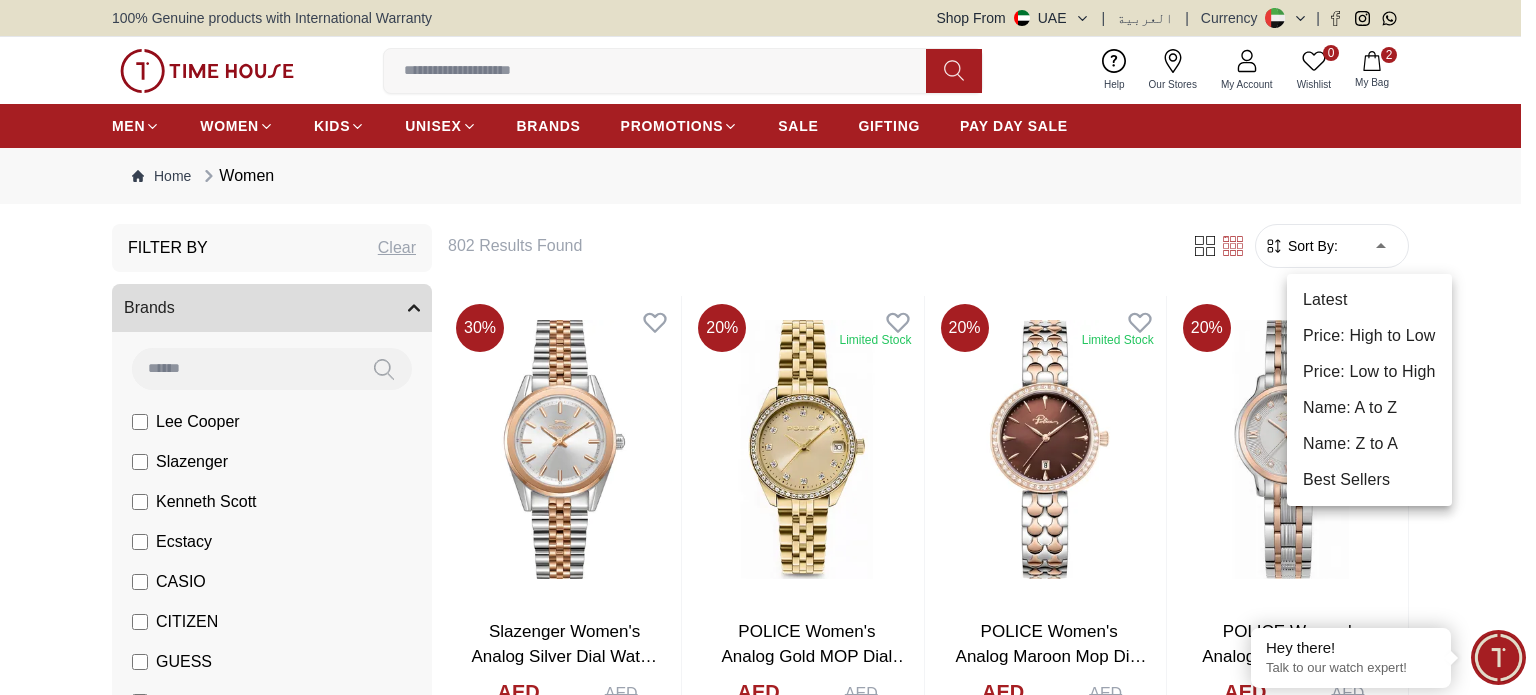 click on "Price: Low to High" at bounding box center (1369, 372) 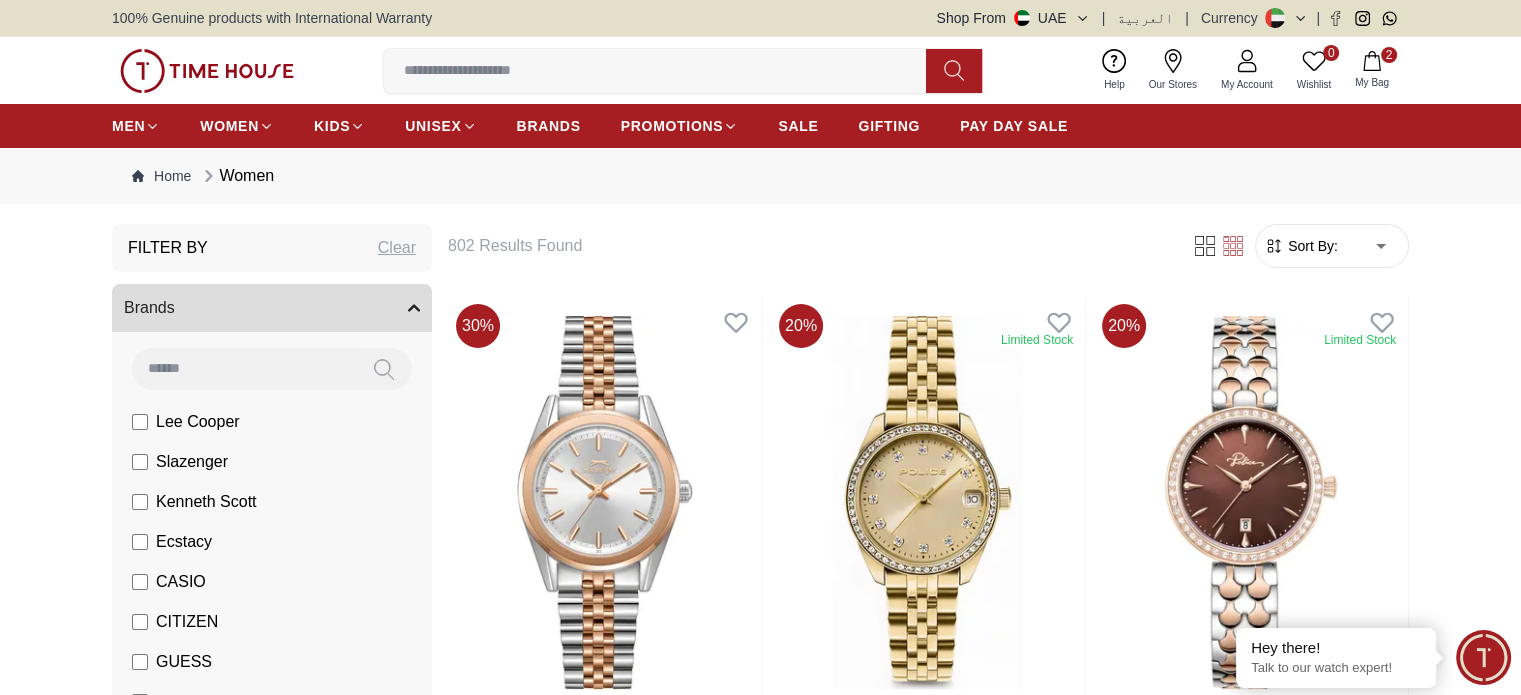type on "*" 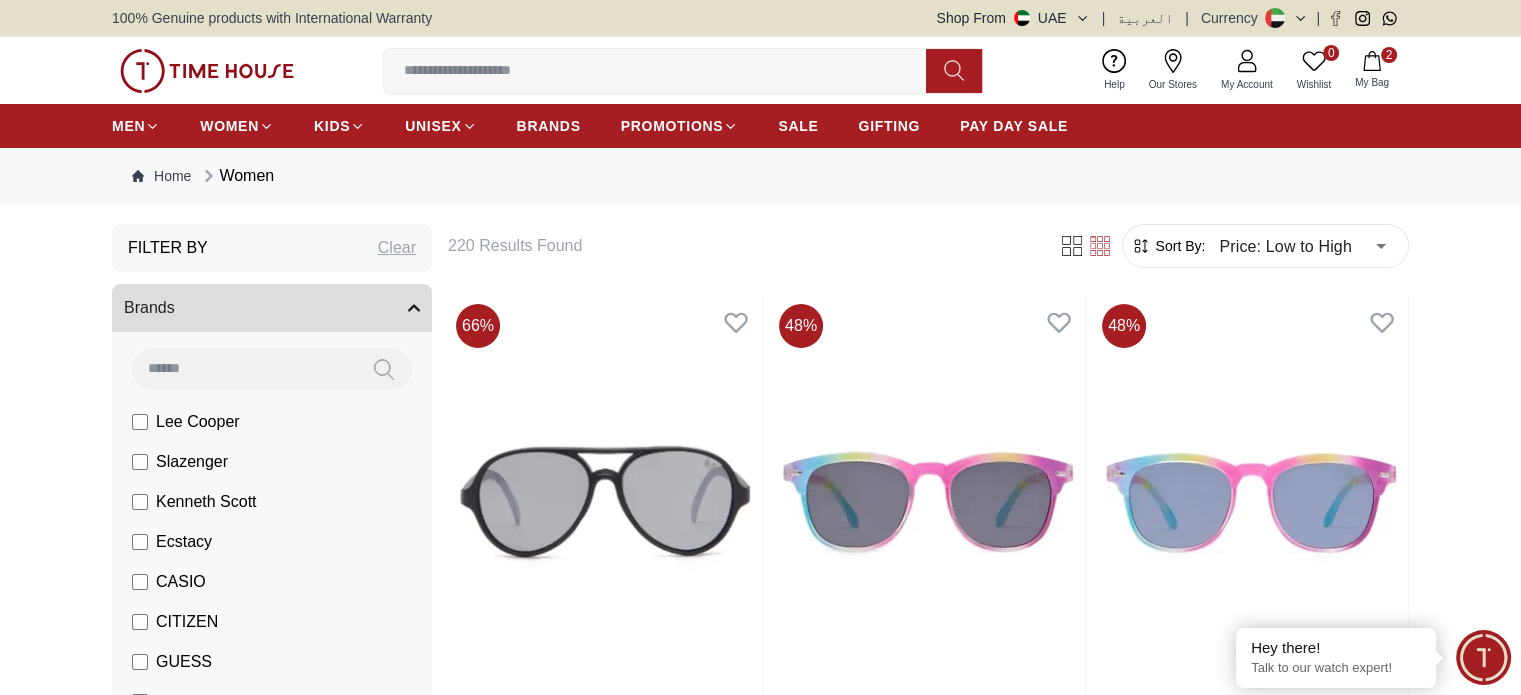 click on "Slazenger" at bounding box center [180, 462] 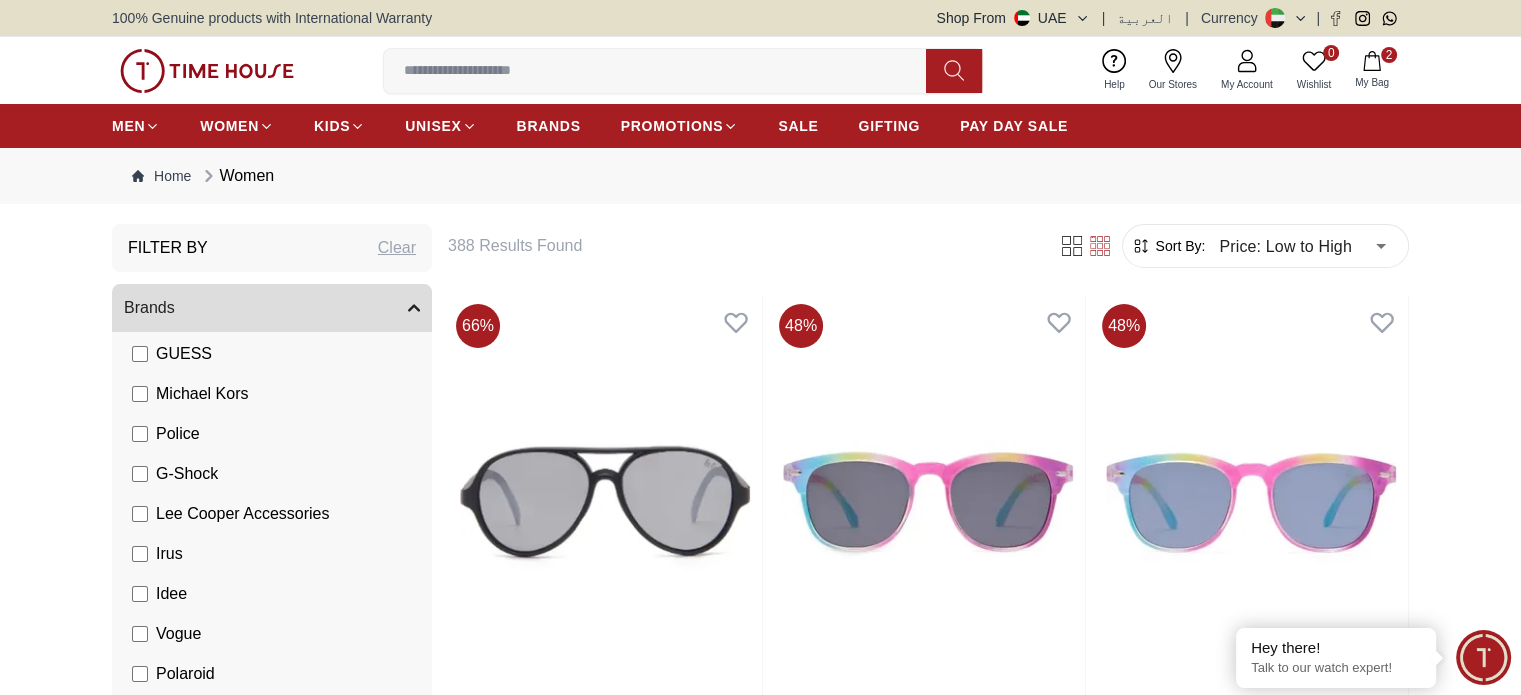 scroll, scrollTop: 309, scrollLeft: 0, axis: vertical 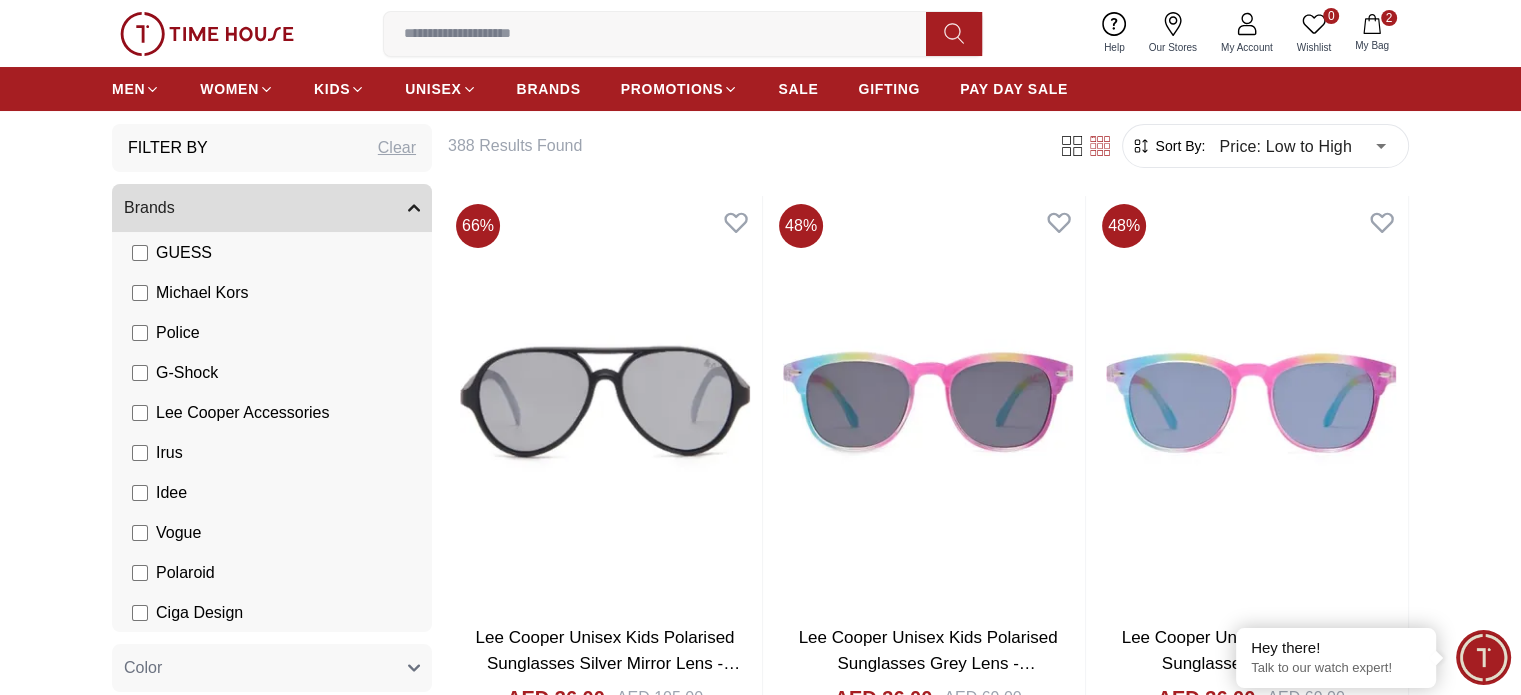 click on "G-Shock" at bounding box center (175, 373) 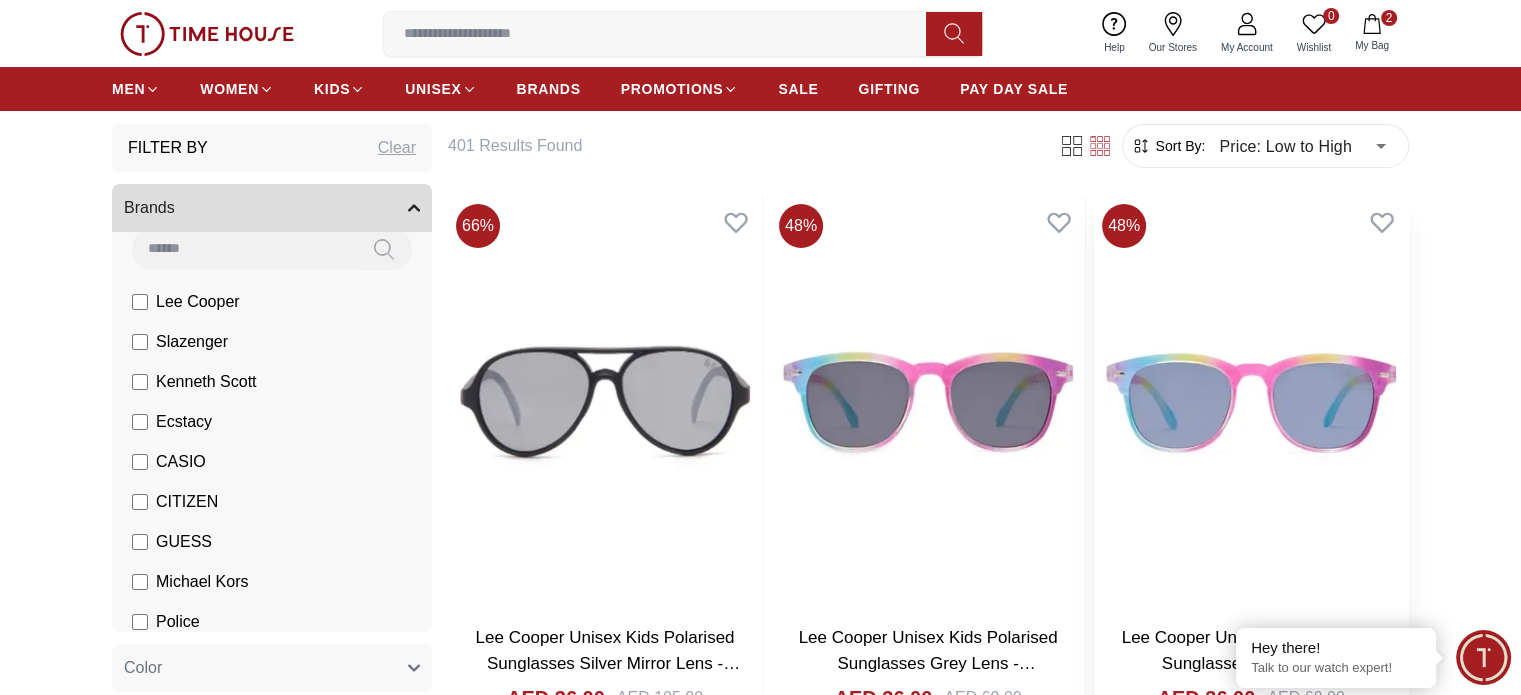 scroll, scrollTop: 9, scrollLeft: 0, axis: vertical 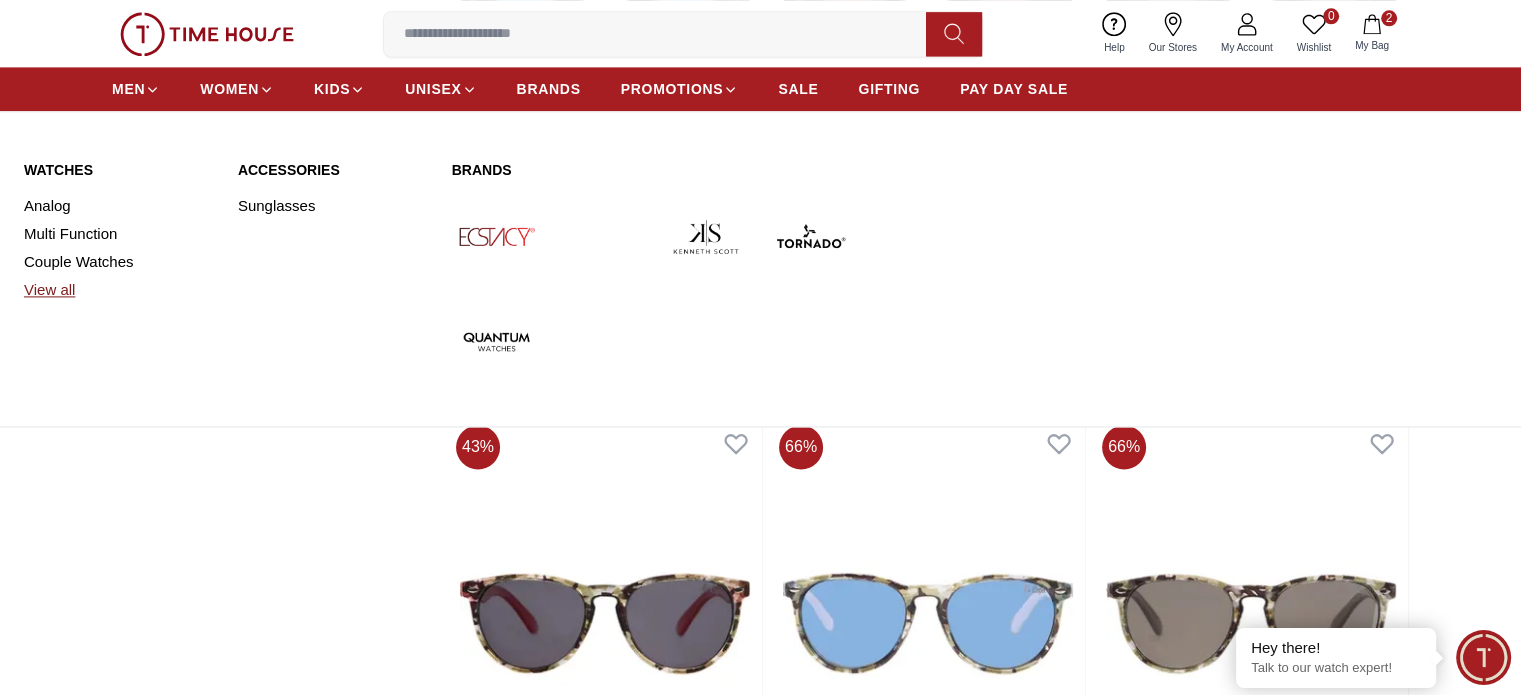 click on "View all" at bounding box center (119, 290) 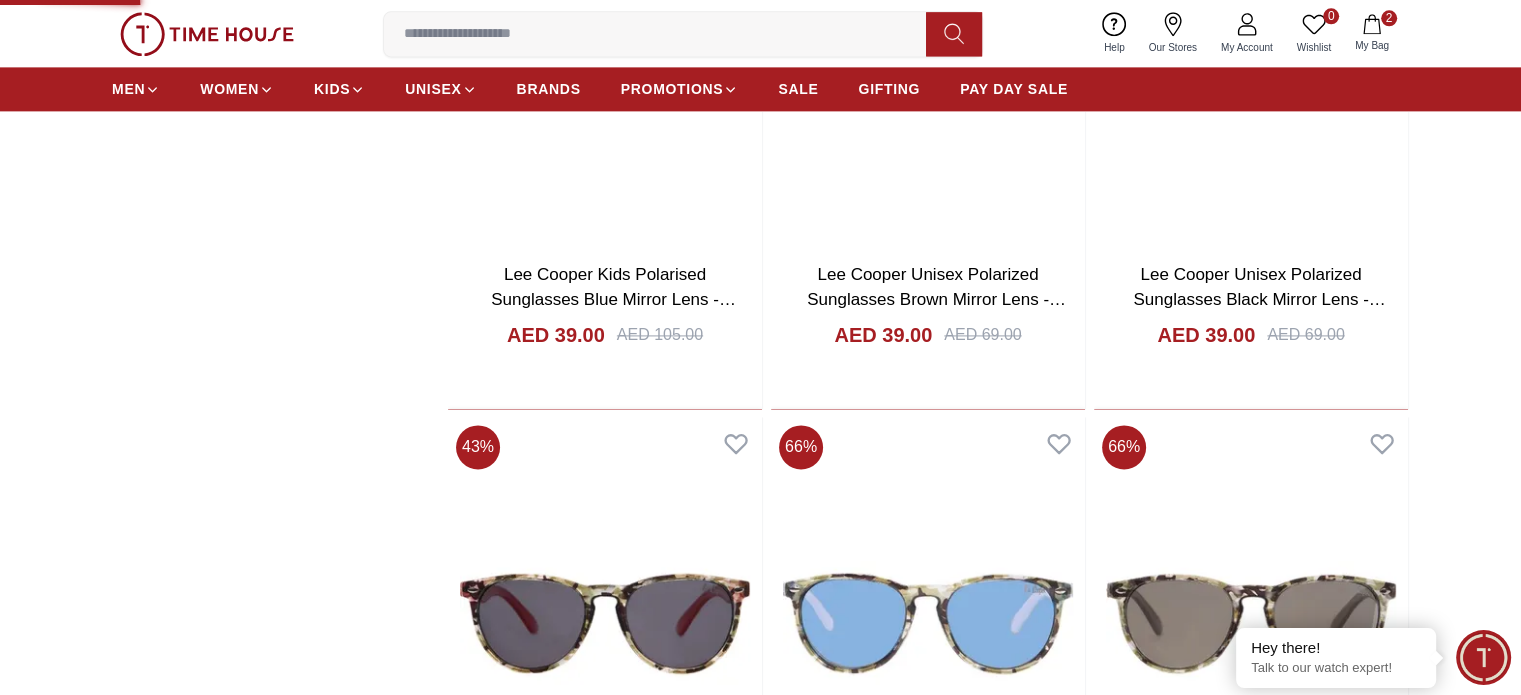 scroll, scrollTop: 0, scrollLeft: 0, axis: both 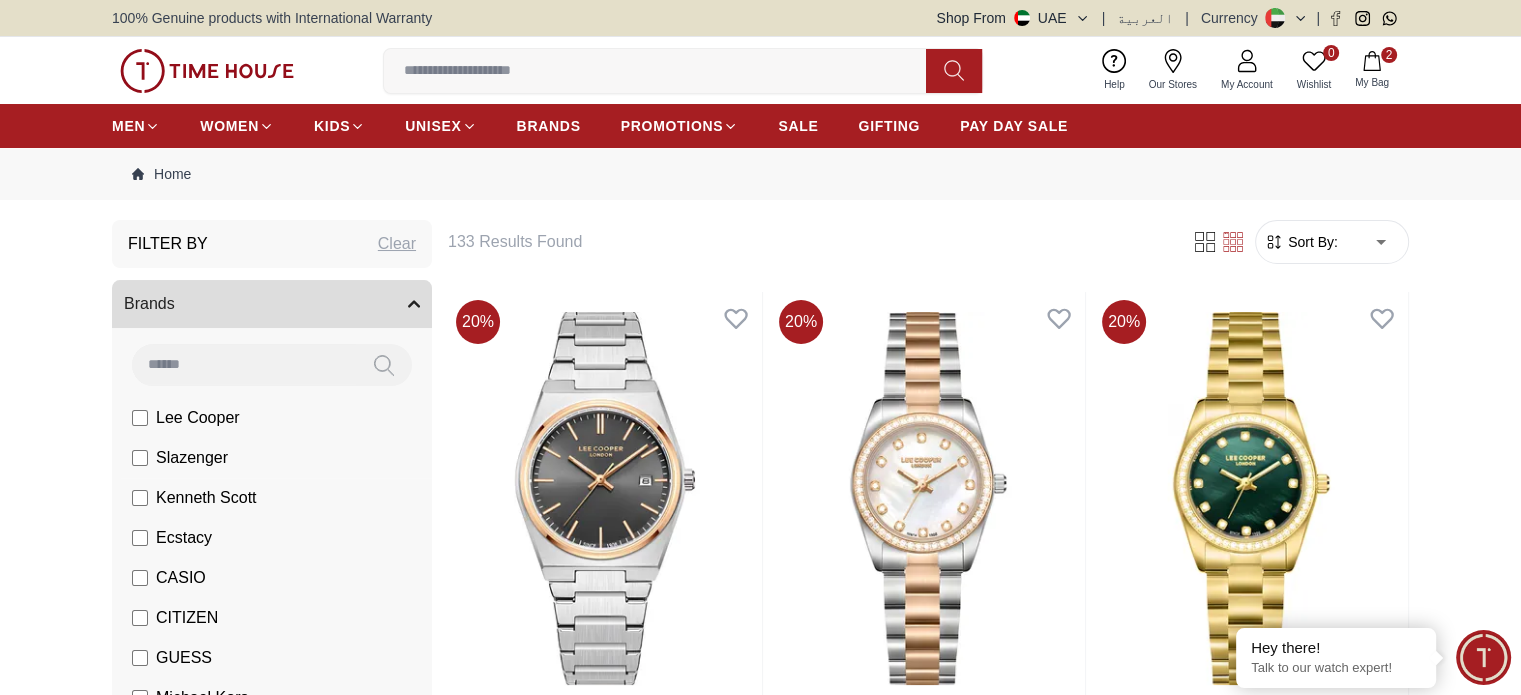 click on "Slazenger" at bounding box center [180, 458] 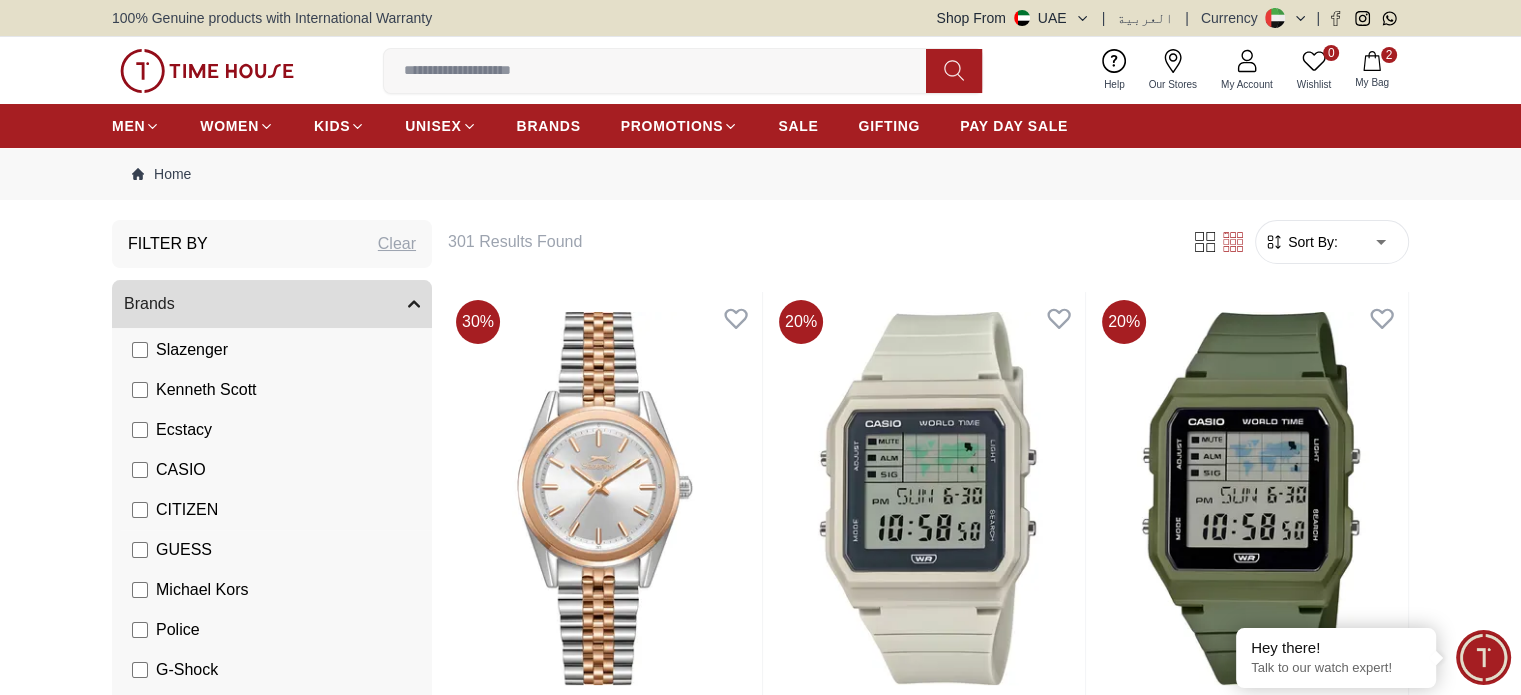 scroll, scrollTop: 109, scrollLeft: 0, axis: vertical 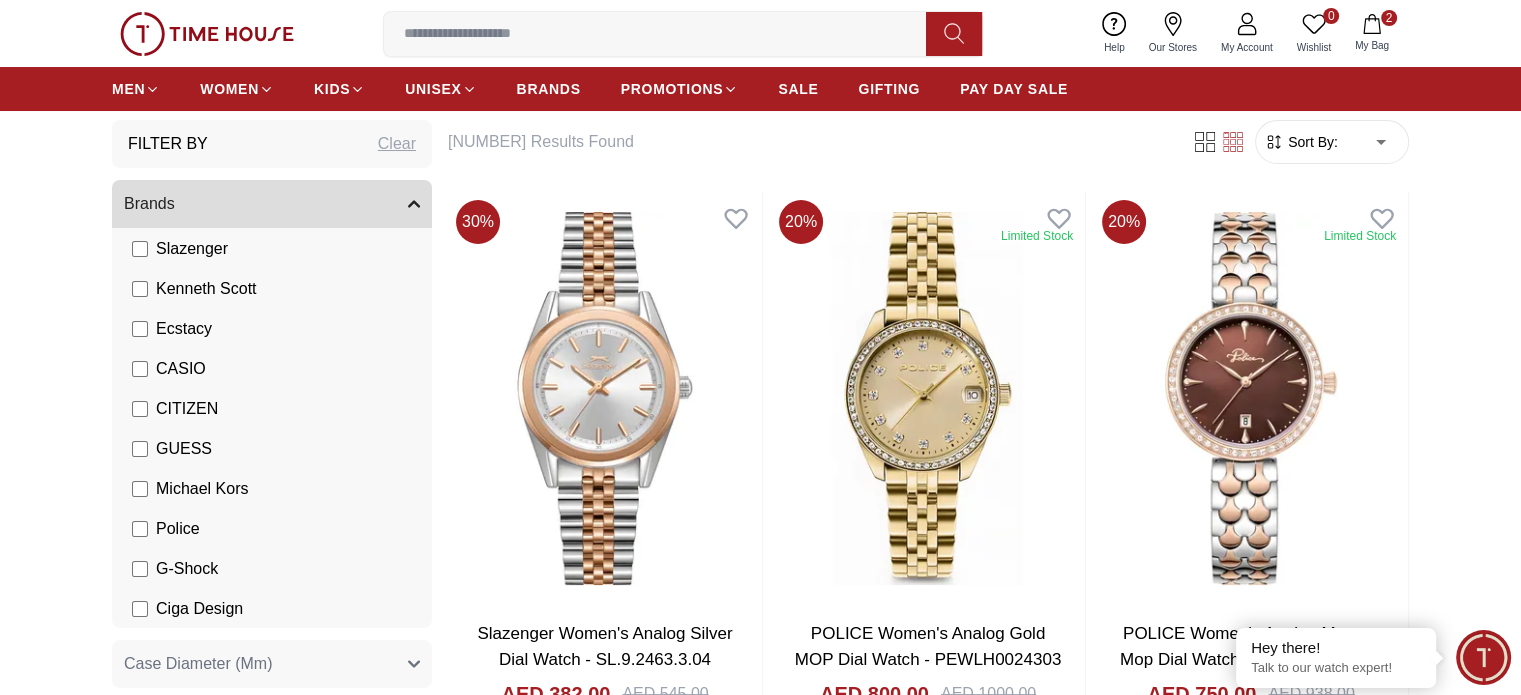 click on "Sort By: ​ ****** ​" at bounding box center [1332, 142] 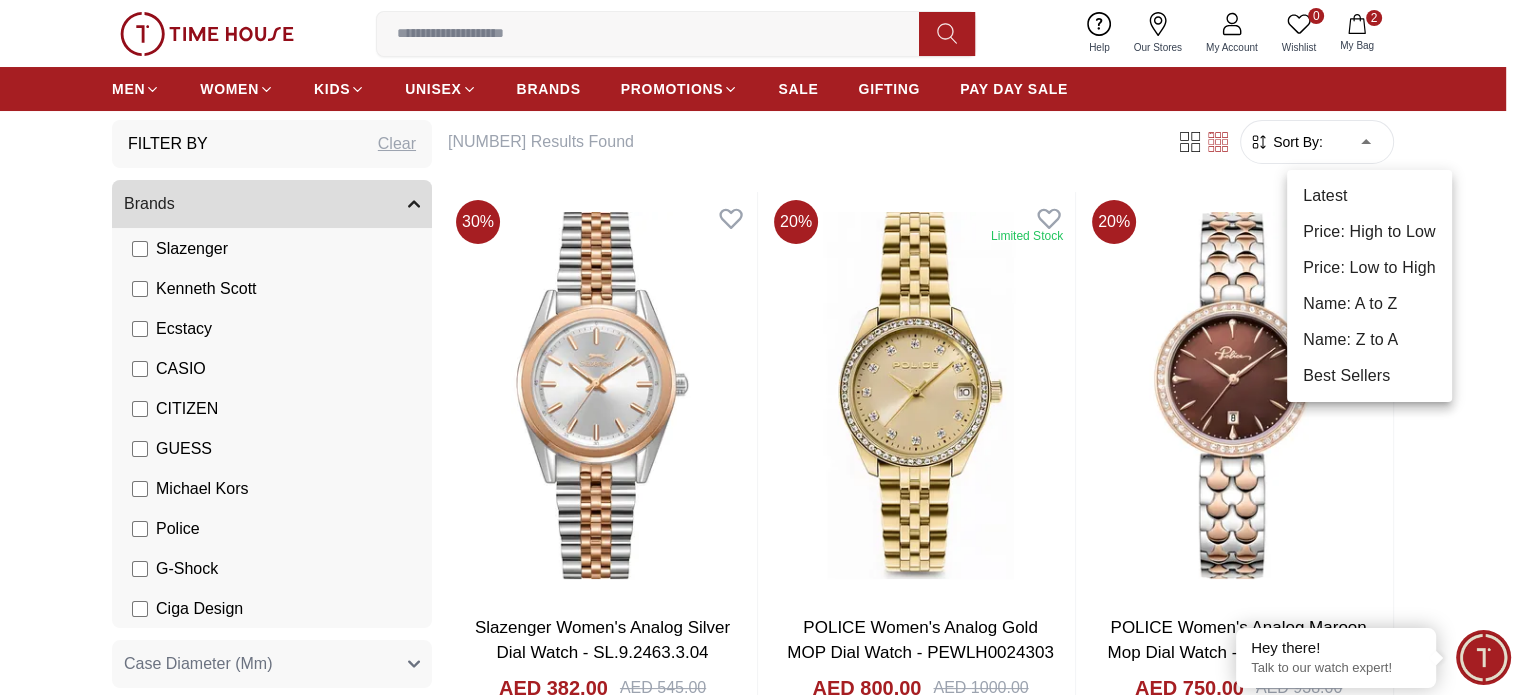 click on "100% Genuine products with International Warranty Shop From UAE | العربية |     Currency    | 0 Wishlist 2 My Bag Help Our Stores My Account 0 Wishlist 2 My Bag MEN WOMEN KIDS UNISEX BRANDS PROMOTIONS SALE GIFTING PAY DAY SALE Home    Filter By Clear Brands Lee Cooper Slazenger Kenneth Scott Ecstacy CASIO CITIZEN GUESS Michael Kors Police G-Shock Ciga Design Case Diameter (Mm) 36 40 34 33.2 36.3 29.8 31.1 34.4 37.4 35.2 34.9 Band Material Metal Silicone Leather Stainless Steel Nylon Brushed With Polished Middle Link Stainless Steel Genuine Leather Genuine Leather  Acetate Resin Stainless steel Calf Leather Band Closure Clasp Buckle Free Adjust Tang Buckle Butterfly Buckle Butterfly Clasp Adjustable Clasp Deployment Clasp Triple-fold Clasp Deployment Clasp with Push Button Three-fold clasp with push button release Deployment with Push Button Release Screen Type Amoled TFT LCD Display Display Type Analog Automatic Mechanical Chronograph Analog-Digital Digital Smart Watch Smart Eco Drive Green" at bounding box center (760, 2462) 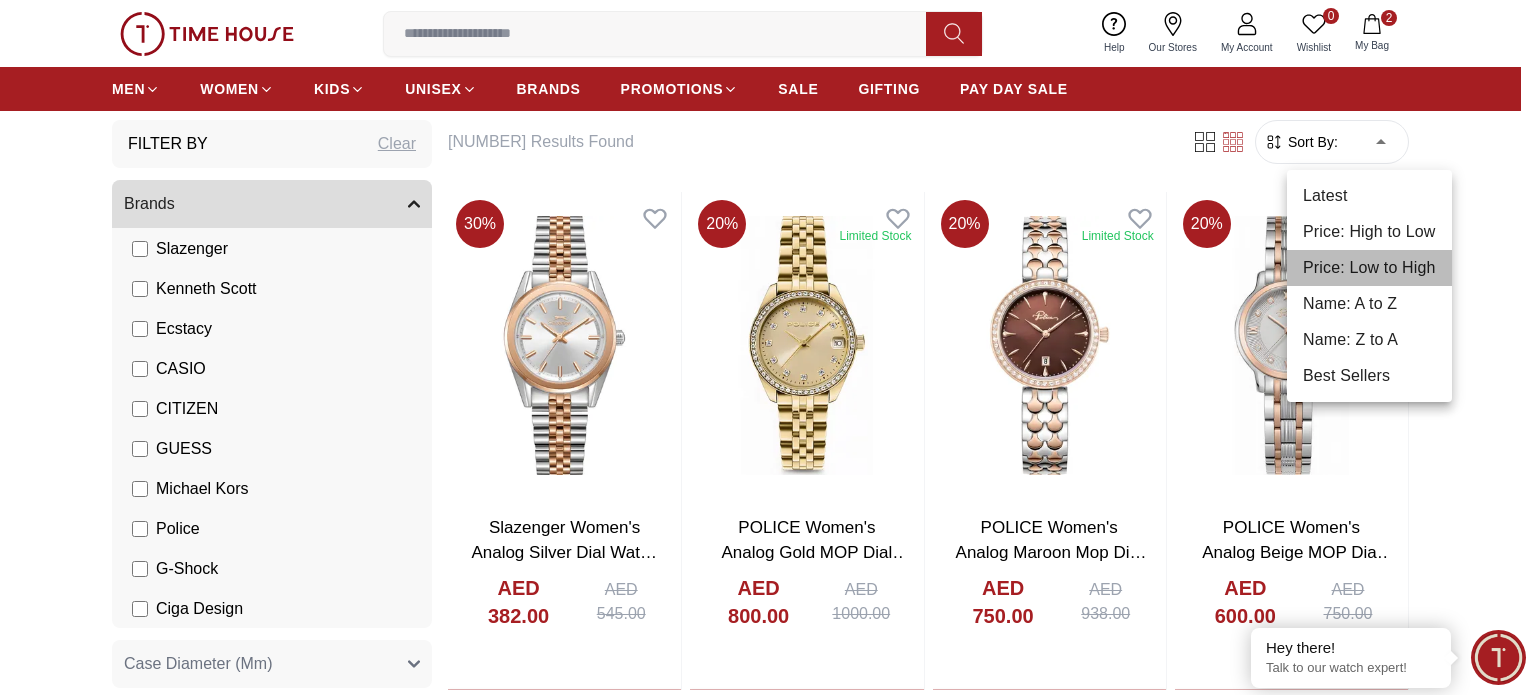 click on "Price: Low to High" at bounding box center [1369, 268] 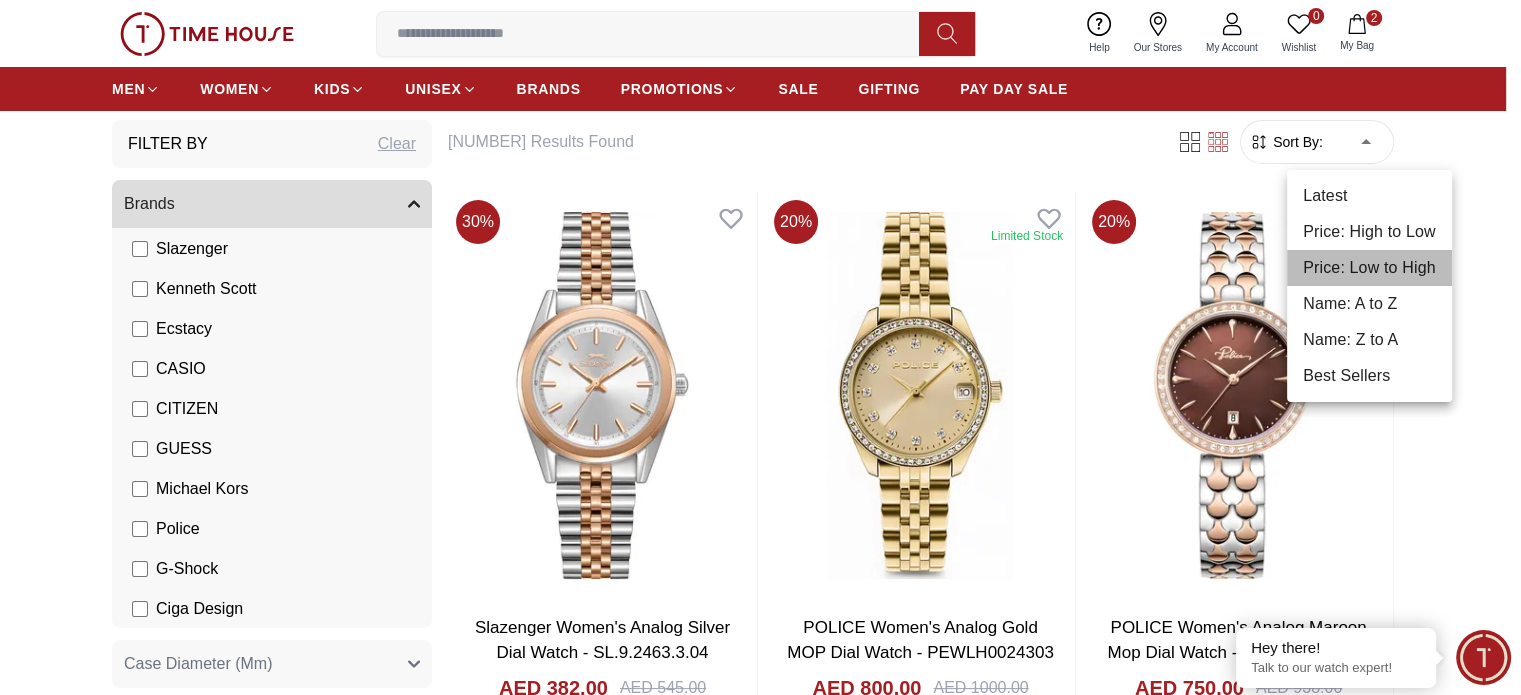 type on "*" 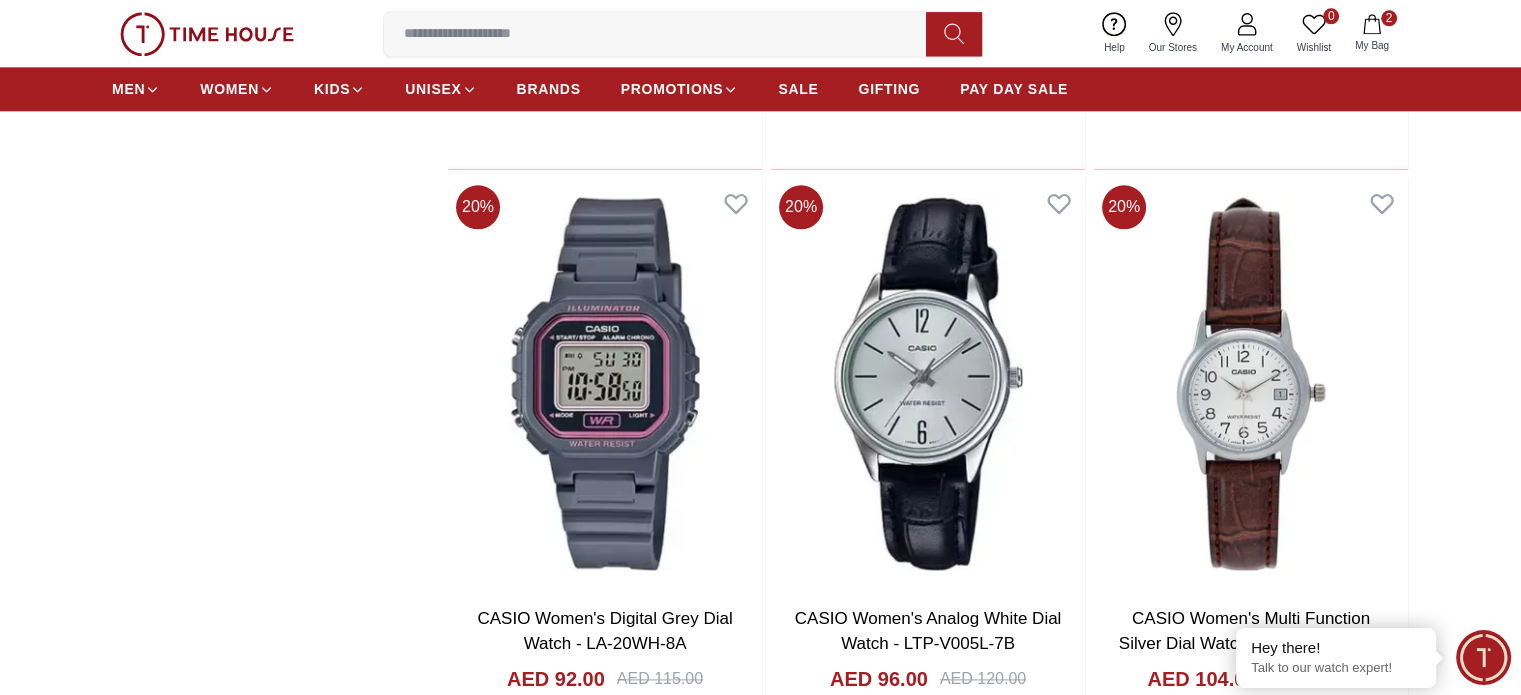 scroll, scrollTop: 2500, scrollLeft: 0, axis: vertical 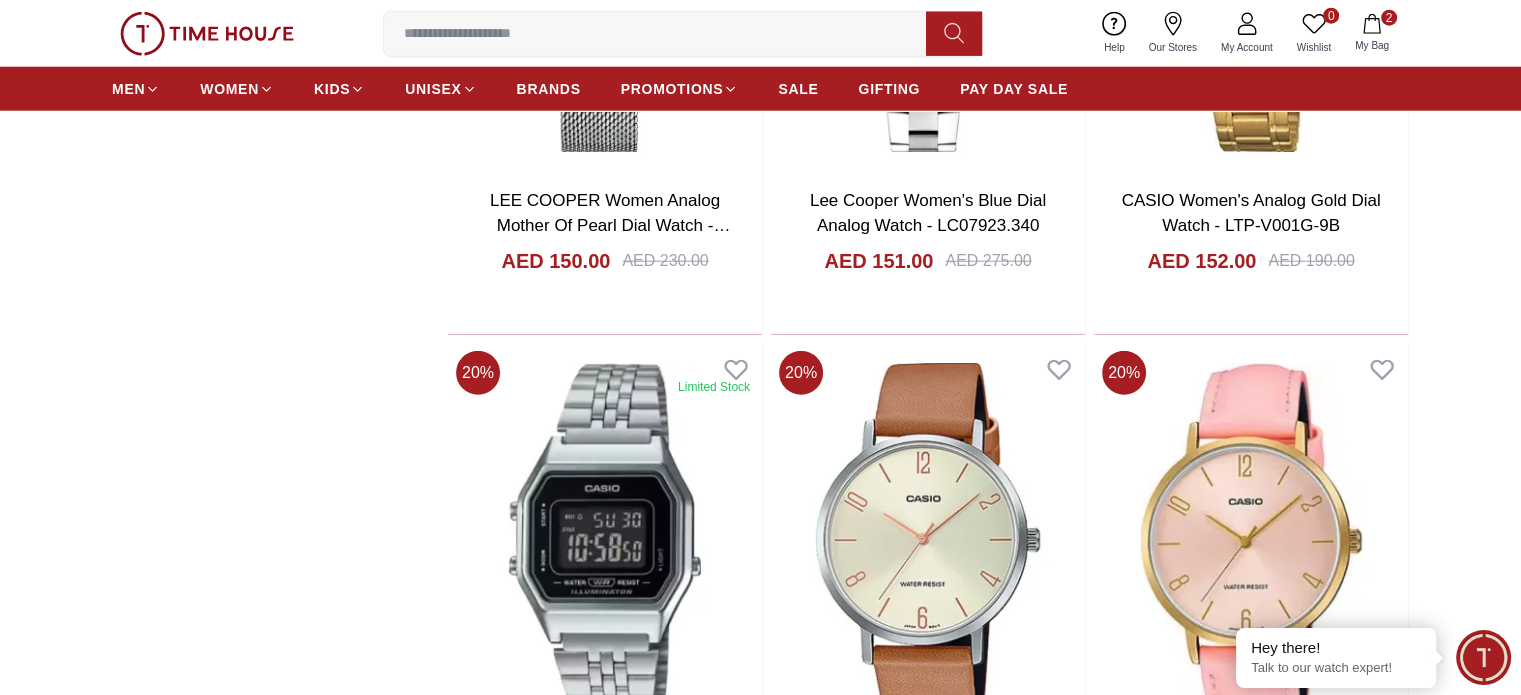 click at bounding box center [928, 6974] 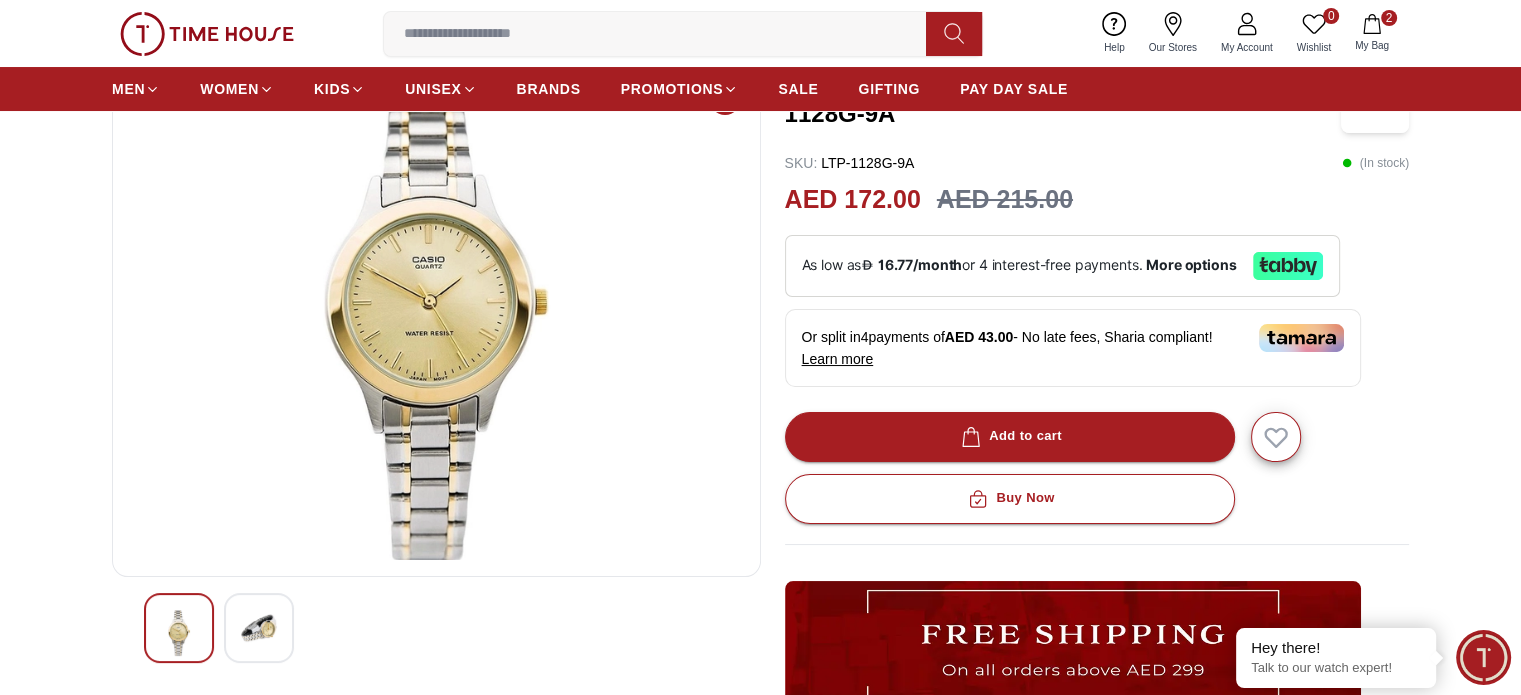 scroll, scrollTop: 200, scrollLeft: 0, axis: vertical 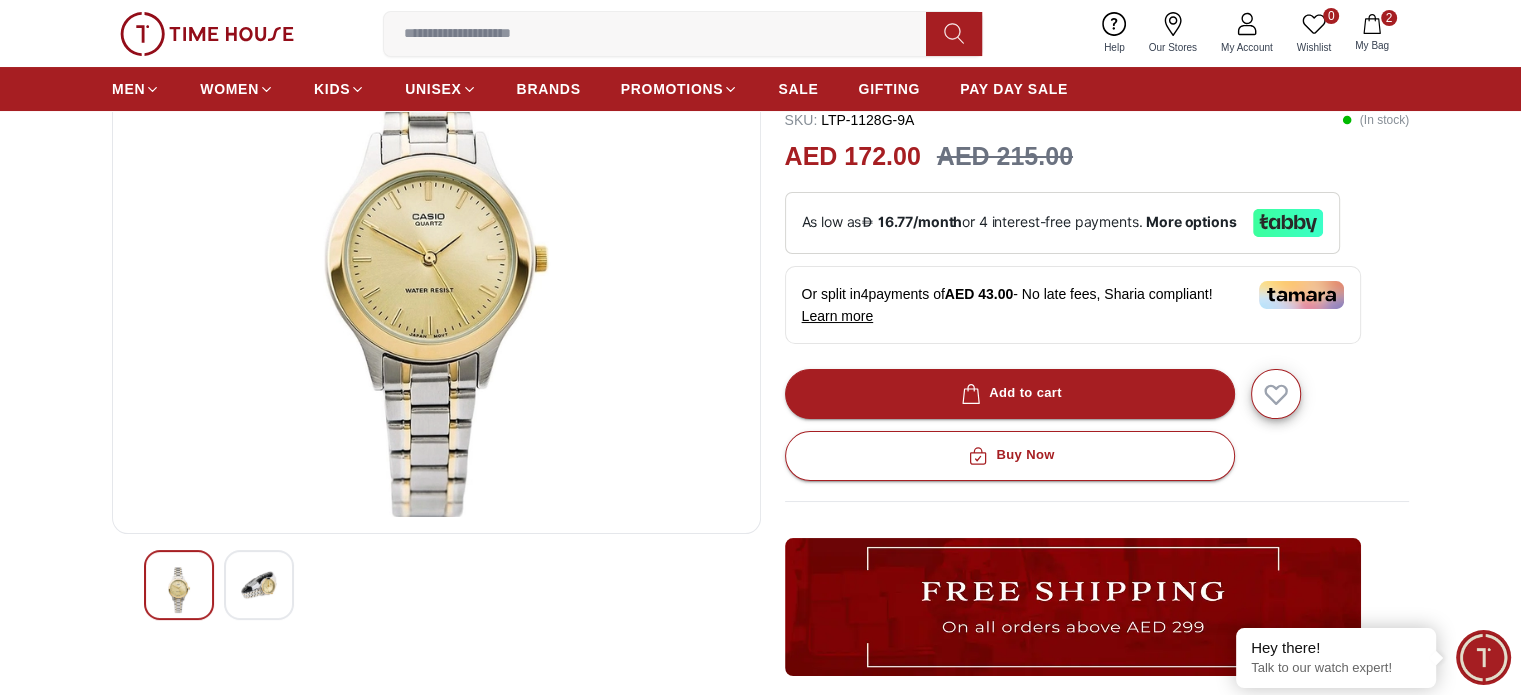 click at bounding box center [259, 585] 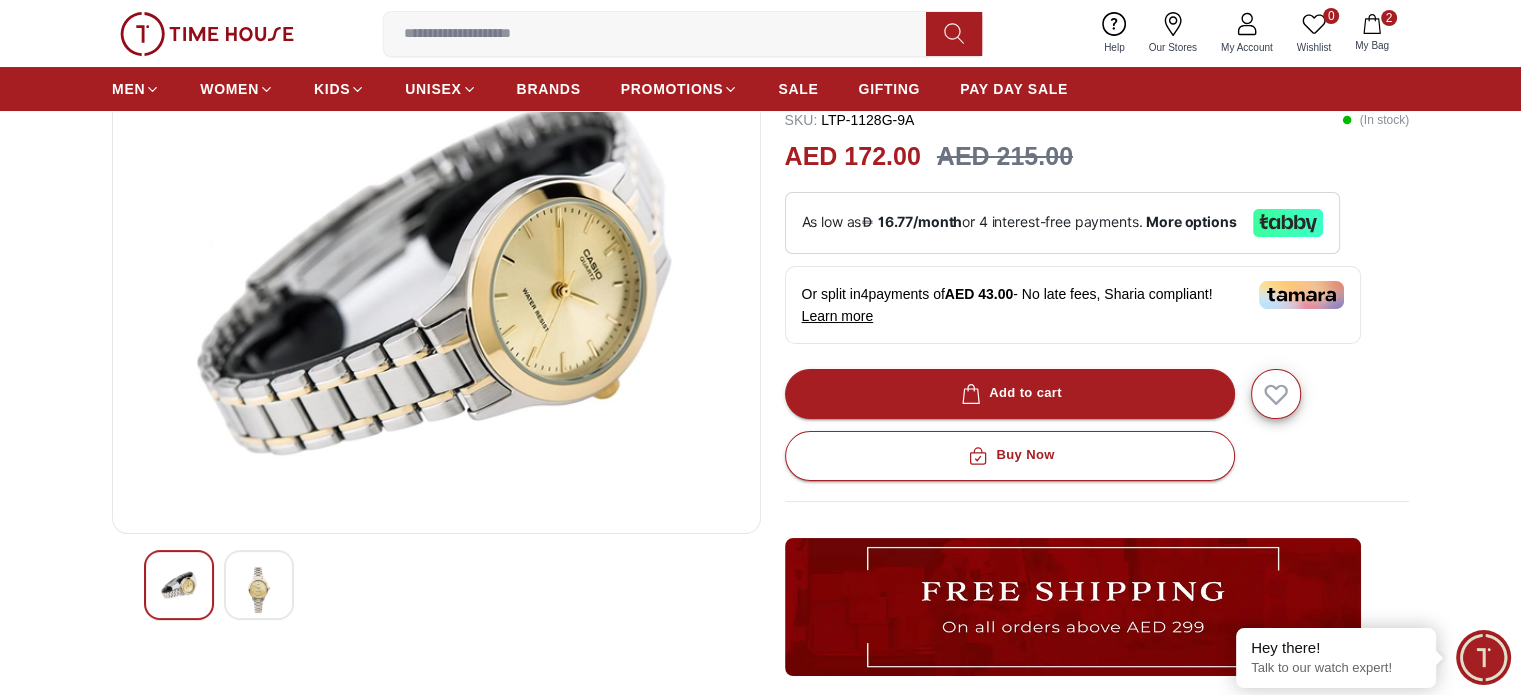 click at bounding box center (179, 585) 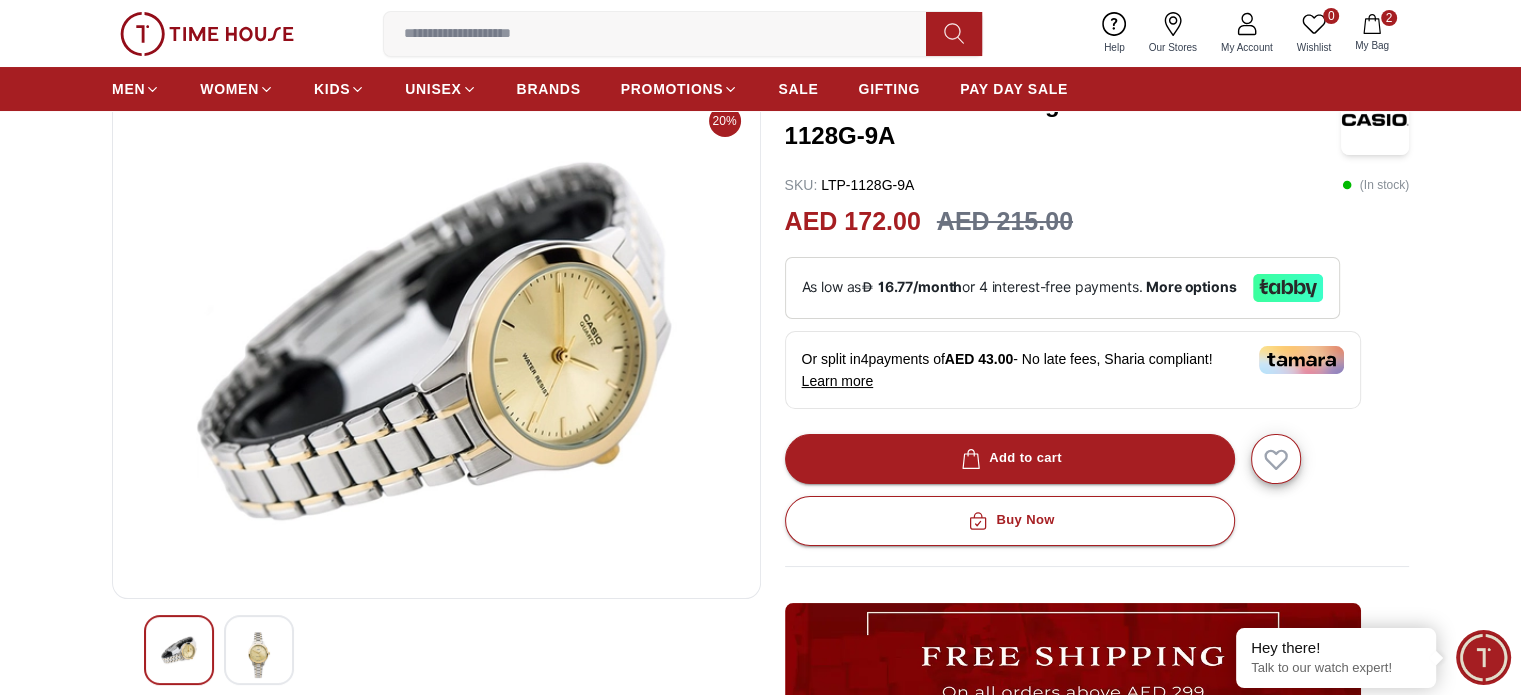 scroll, scrollTop: 100, scrollLeft: 0, axis: vertical 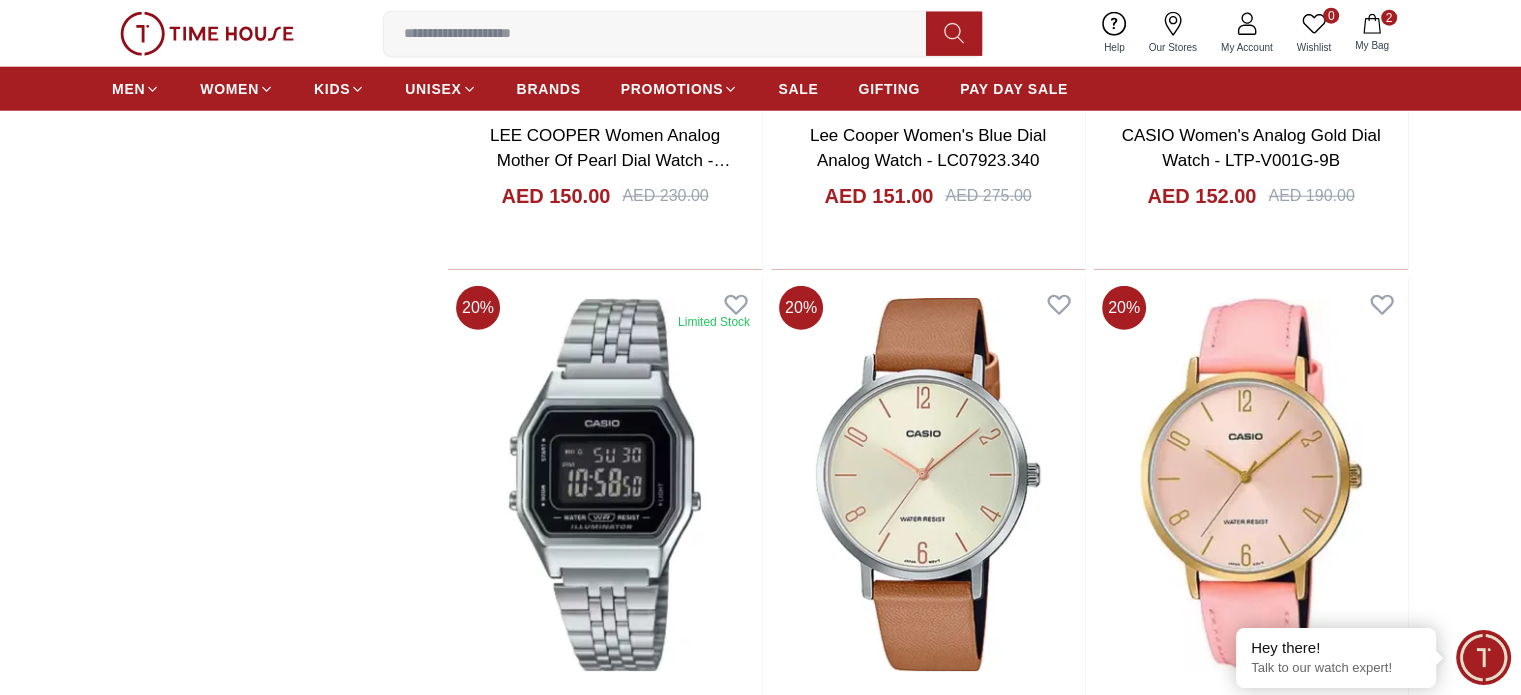 click at bounding box center [928, 6909] 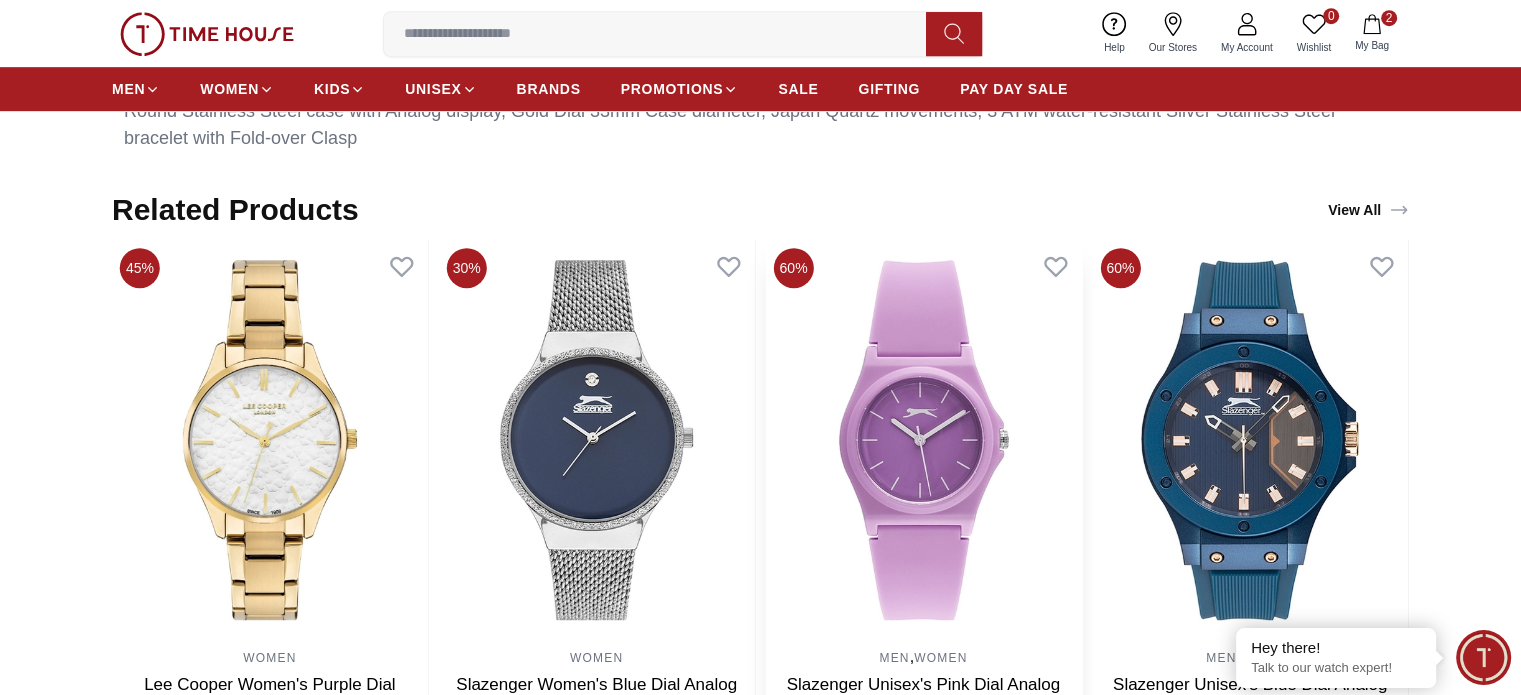 scroll, scrollTop: 1100, scrollLeft: 0, axis: vertical 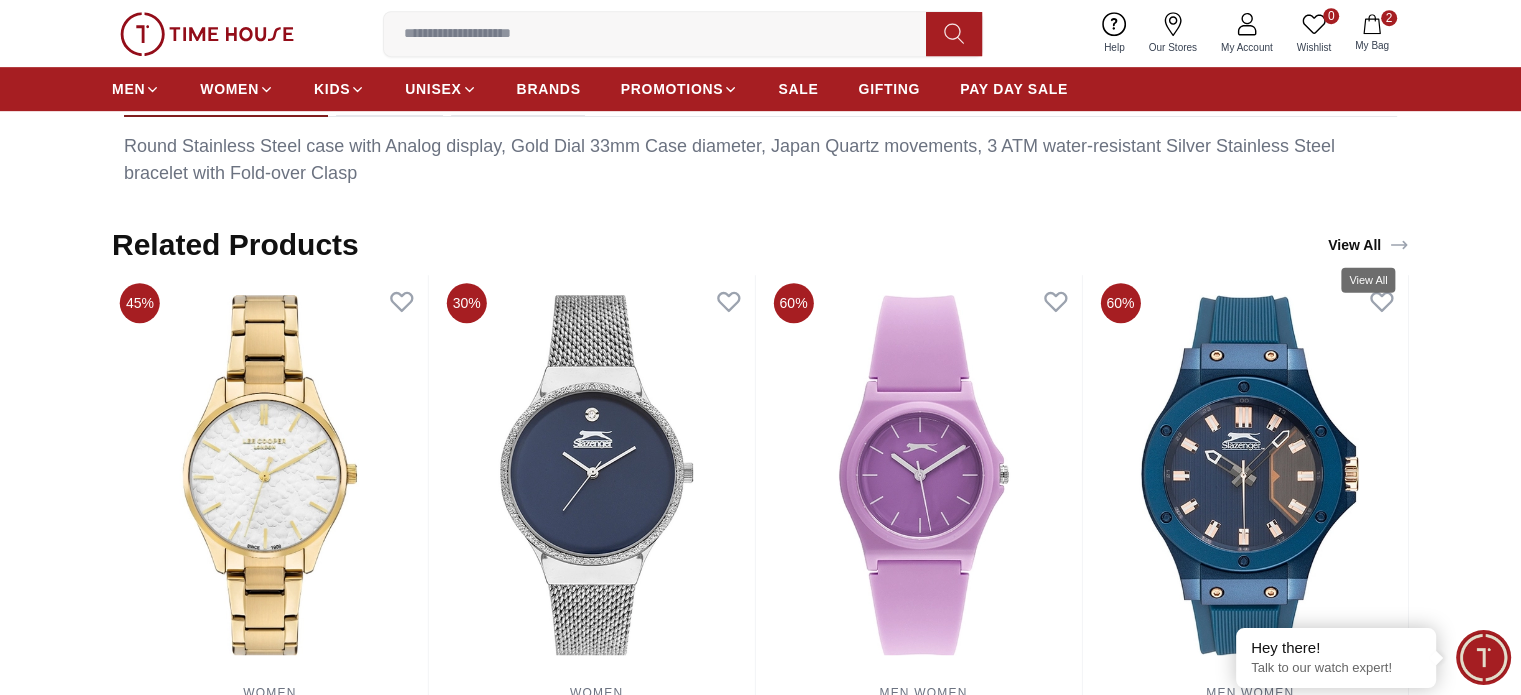 click on "View All" at bounding box center [1368, 245] 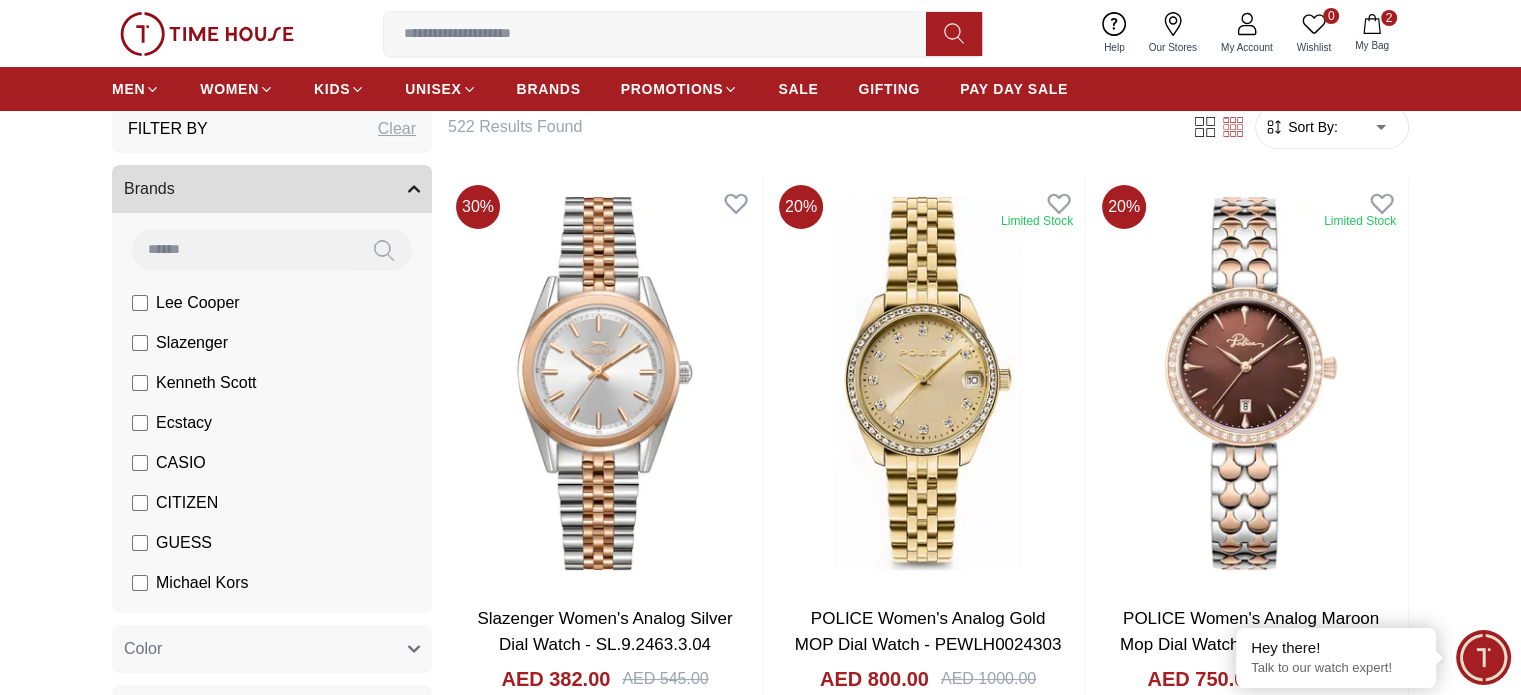 scroll, scrollTop: 100, scrollLeft: 0, axis: vertical 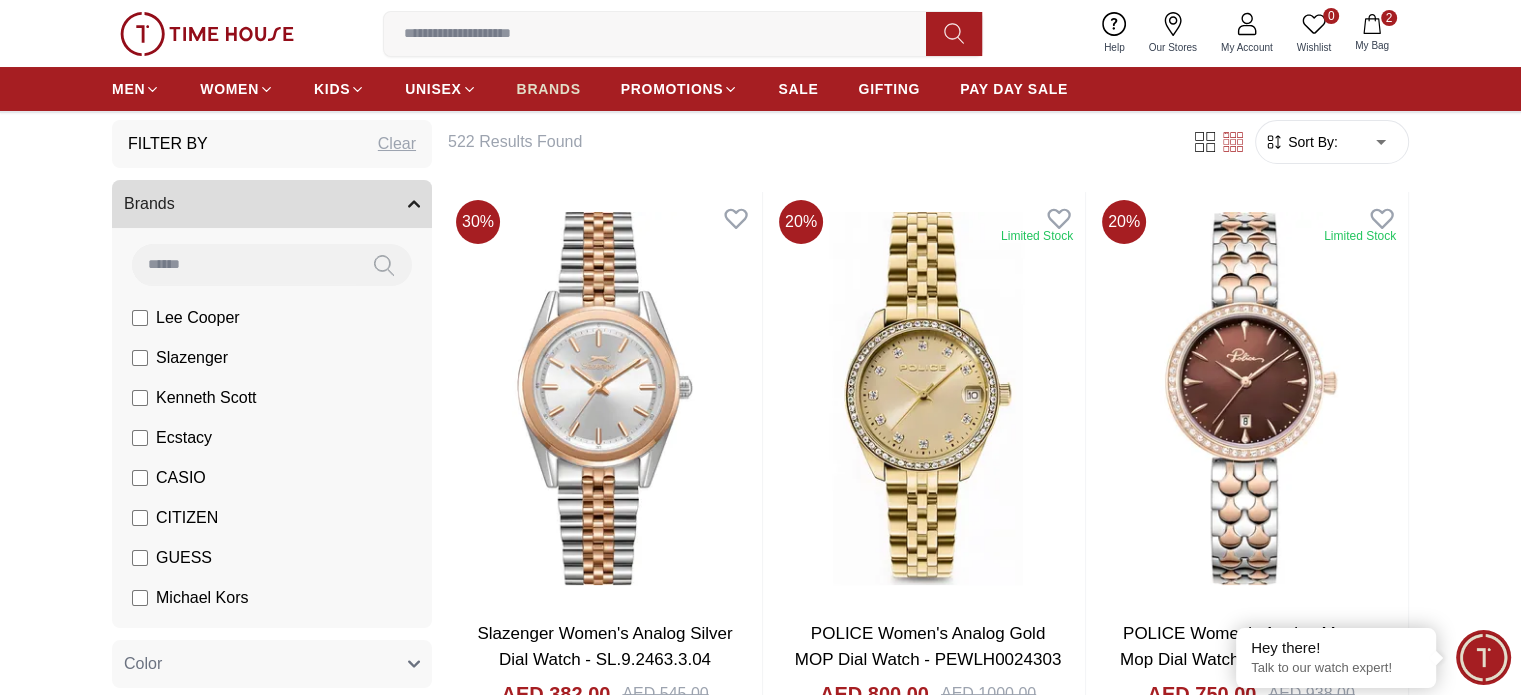 click on "BRANDS" at bounding box center (549, 89) 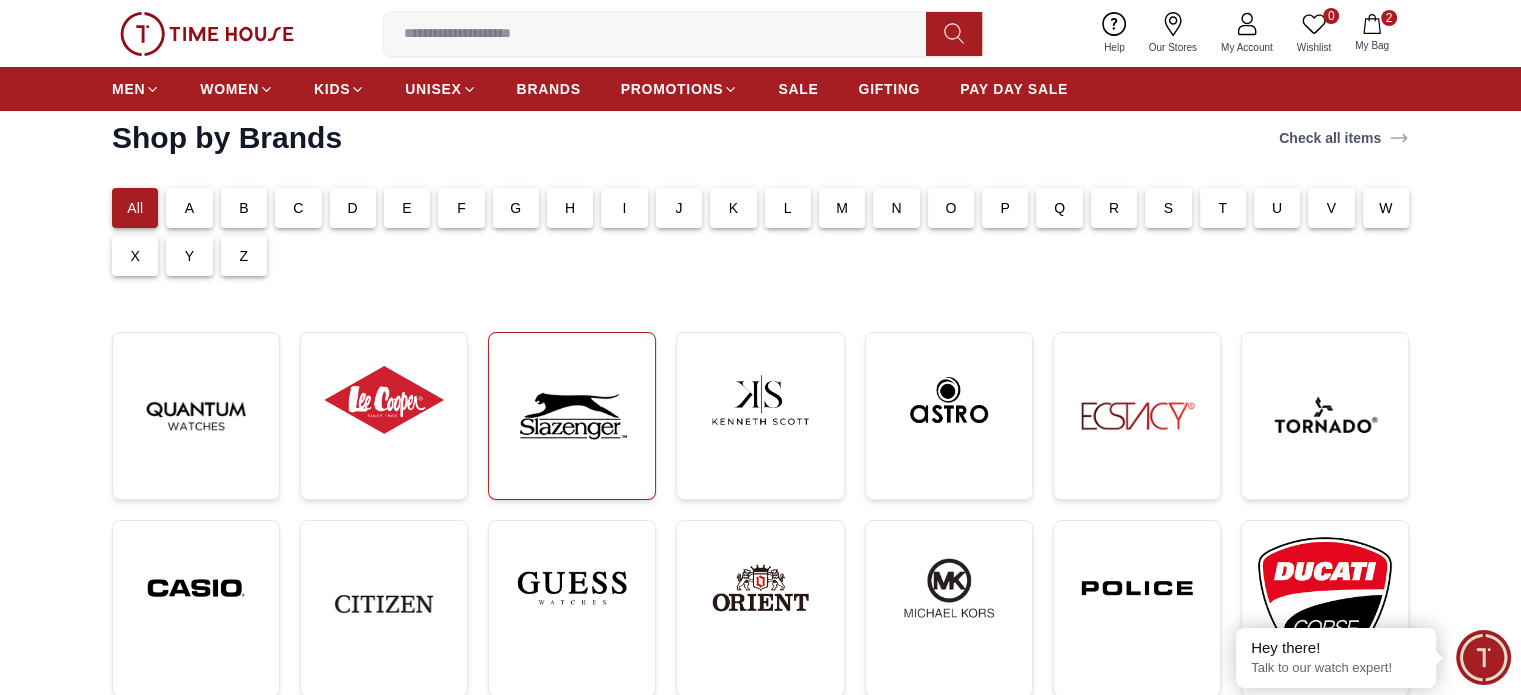 click at bounding box center [572, 416] 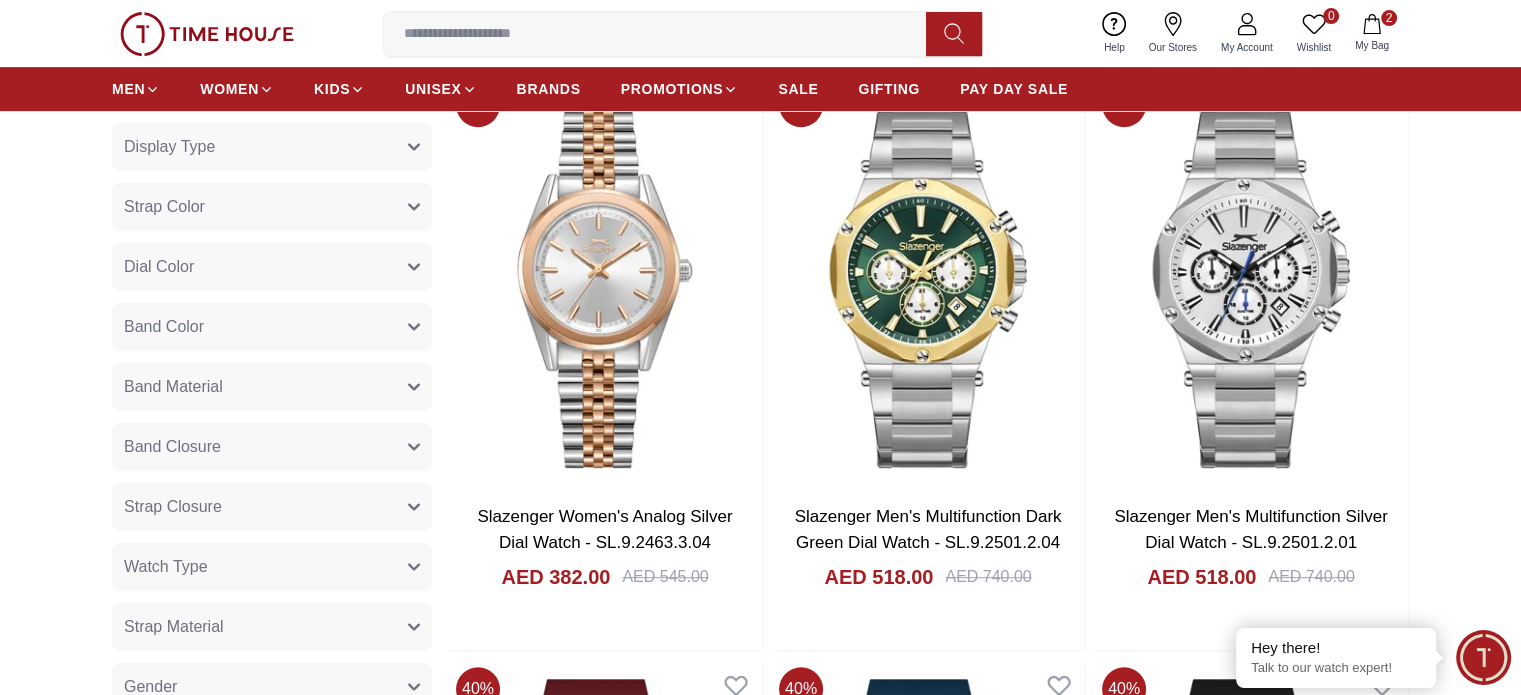 scroll, scrollTop: 1100, scrollLeft: 0, axis: vertical 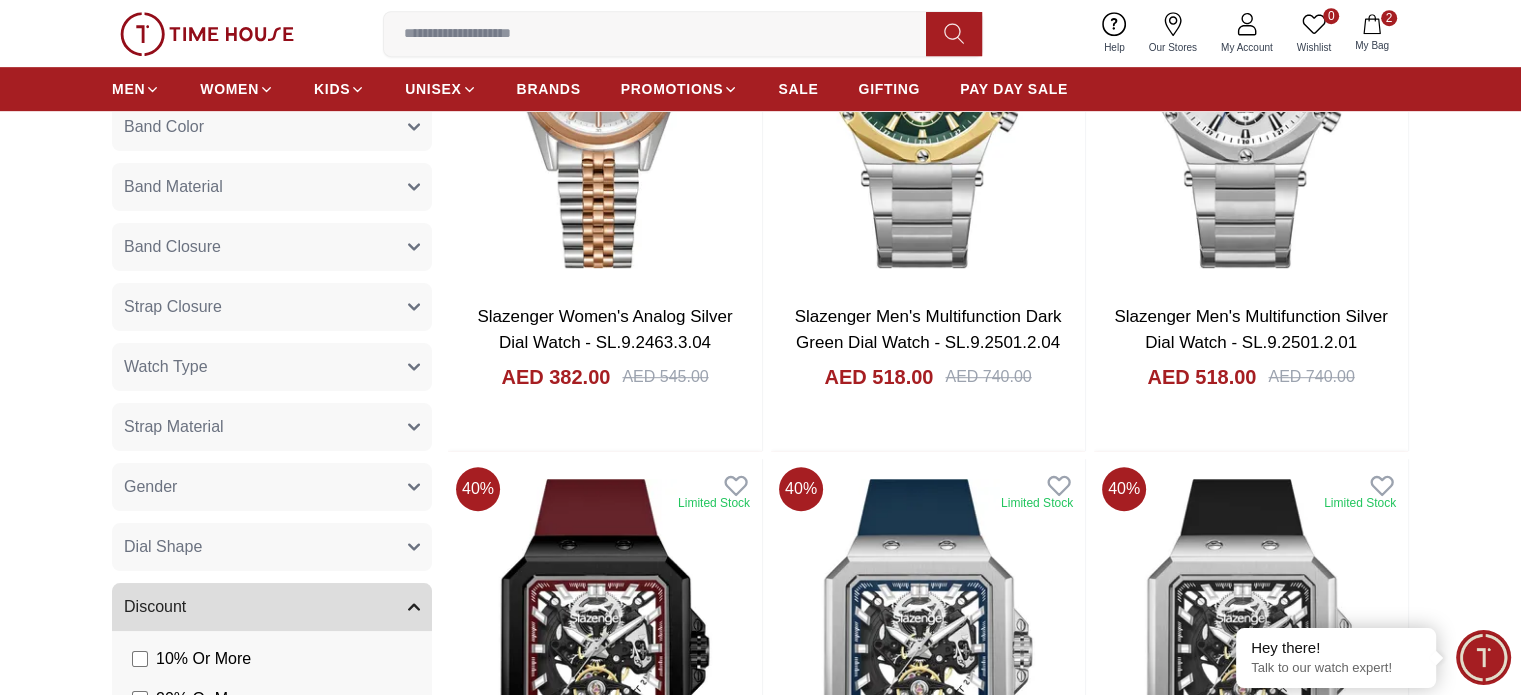 click on "Gender" at bounding box center (272, 487) 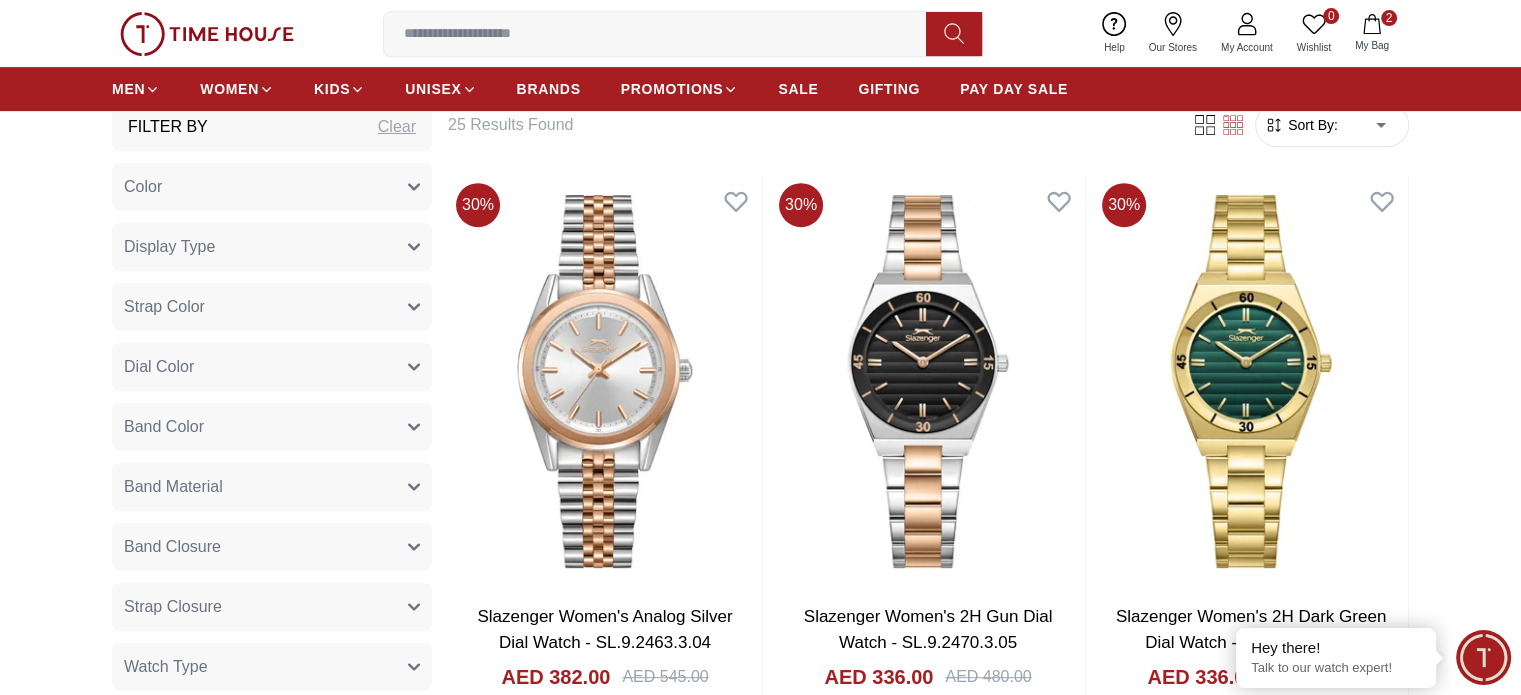 scroll, scrollTop: 500, scrollLeft: 0, axis: vertical 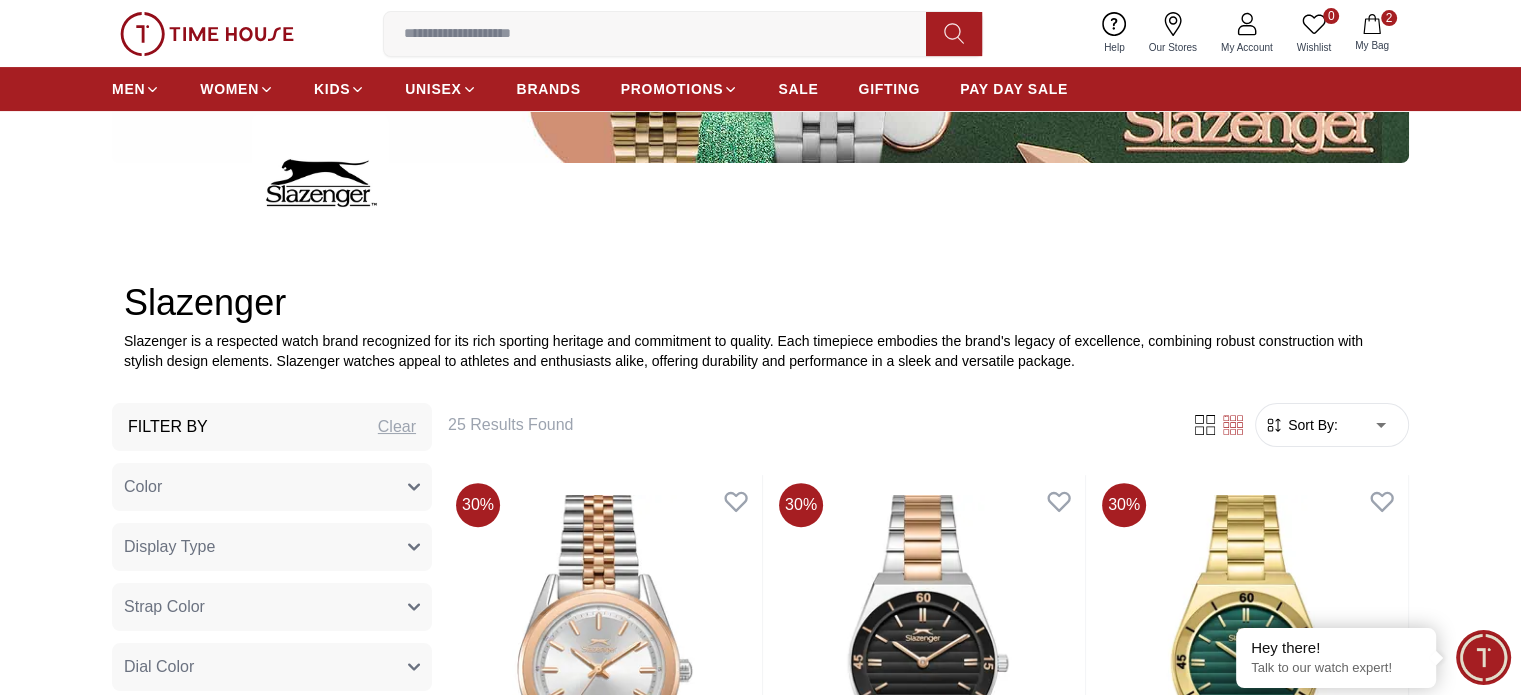 click on "Sort By: ​ ****** ​" at bounding box center (1332, 425) 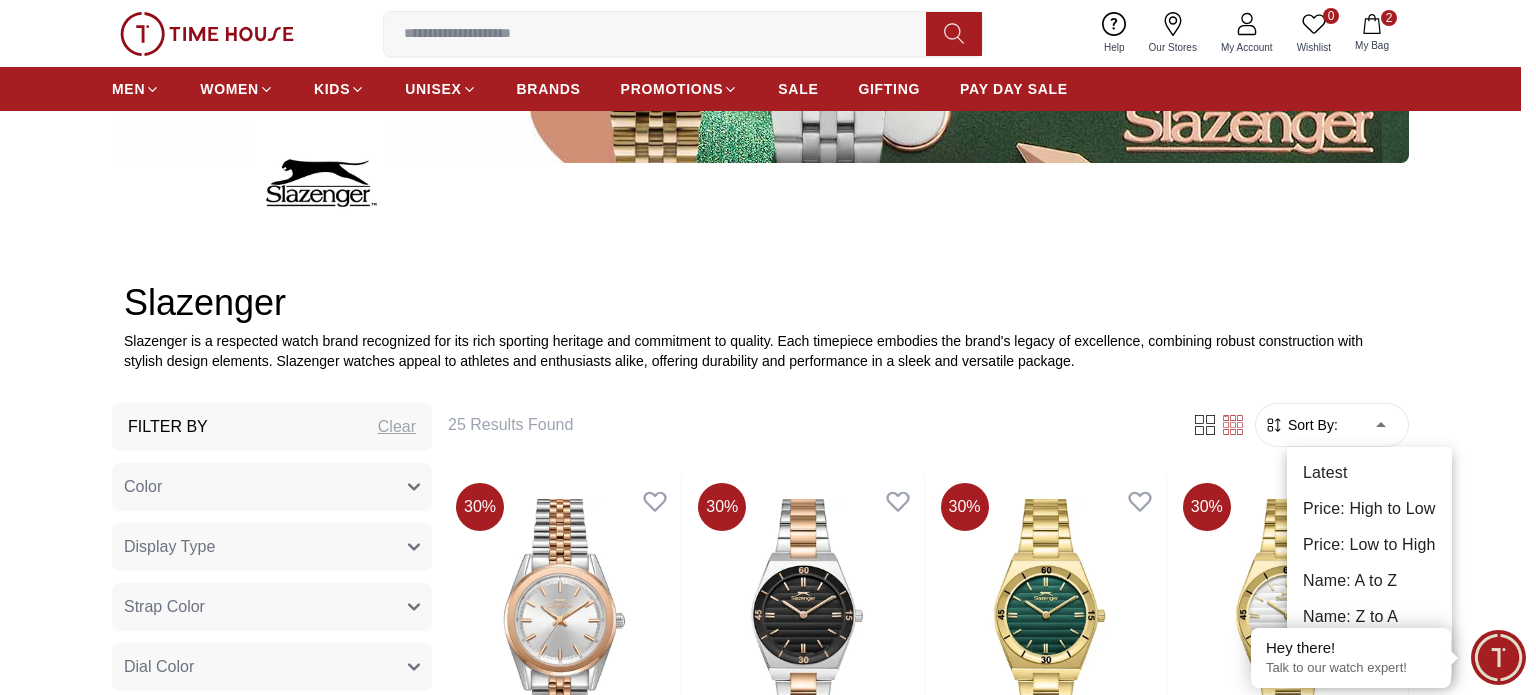 click on "100% Genuine products with International Warranty Shop From UAE | العربية |     Currency    | 0 Wishlist 2 My Bag Help Our Stores My Account 0 Wishlist 2 My Bag MEN WOMEN KIDS UNISEX BRANDS PROMOTIONS SALE GIFTING PAY DAY SALE Home Slazenger Slazenger Slazenger is a respected watch brand recognized for its rich sporting heritage and commitment to quality. Each timepiece embodies the brand's legacy of excellence, combining robust construction with stylish design elements. Slazenger watches appeal to athletes and enthusiasts alike, offering durability and performance in a sleek and versatile package.    Filter By Clear Color Black Green Blue Red Silver Grey Black / Black Light Blue Pink Purple Green / Green Blue / Black Blue / Blue Display Type Analog Multi Function Automatic Automatic  Smart Watch Smart Multifunction Strap Color Silver Green Gold Black Brown Blue Red Multicolor Camel Rose Gold Multi Color Dial Color Black Silver Grey Dark Blue+Gold White Yellow Dark Green Pink Red Turquoise" at bounding box center (768, 1646) 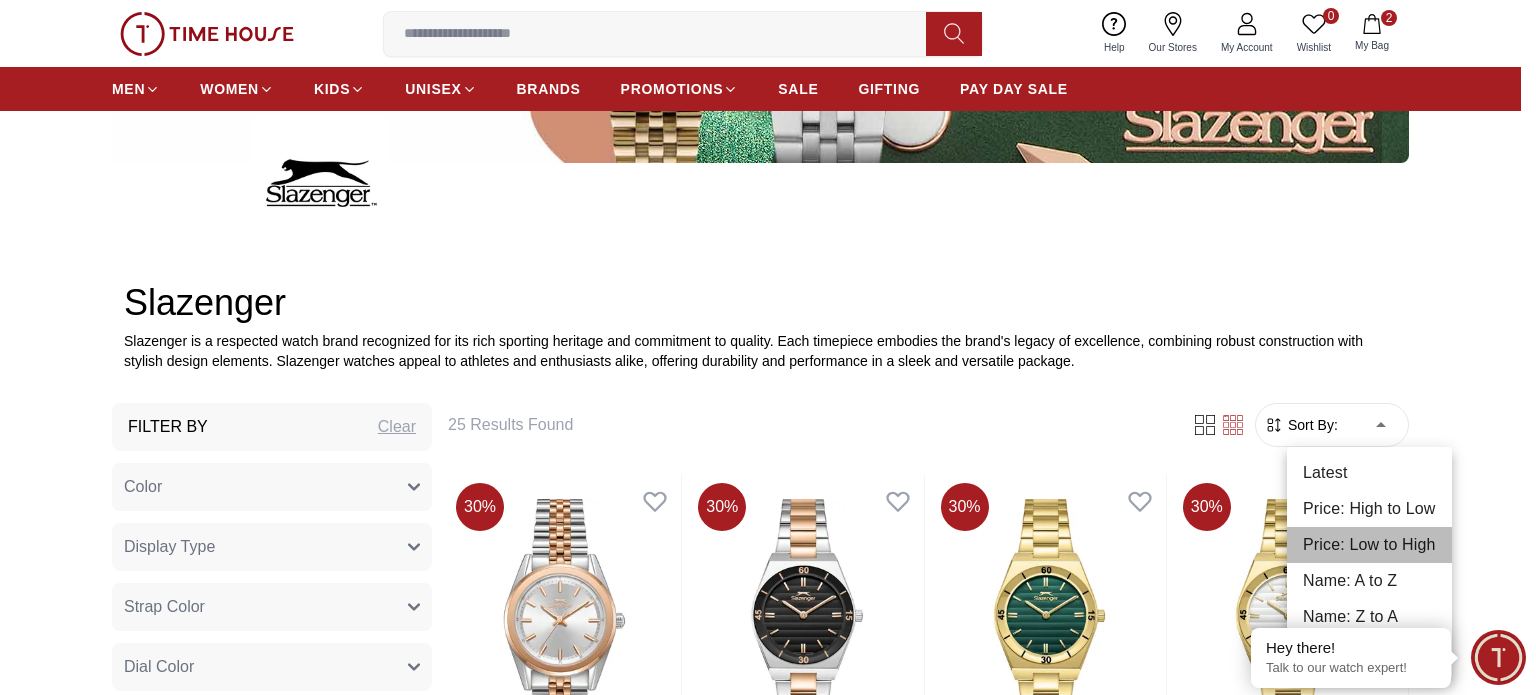 click on "Price: Low to High" at bounding box center [1369, 545] 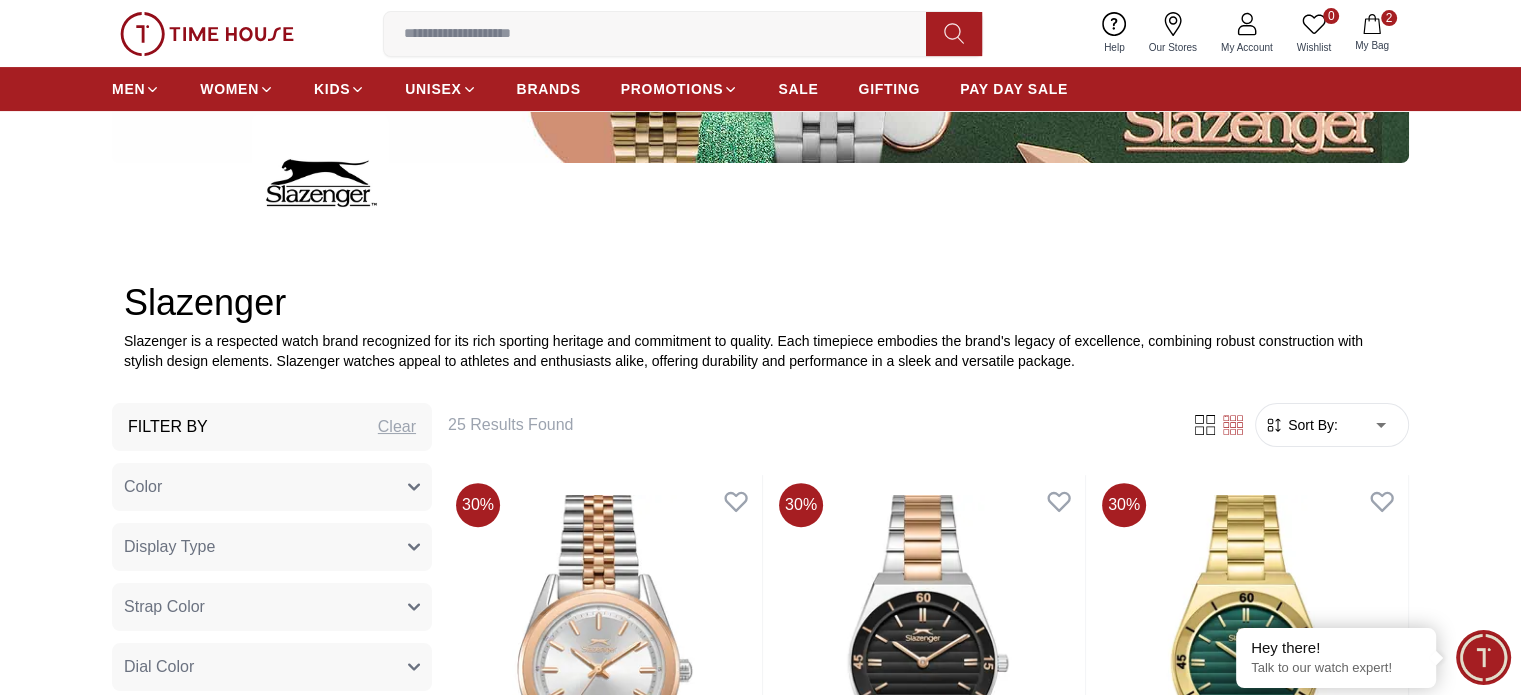 type on "*" 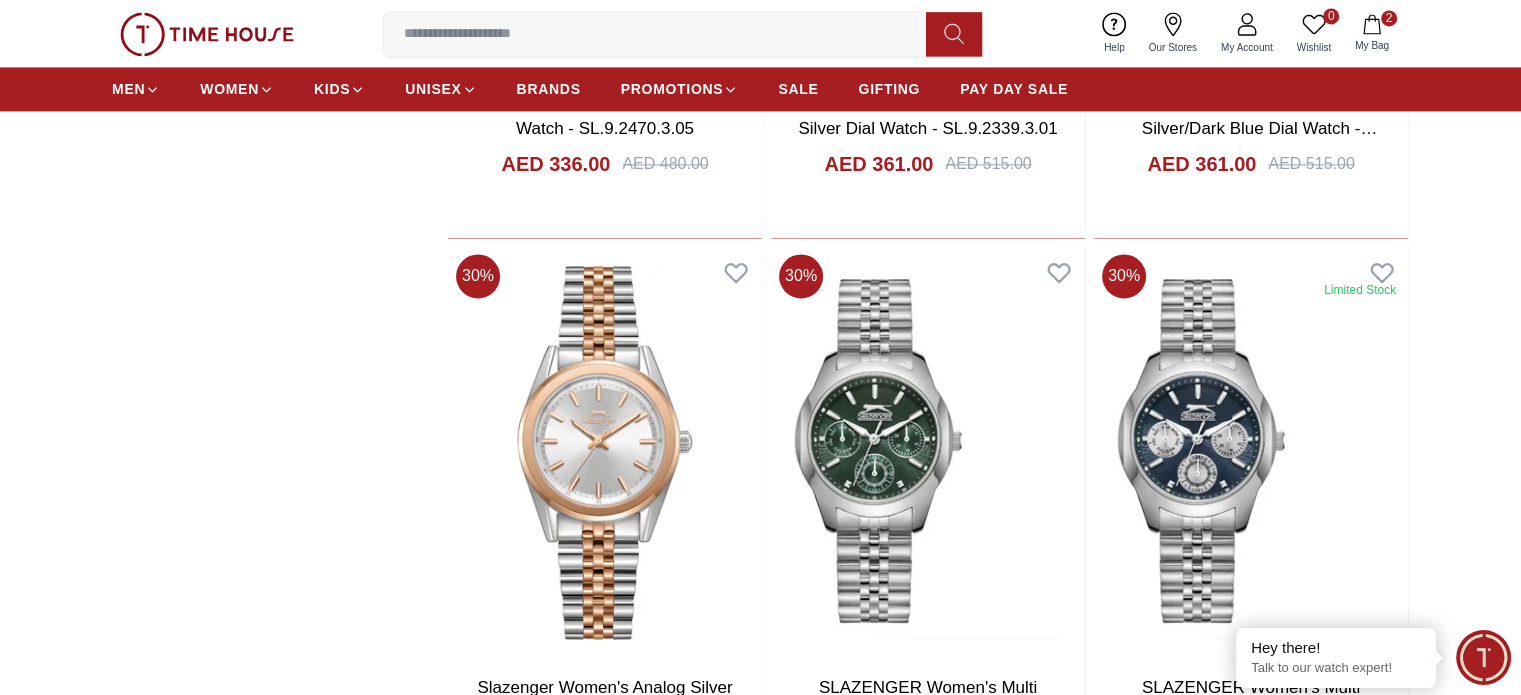 scroll, scrollTop: 3100, scrollLeft: 0, axis: vertical 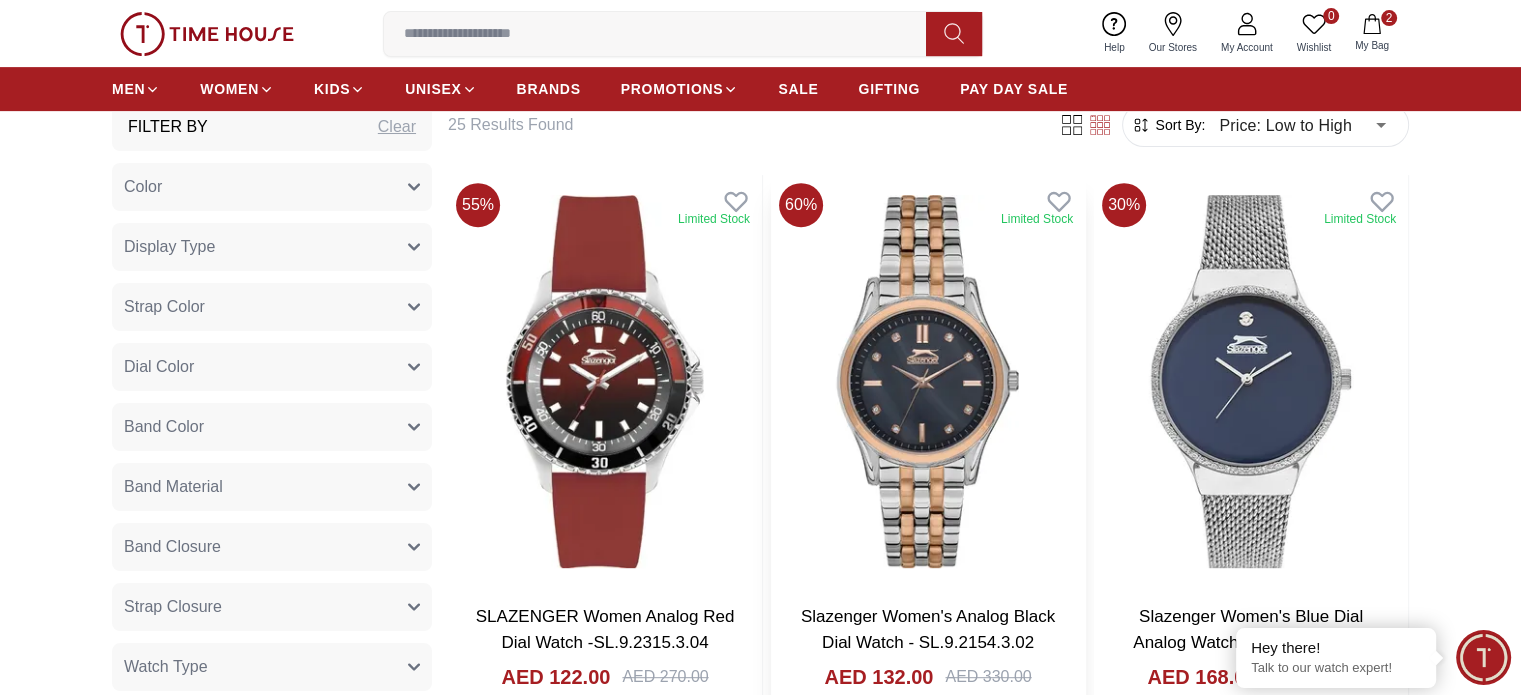 click at bounding box center (928, 381) 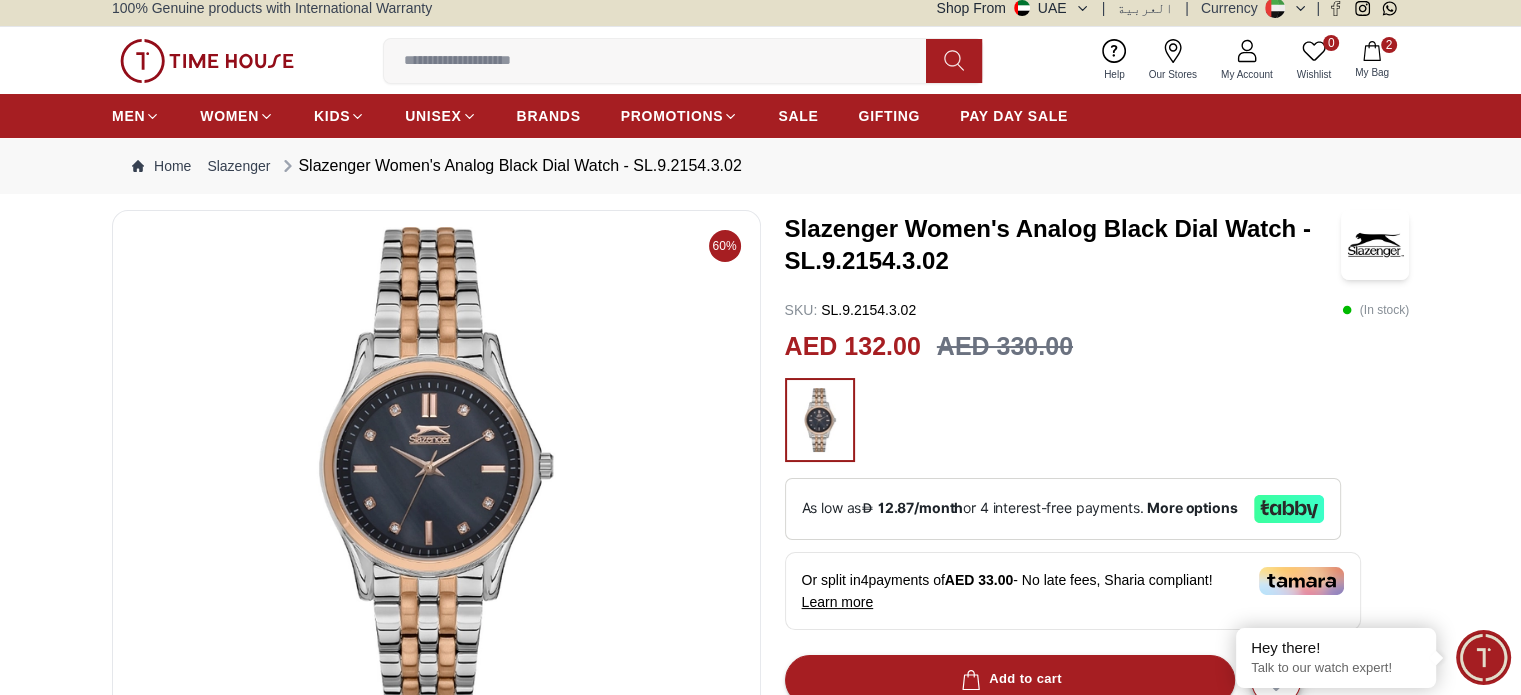 scroll, scrollTop: 0, scrollLeft: 0, axis: both 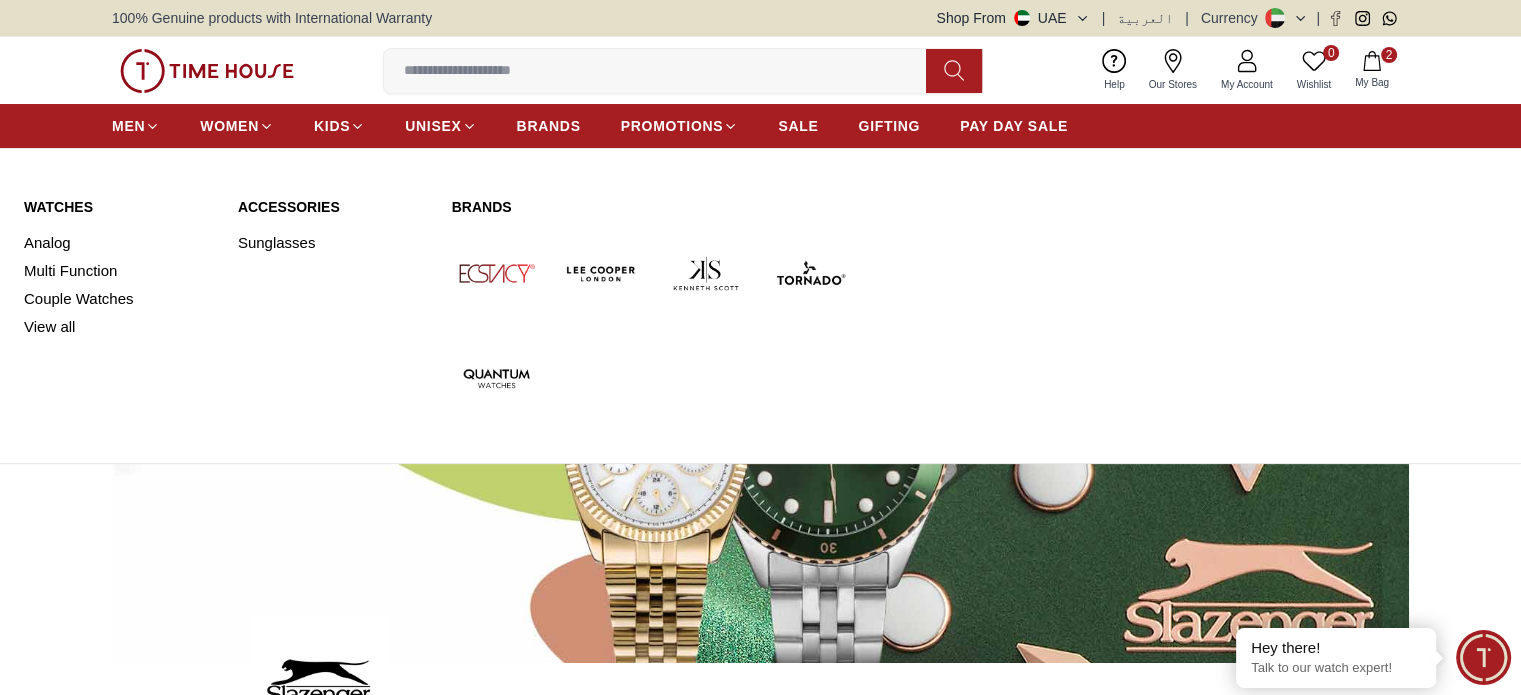 click at bounding box center [601, 273] 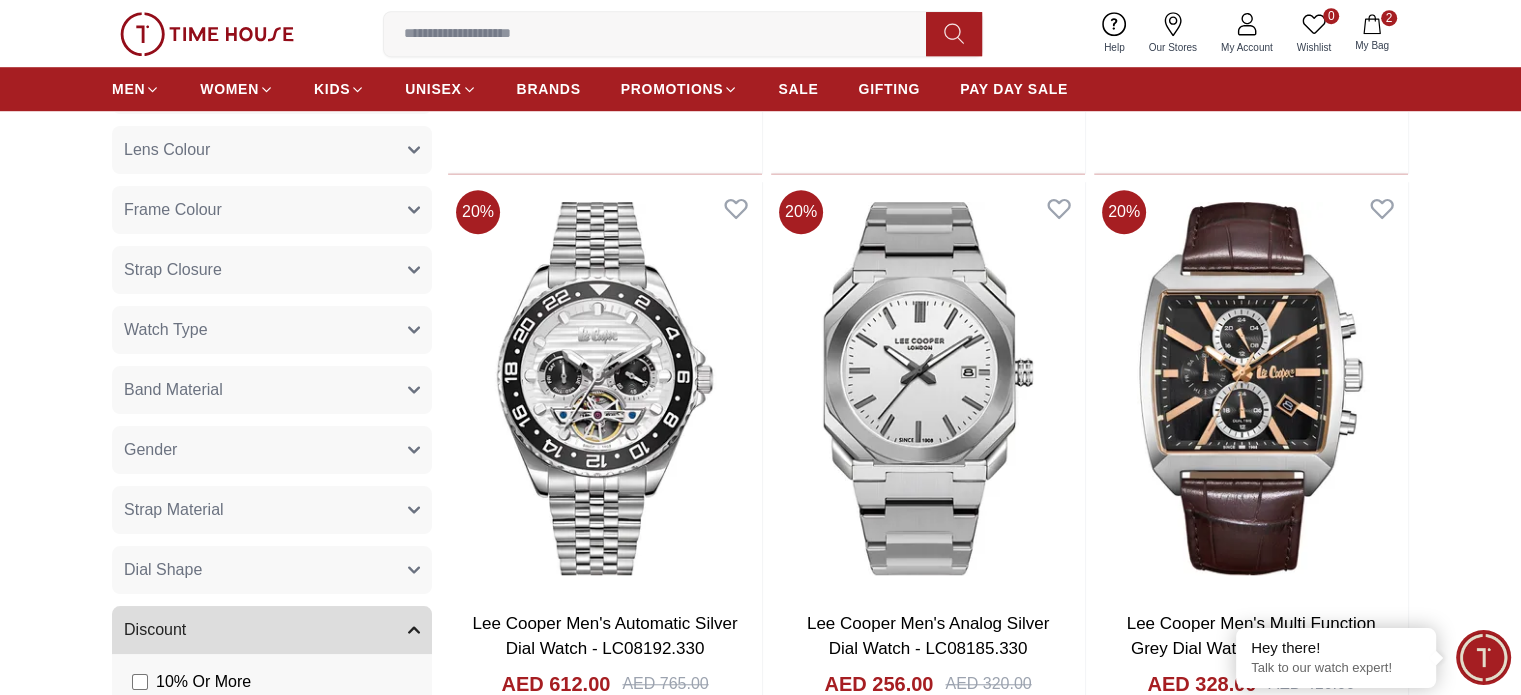 scroll, scrollTop: 1500, scrollLeft: 0, axis: vertical 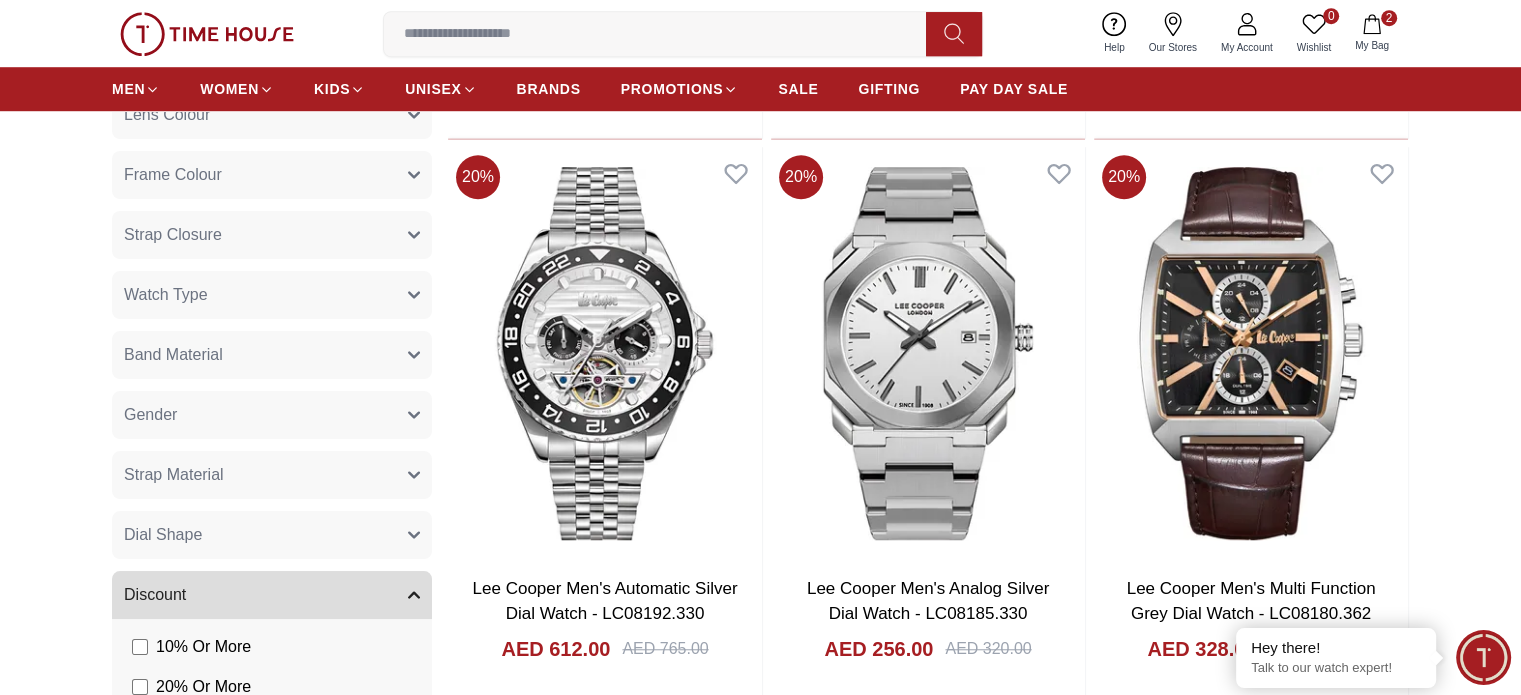 click on "Gender" at bounding box center [272, 415] 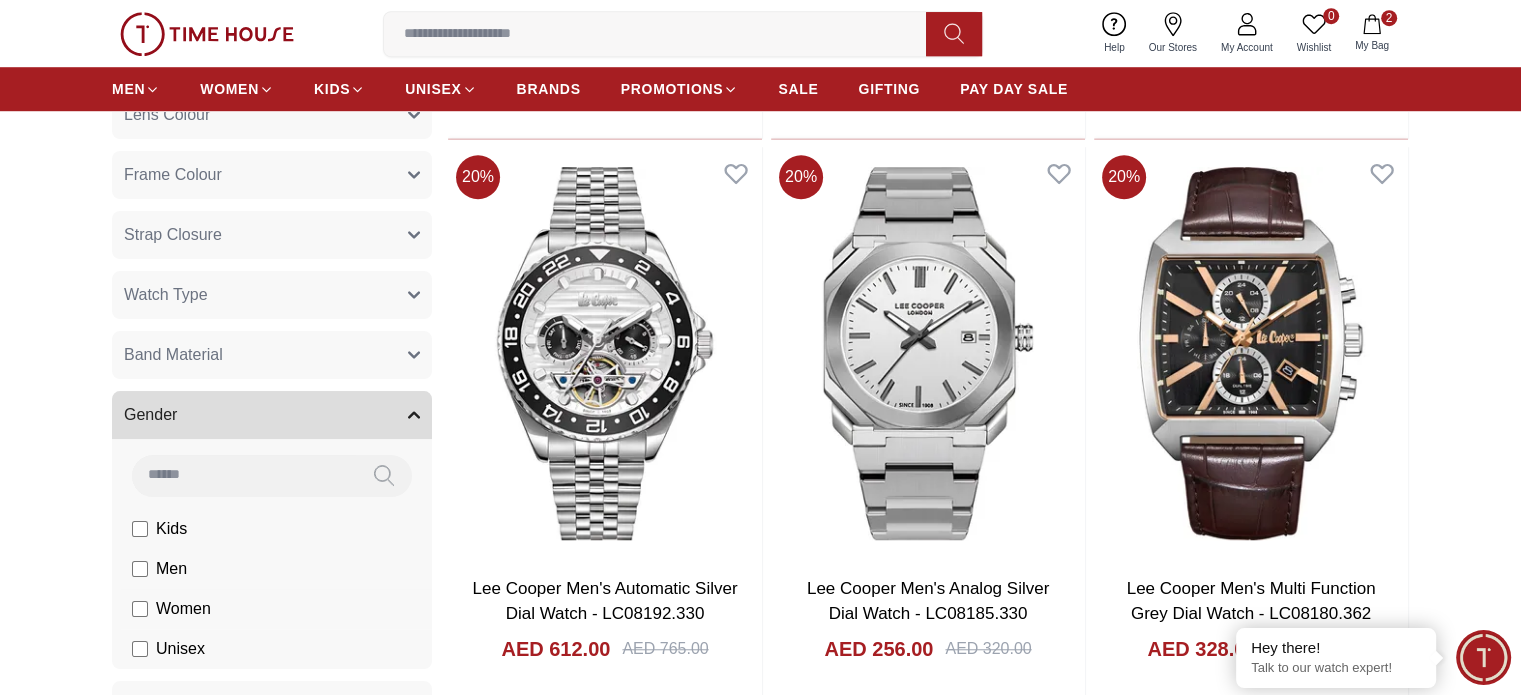 click on "Women" at bounding box center (0, 0) 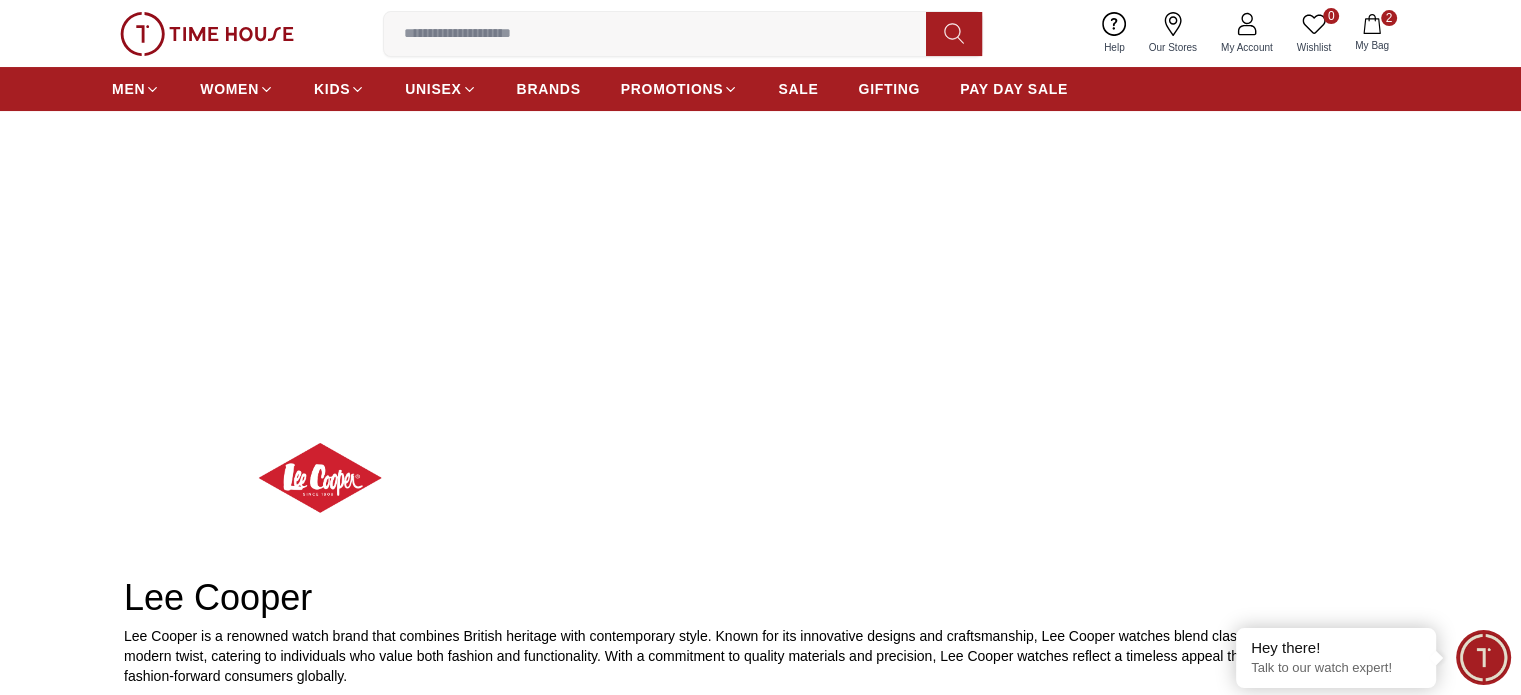 scroll, scrollTop: 500, scrollLeft: 0, axis: vertical 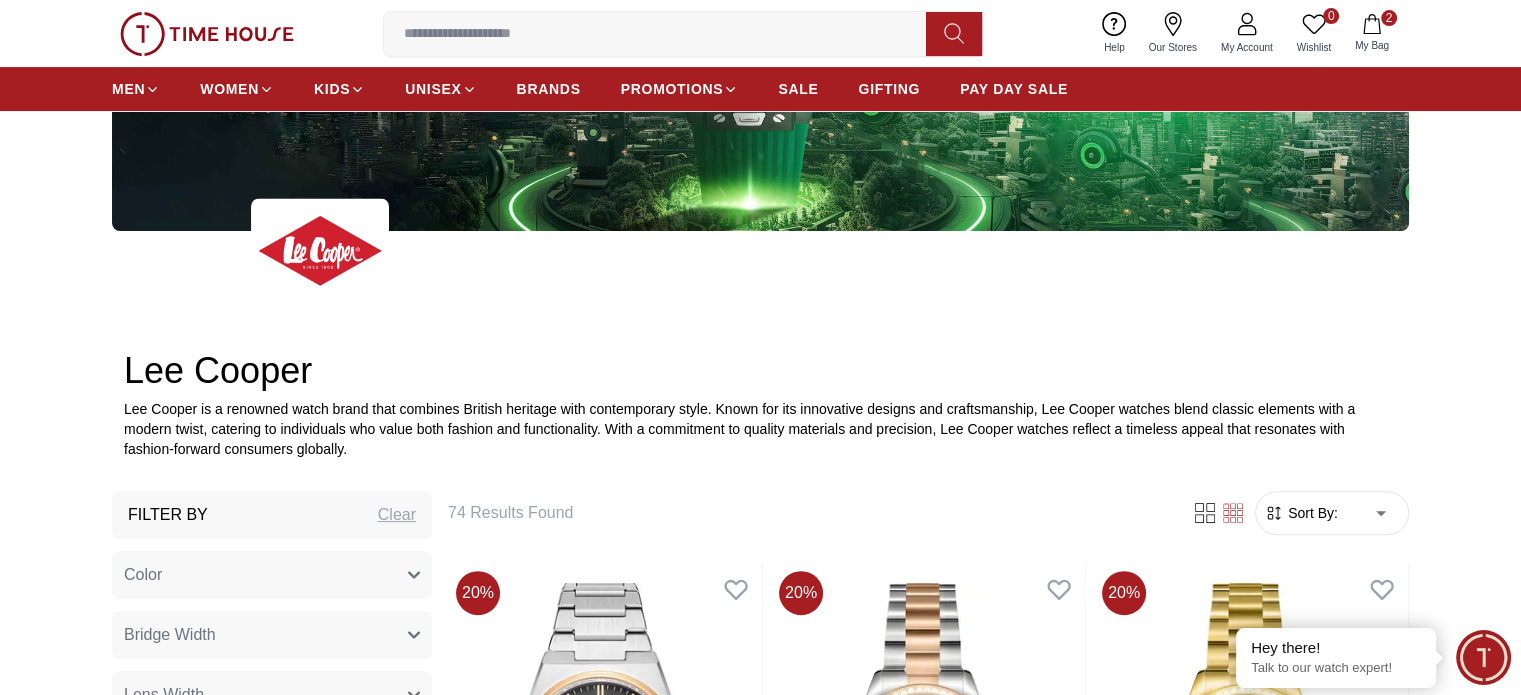 click on "Sort By:" at bounding box center [1311, 513] 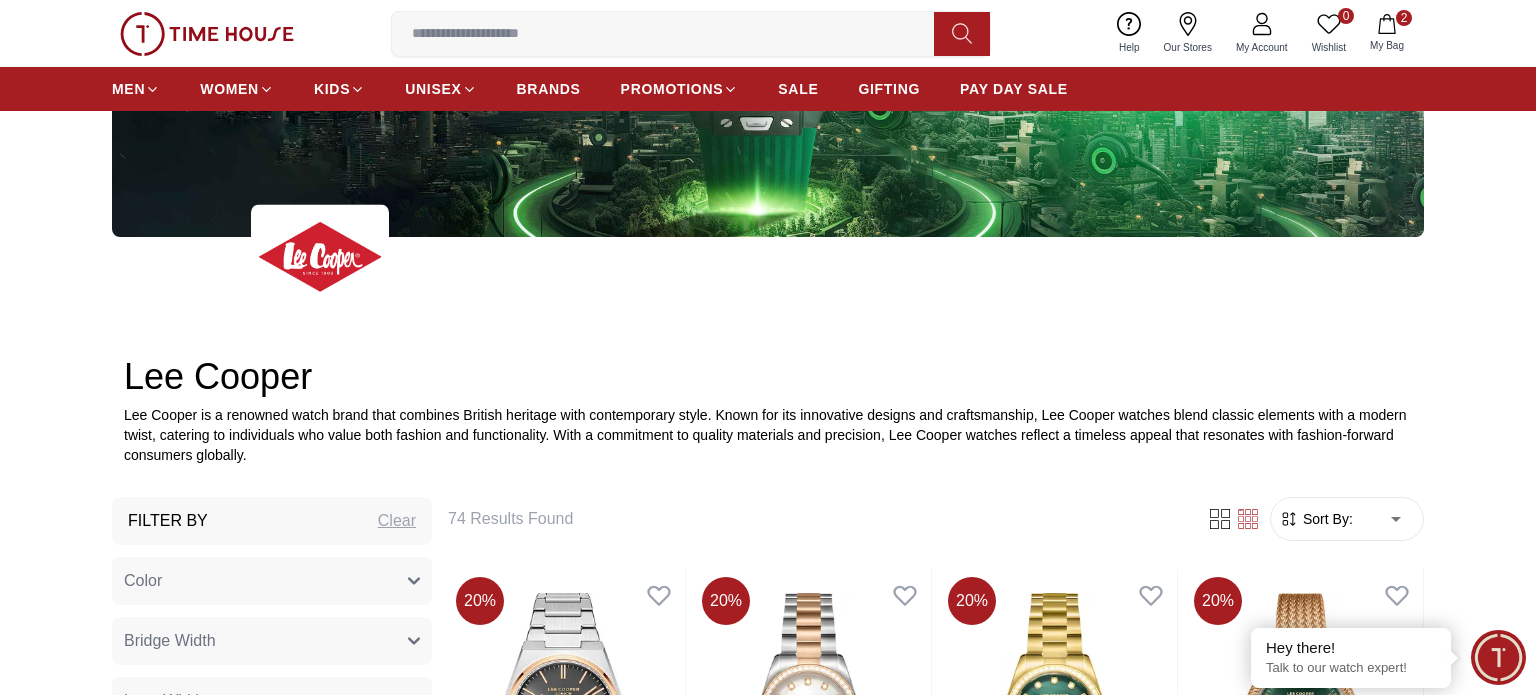 click on "100% Genuine products with International Warranty Shop From UAE | العربية | Currency | 0 Wishlist 2 My Bag Help Our Stores My Account 0 Wishlist 2 My Bag MEN WOMEN KIDS UNISEX BRANDS PROMOTIONS SALE GIFTING PAY DAY SALE Home Lee-Cooper Lee Cooper Lee Cooper is a renowned watch brand that combines British heritage with contemporary style. Known for its innovative designs and craftsmanship, Lee Cooper watches blend classic elements with a modern twist, catering to individuals who value both fashion and functionality. With a commitment to quality materials and precision, Lee Cooper watches reflect a timeless appeal that resonates with fashion-forward consumers globally. Filter By Clear Color Black Green Blue Red Dark Blue Silver Silver / Black Rose Gold Grey White Mop Silver / Silver Dark Blue / Silver Silver / Gold Silver / Rose Gold Black / Black Yellow Brown White Mop / Silver Blue / Rose Gold Pink Green /Silver Purple Silver Silver Silver / Blue Bridge Width 19 mm 21 mm 22 mm Red" at bounding box center (768, 1705) 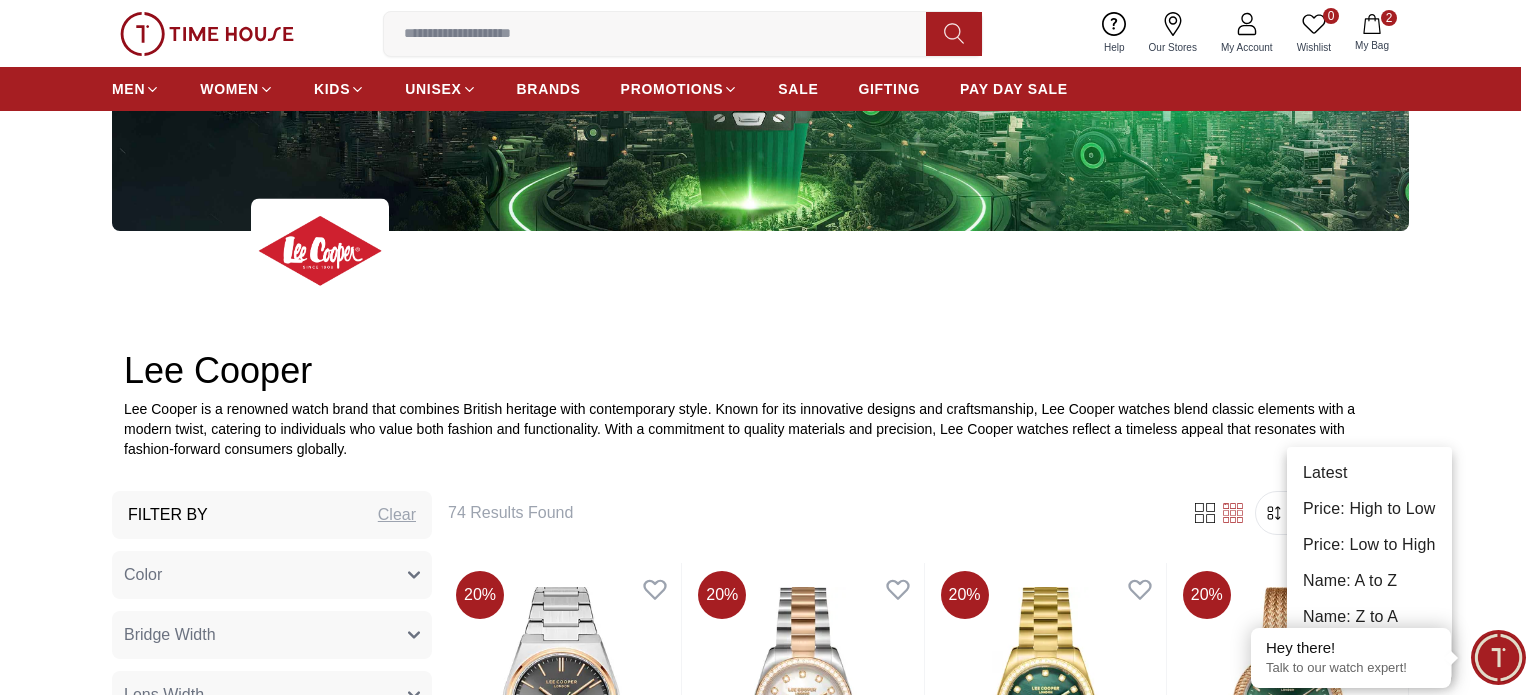 click on "Price: Low to High" at bounding box center [1369, 545] 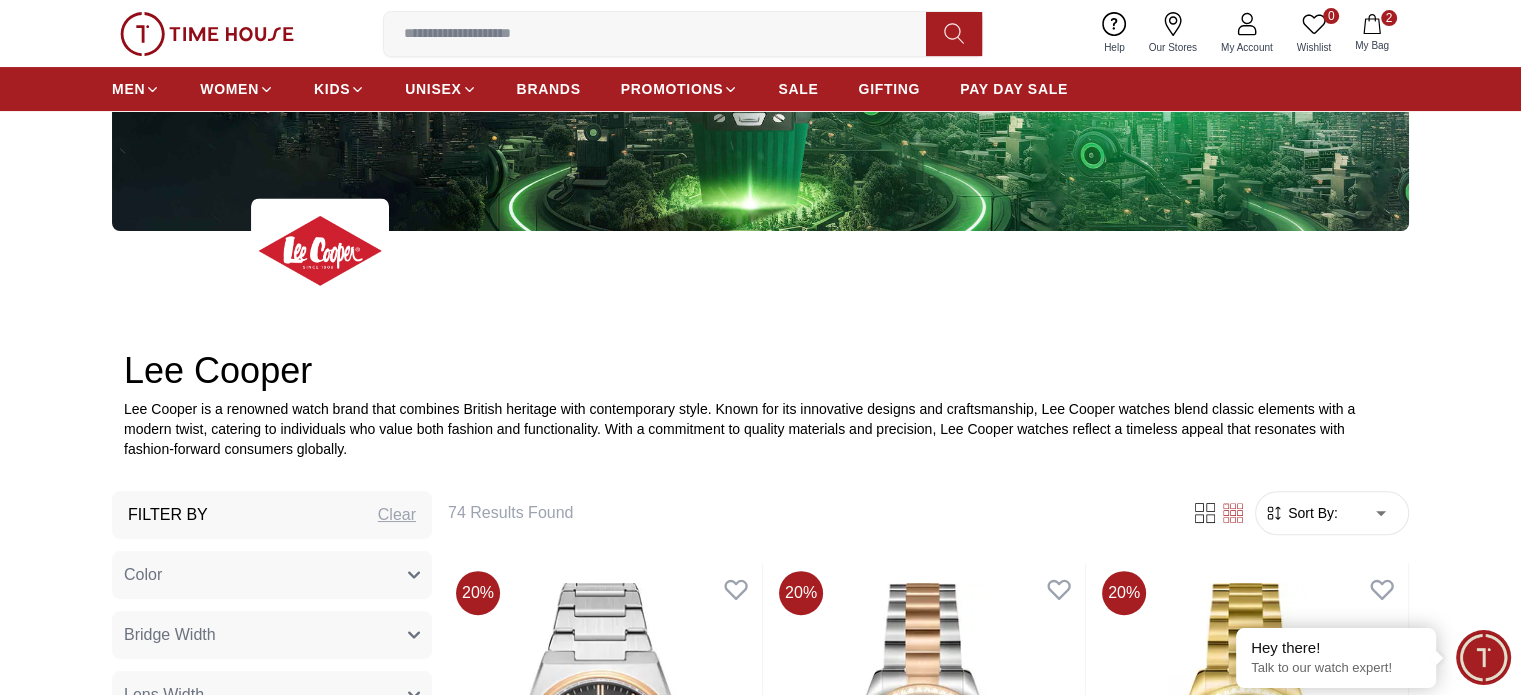 type on "*" 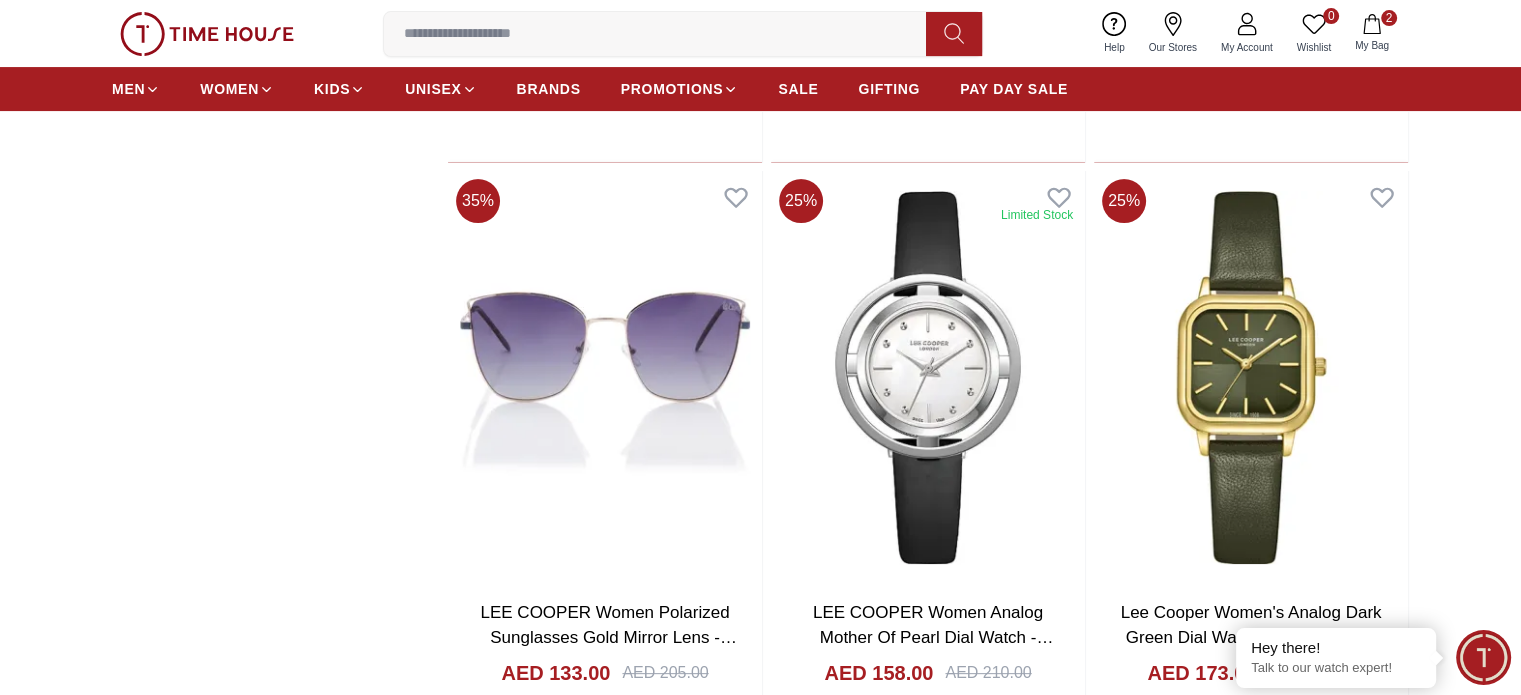 scroll, scrollTop: 8232, scrollLeft: 0, axis: vertical 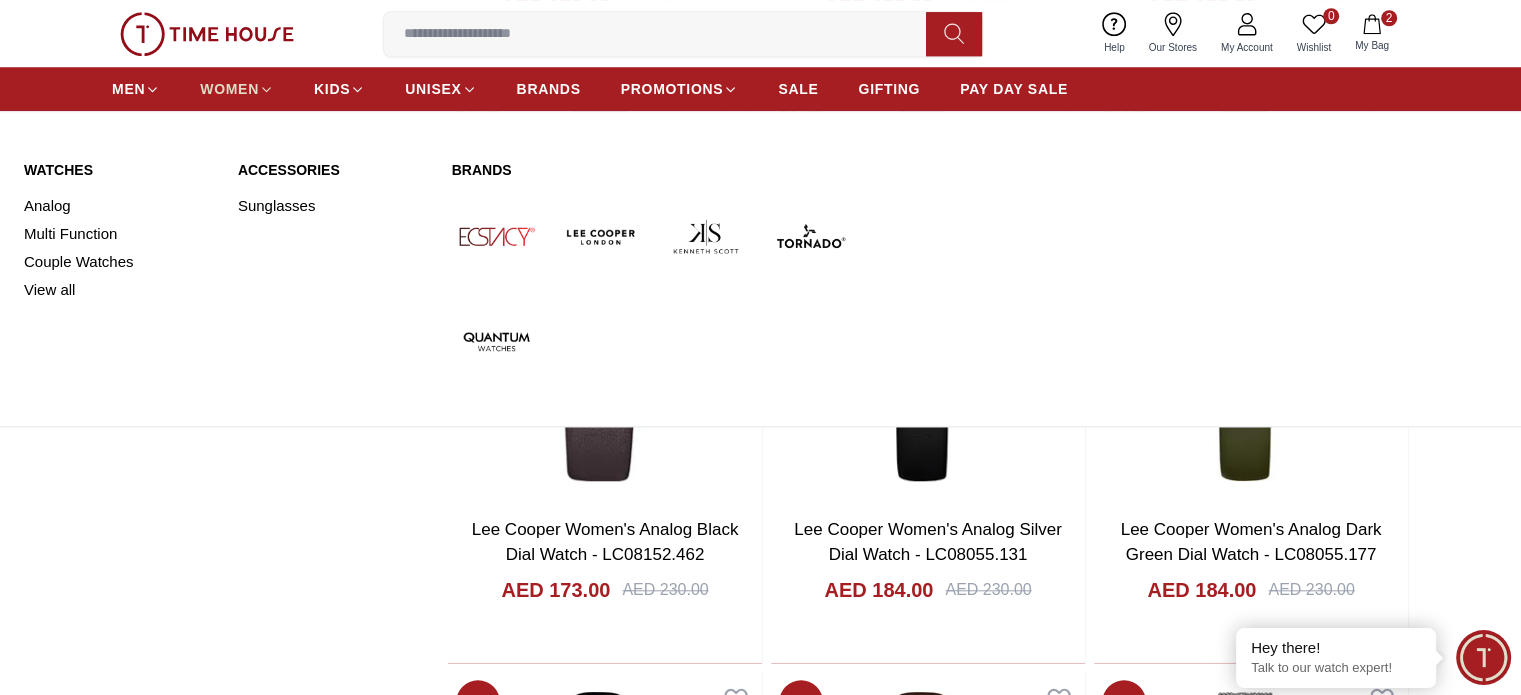 click on "WOMEN" at bounding box center [229, 89] 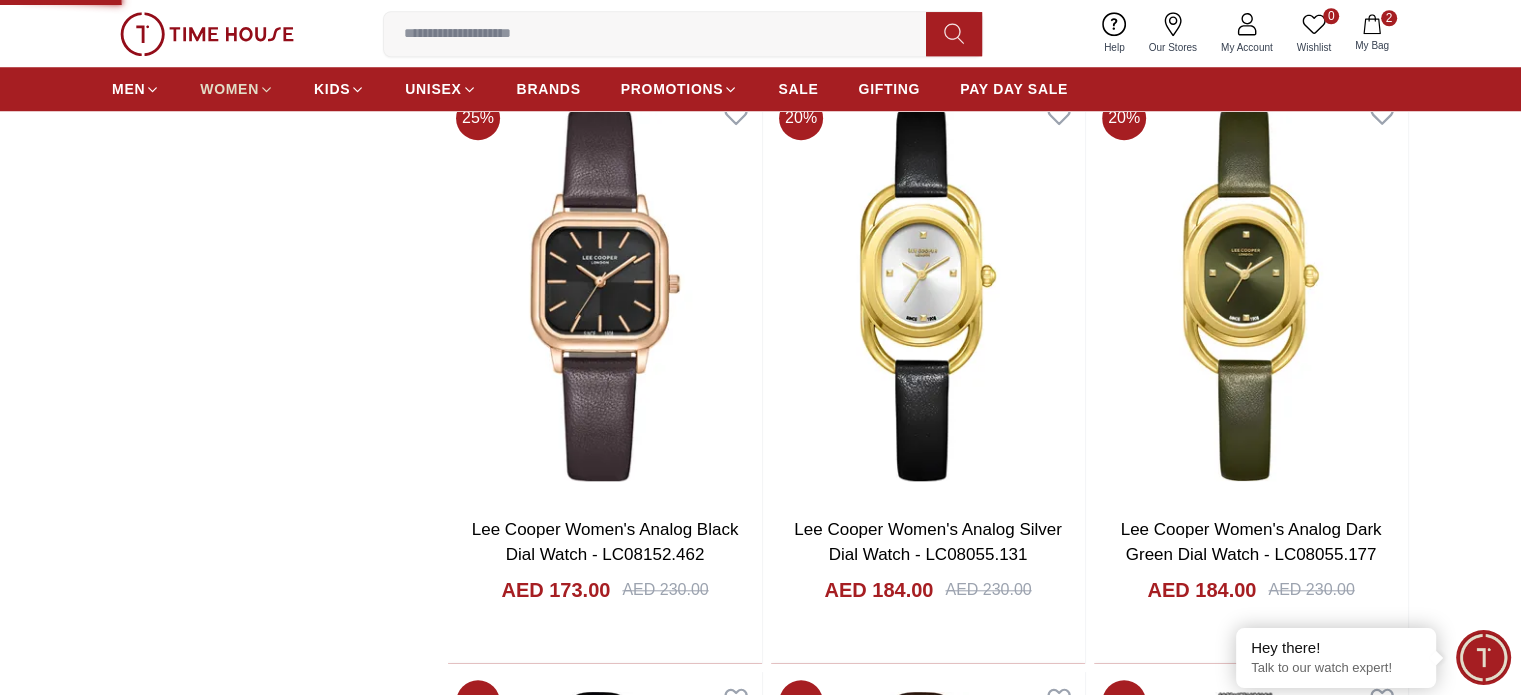 scroll, scrollTop: 0, scrollLeft: 0, axis: both 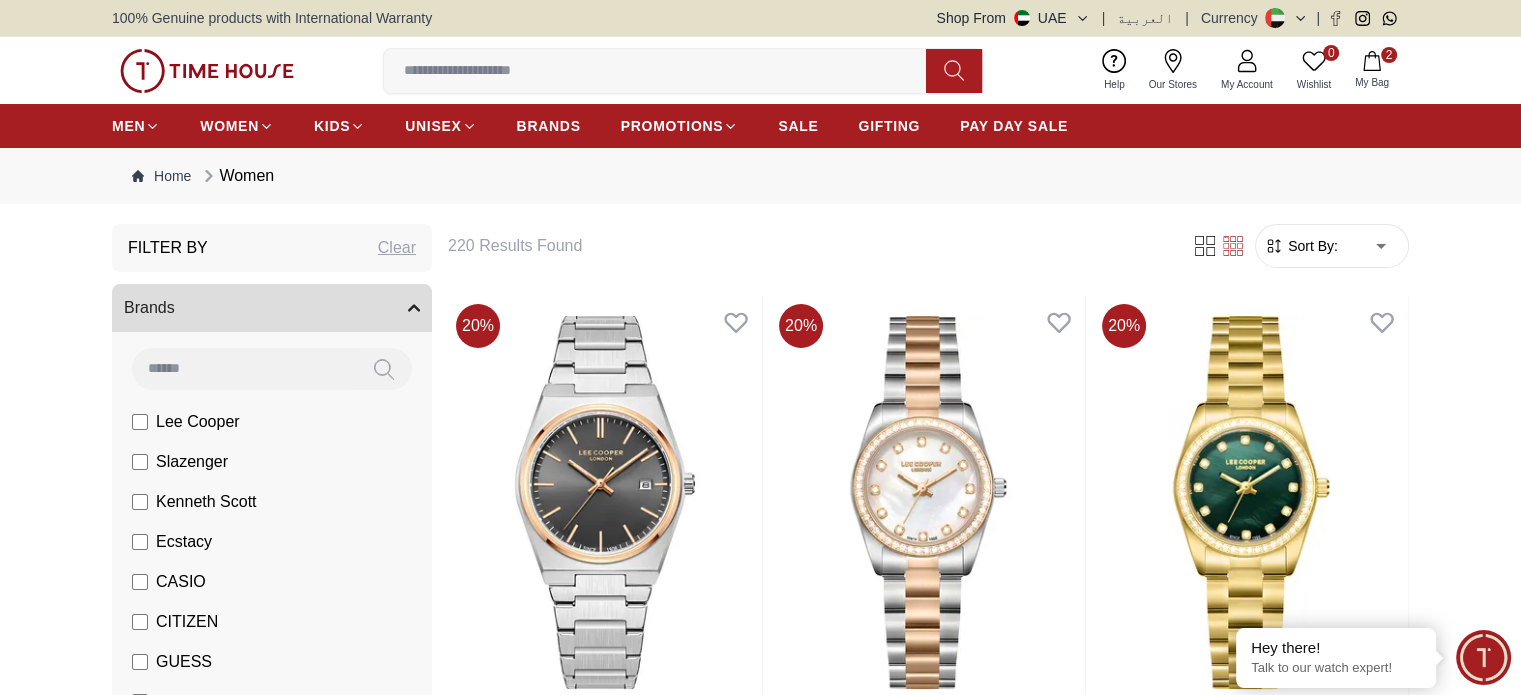 click on "Sort By:" at bounding box center [1311, 246] 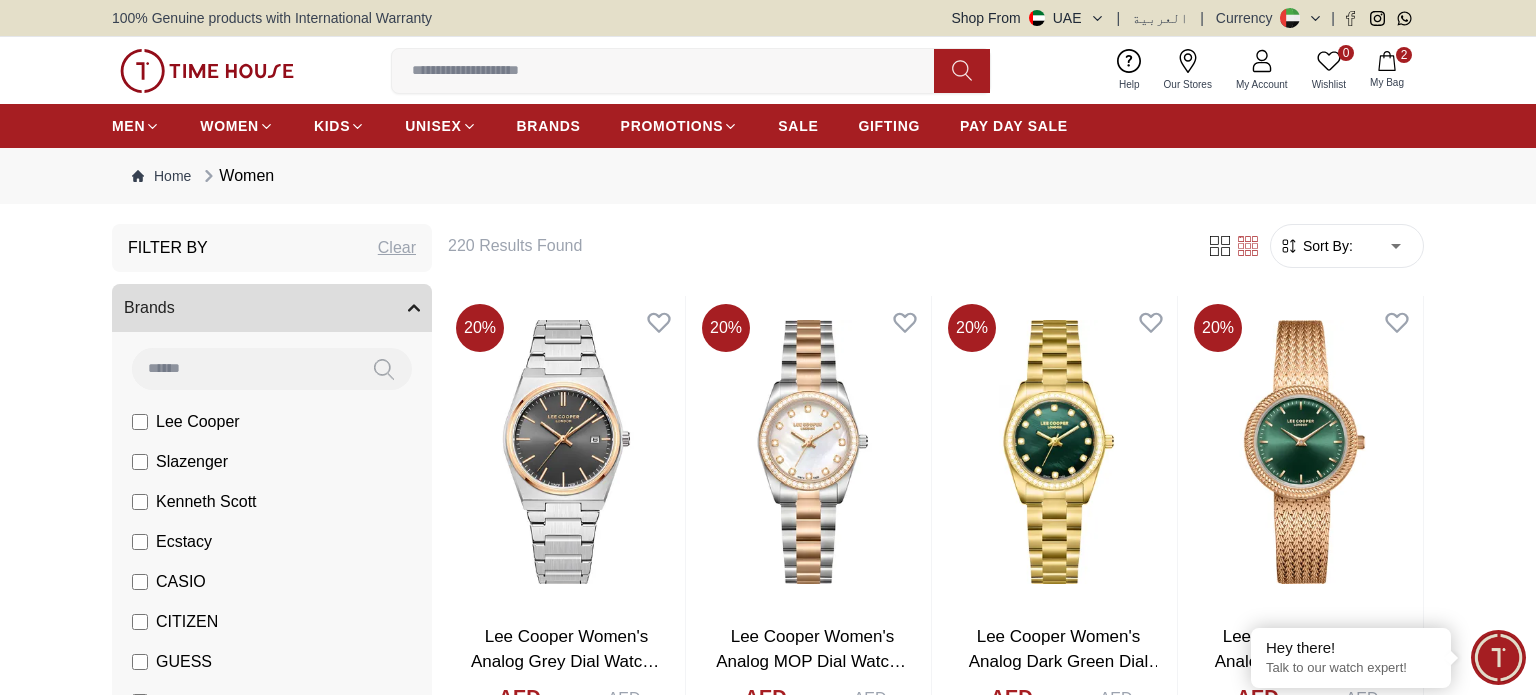 click on "100% Genuine products with International Warranty Shop From UAE | العربية | Currency | 0 Wishlist 2 My Bag Help Our Stores My Account 0 Wishlist 2 My Bag MEN WOMEN KIDS UNISEX BRANDS PROMOTIONS SALE GIFTING PAY DAY SALE Home Women Filter By Clear Brands Lee Cooper Slazenger Kenneth Scott Ecstacy CASIO CITIZEN GUESS Michael Kors Police G-Shock Lee Cooper Accessories Irus Idee Vogue Polaroid Ciga Design Color Black Green Blue Red Dark Blue Silver Rose Gold Grey White Mop White White / Rose Gold Silver / Silver Silver / Gold Silver / Rose Gold Black / Black Black / Rose Gold Gold Yellow Dark Green Brown White / Silver Light Blue Black /Grey White Mop / Silver Blue / Rose Gold Pink Purple Black / Rose Gold Green / Green Blue / Blue Navy Blue Blue / Silver Champagne White / Gold Black Ivory O.Green Peach Green / Silver MOP Light blue Dark green Light green Rose gold Silver / White / Rose Gold Black / Pink Beige Green Sunray Rose Gold Sunray Blue MOP Rose Gold MOP MOP / Rose Gold 10" at bounding box center [768, 1819] 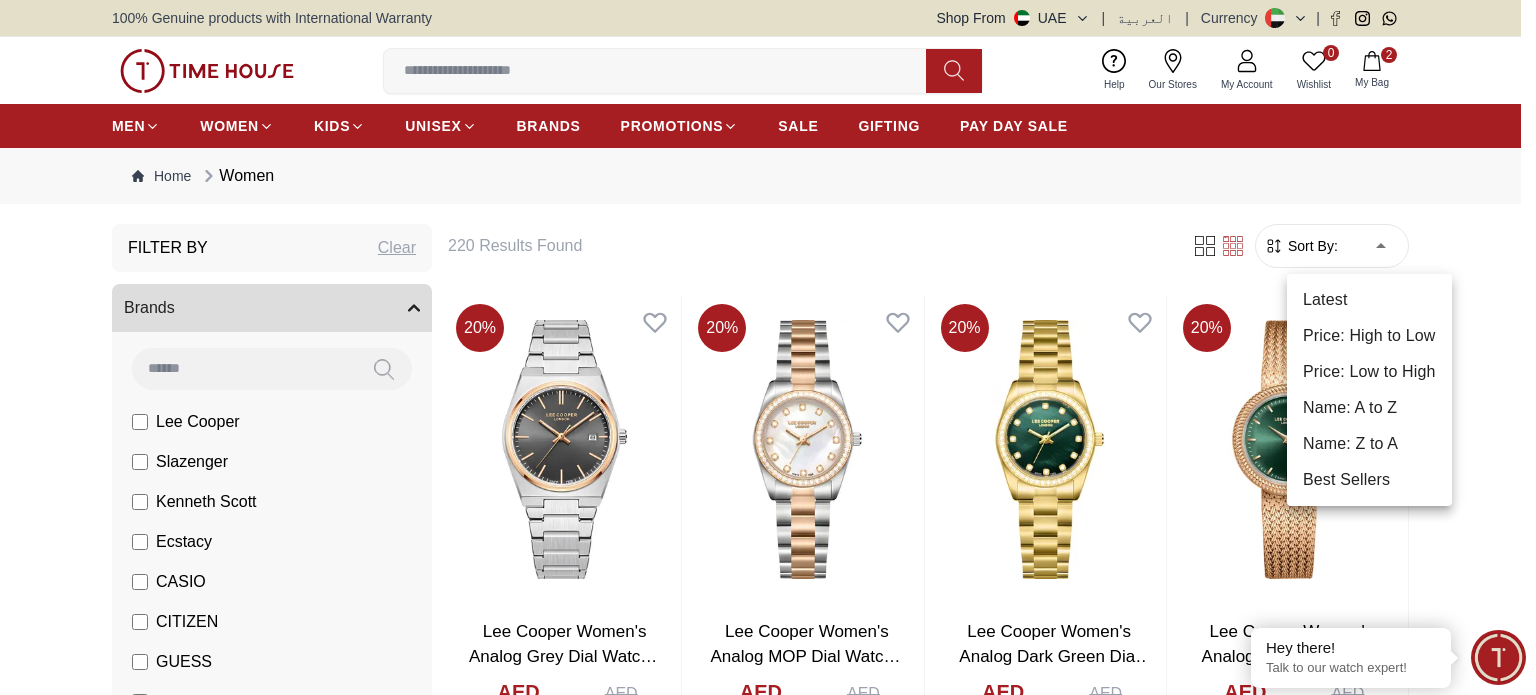 click on "Price: Low to High" at bounding box center [1369, 372] 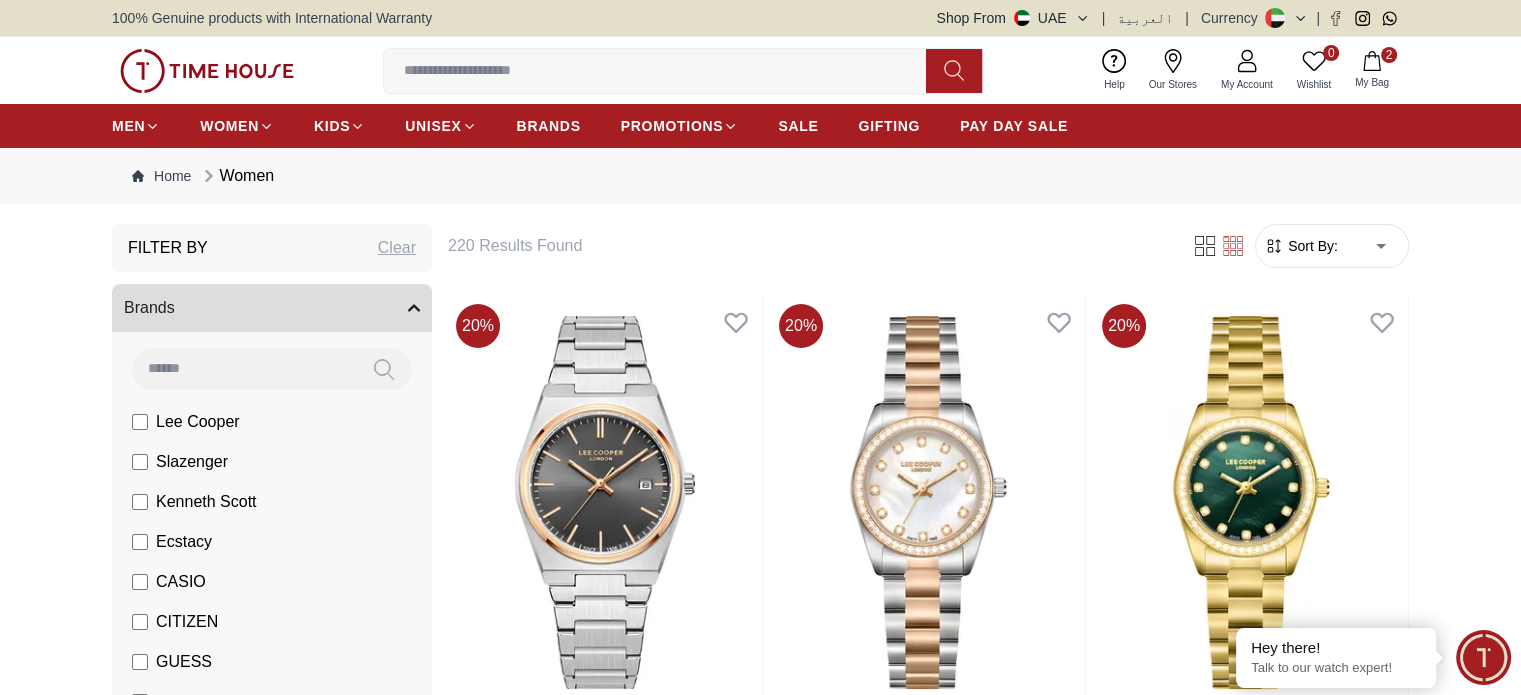 type on "*" 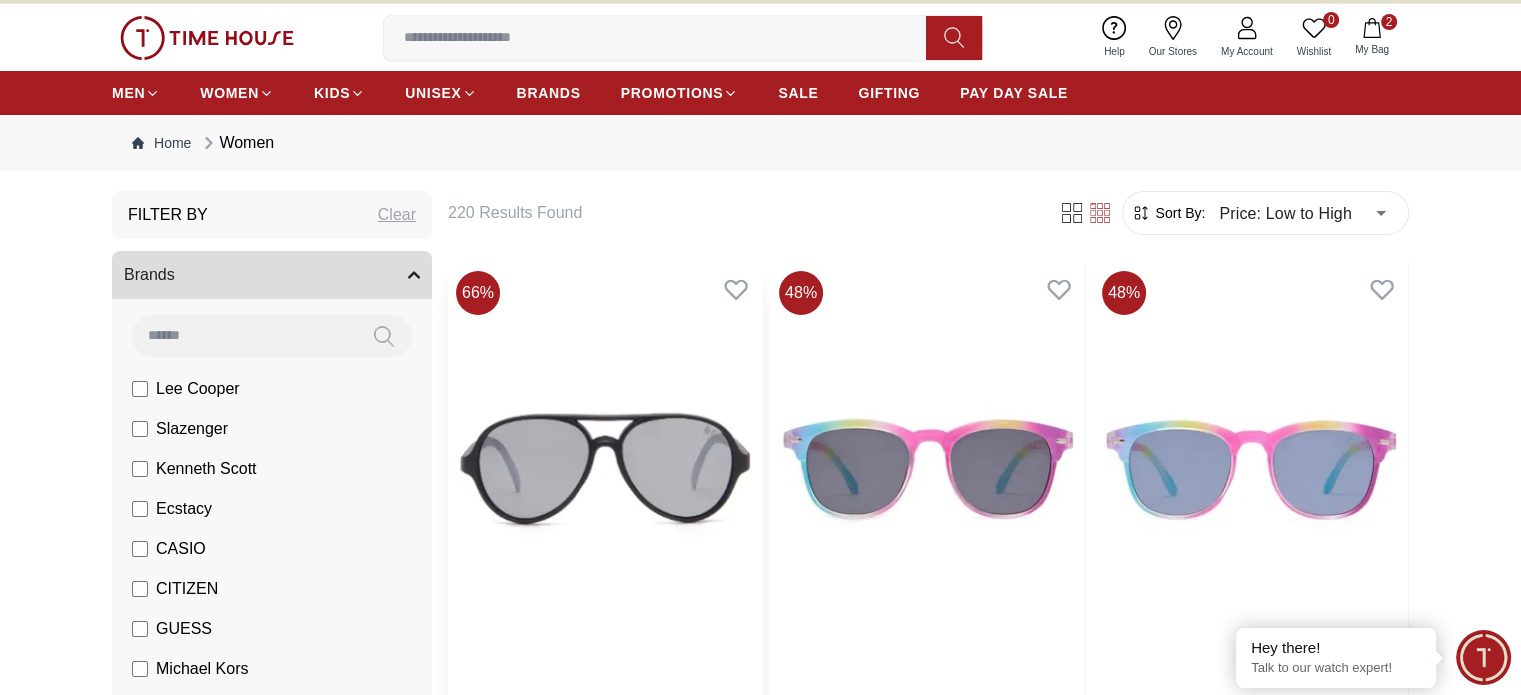 scroll, scrollTop: 0, scrollLeft: 0, axis: both 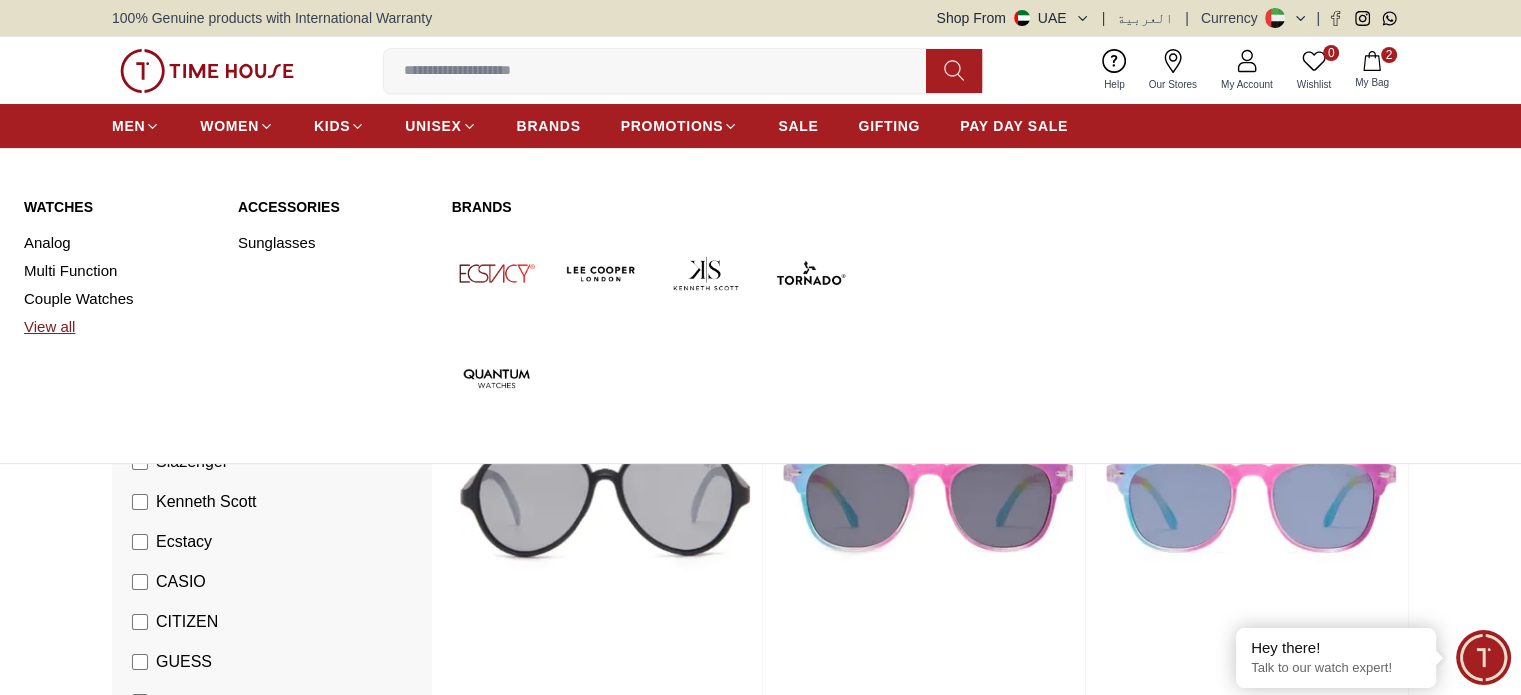 click on "View all" at bounding box center [119, 327] 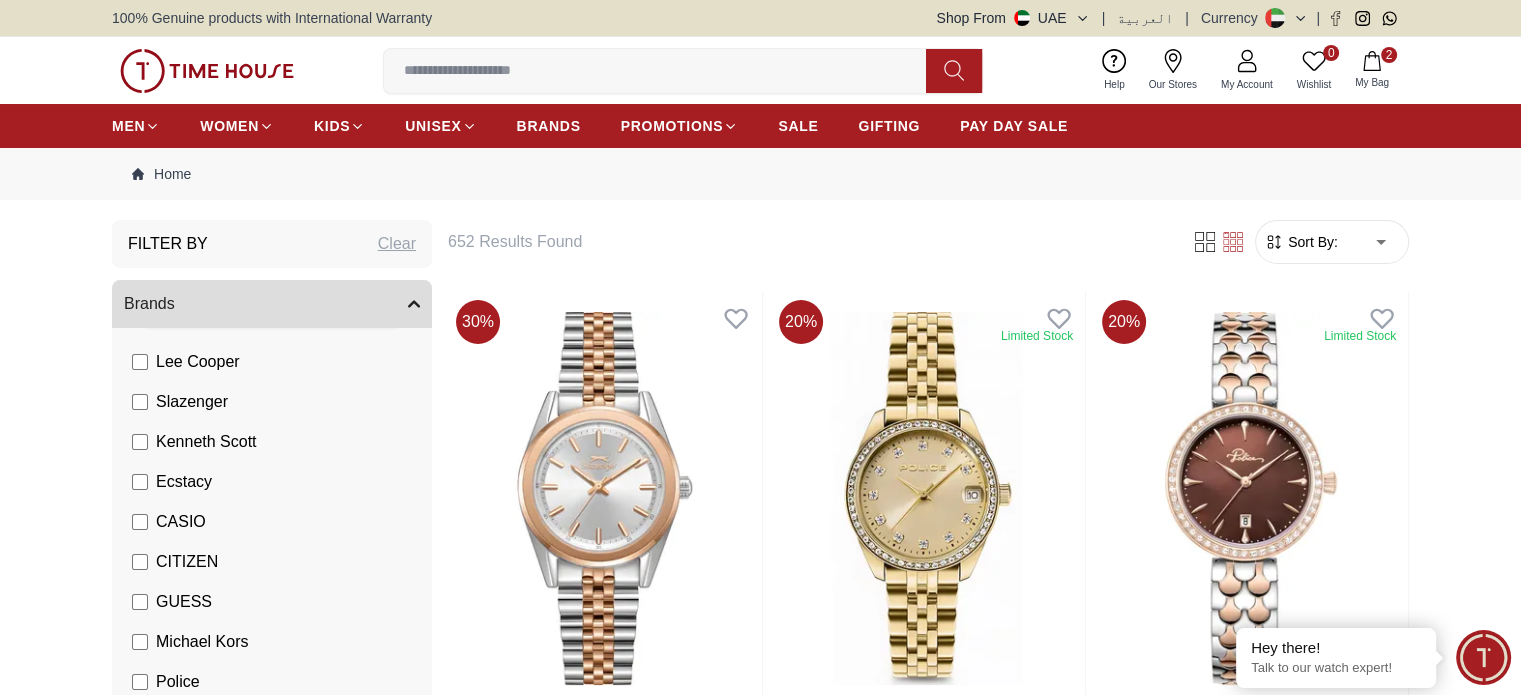 scroll, scrollTop: 109, scrollLeft: 0, axis: vertical 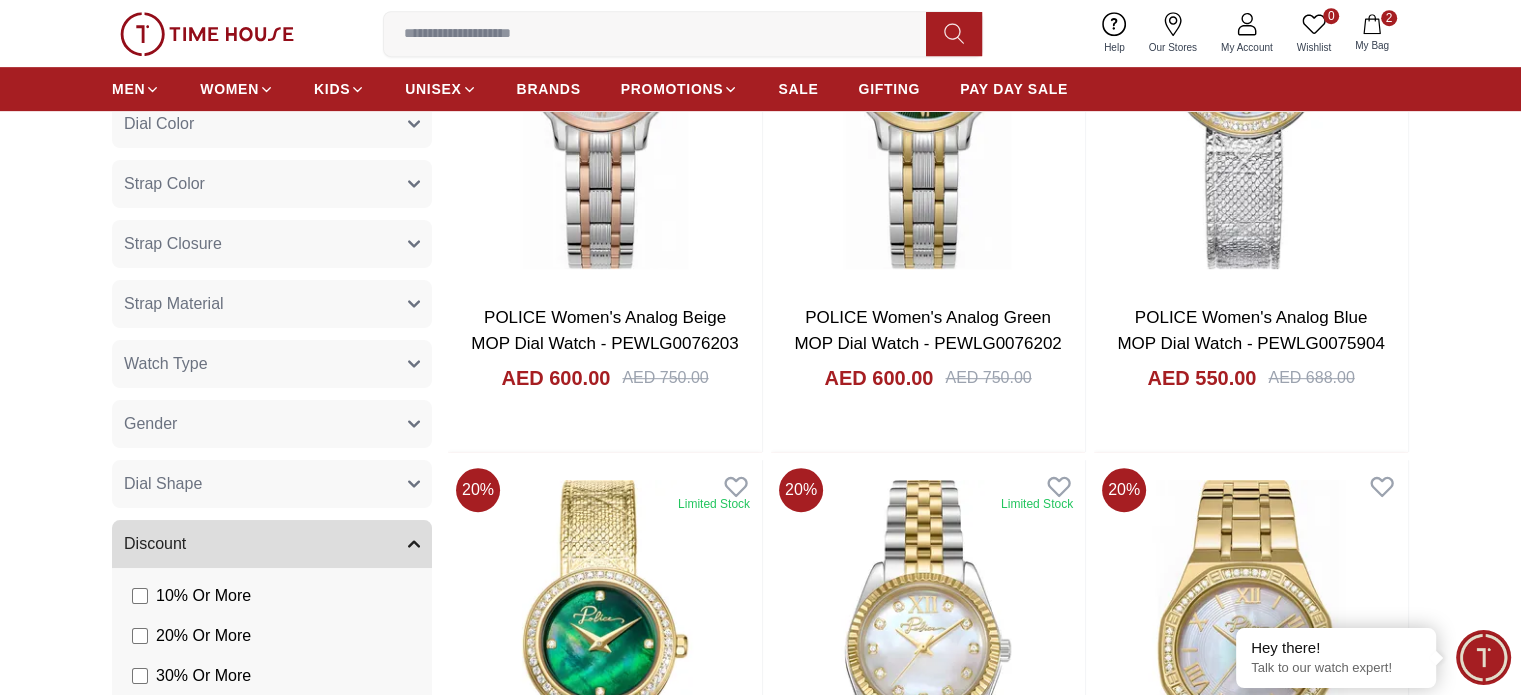 click on "Gender" at bounding box center (272, 424) 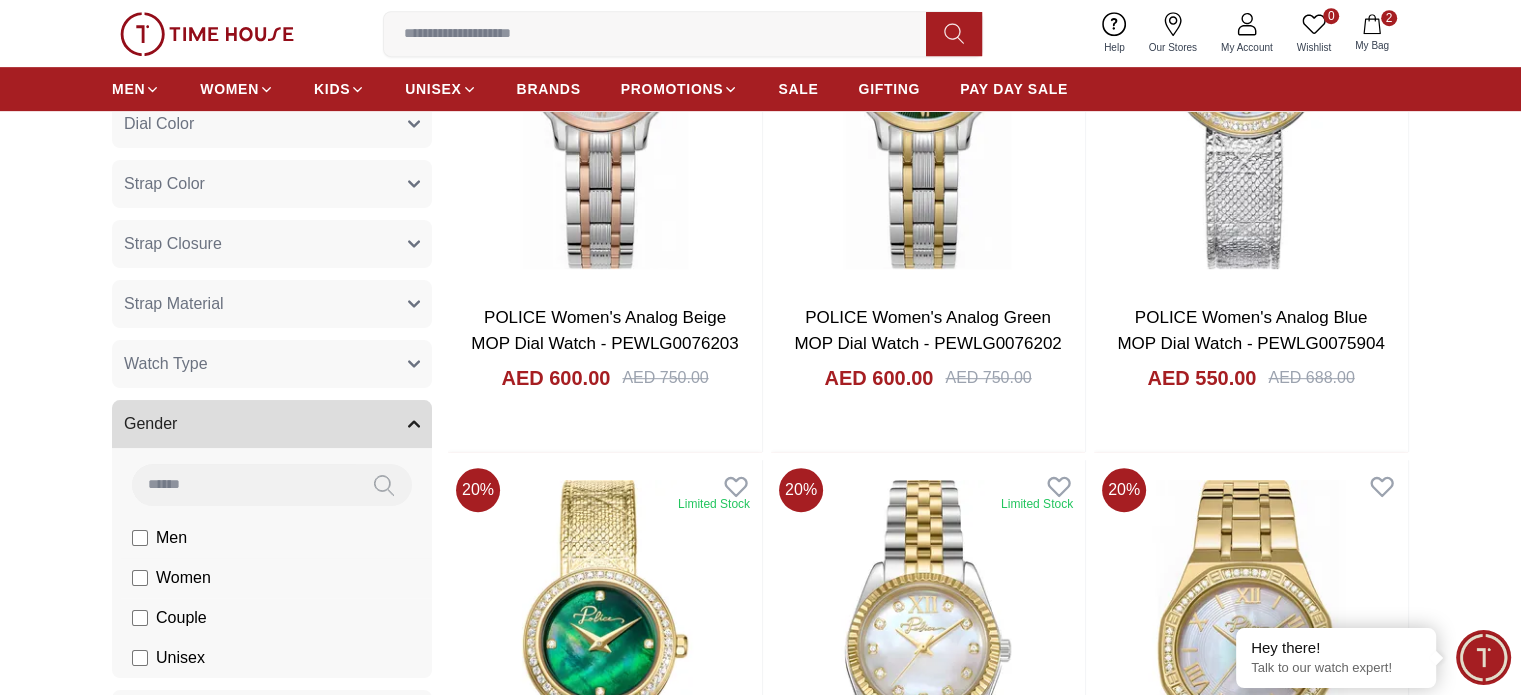click on "Women" at bounding box center (276, -651) 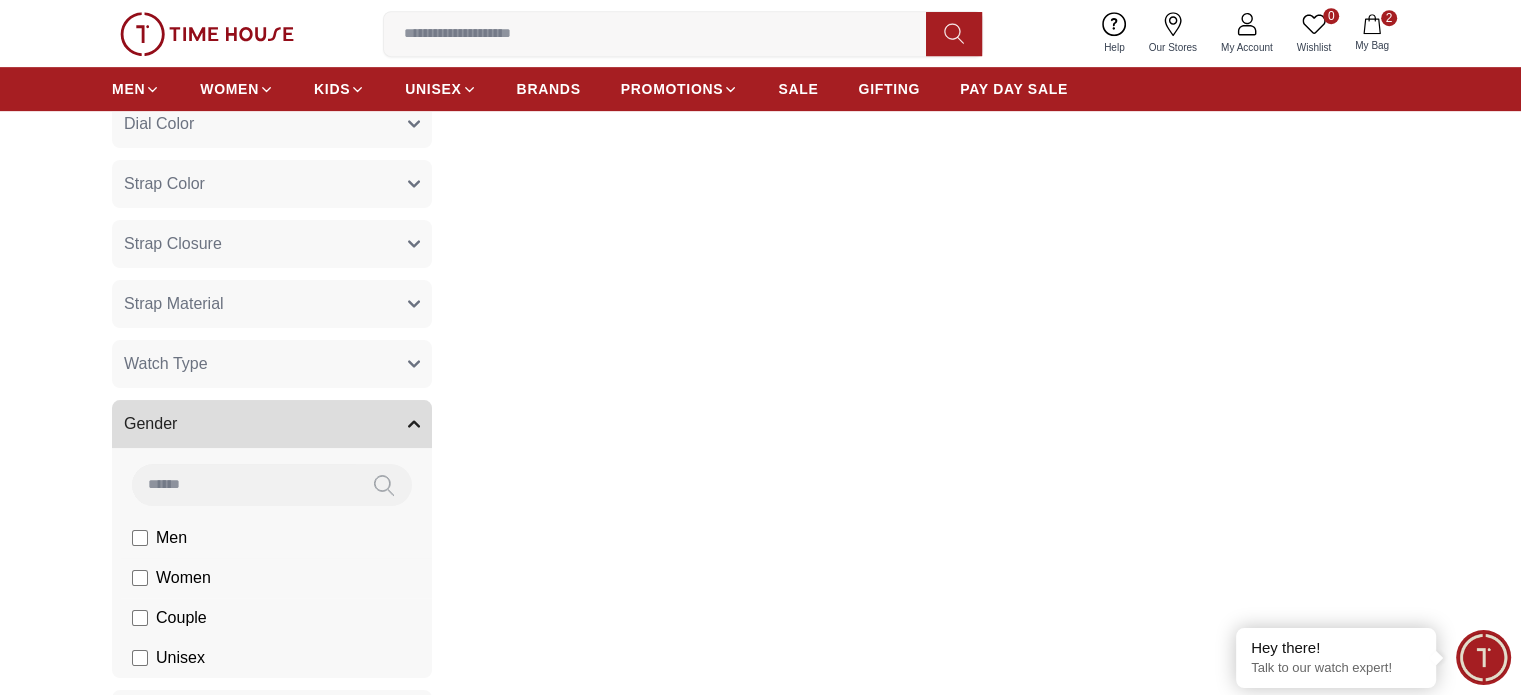 scroll, scrollTop: 70, scrollLeft: 0, axis: vertical 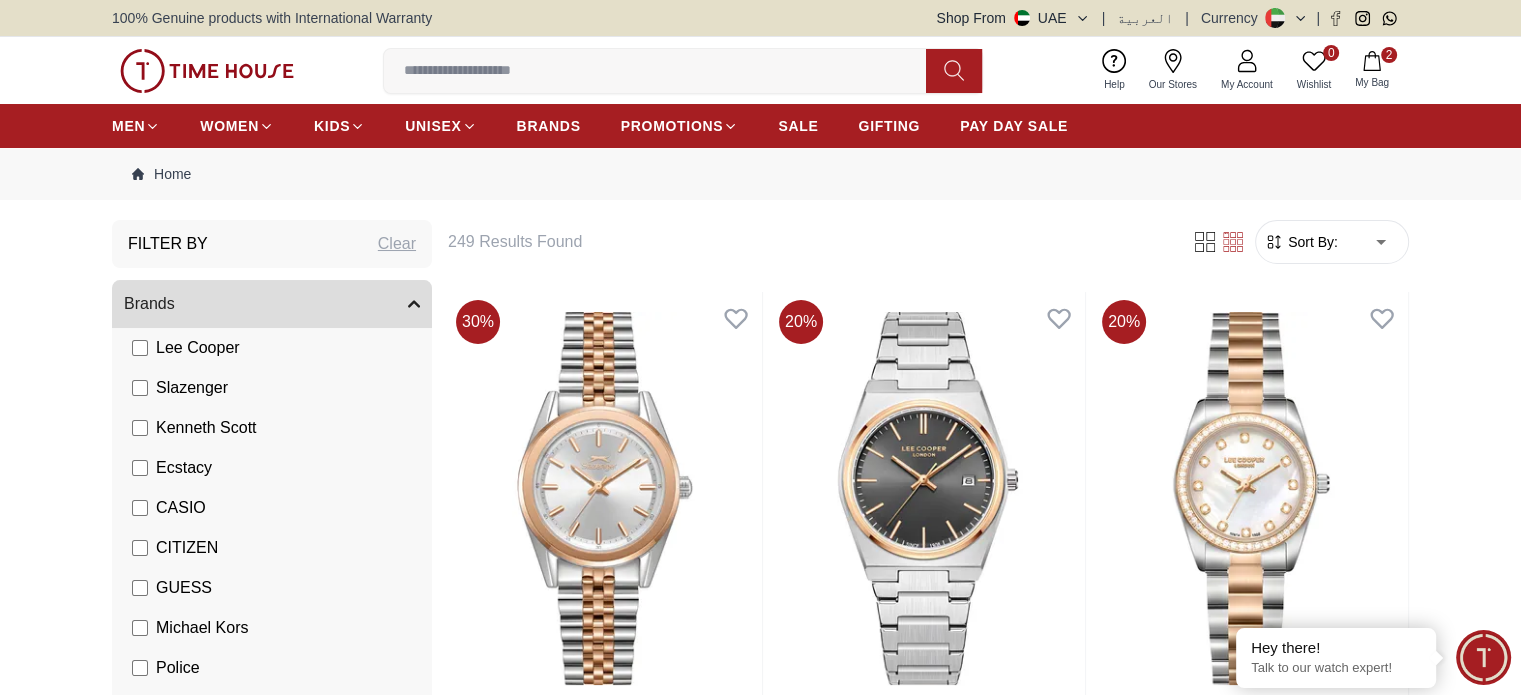 click on "Sort By:" at bounding box center [1311, 242] 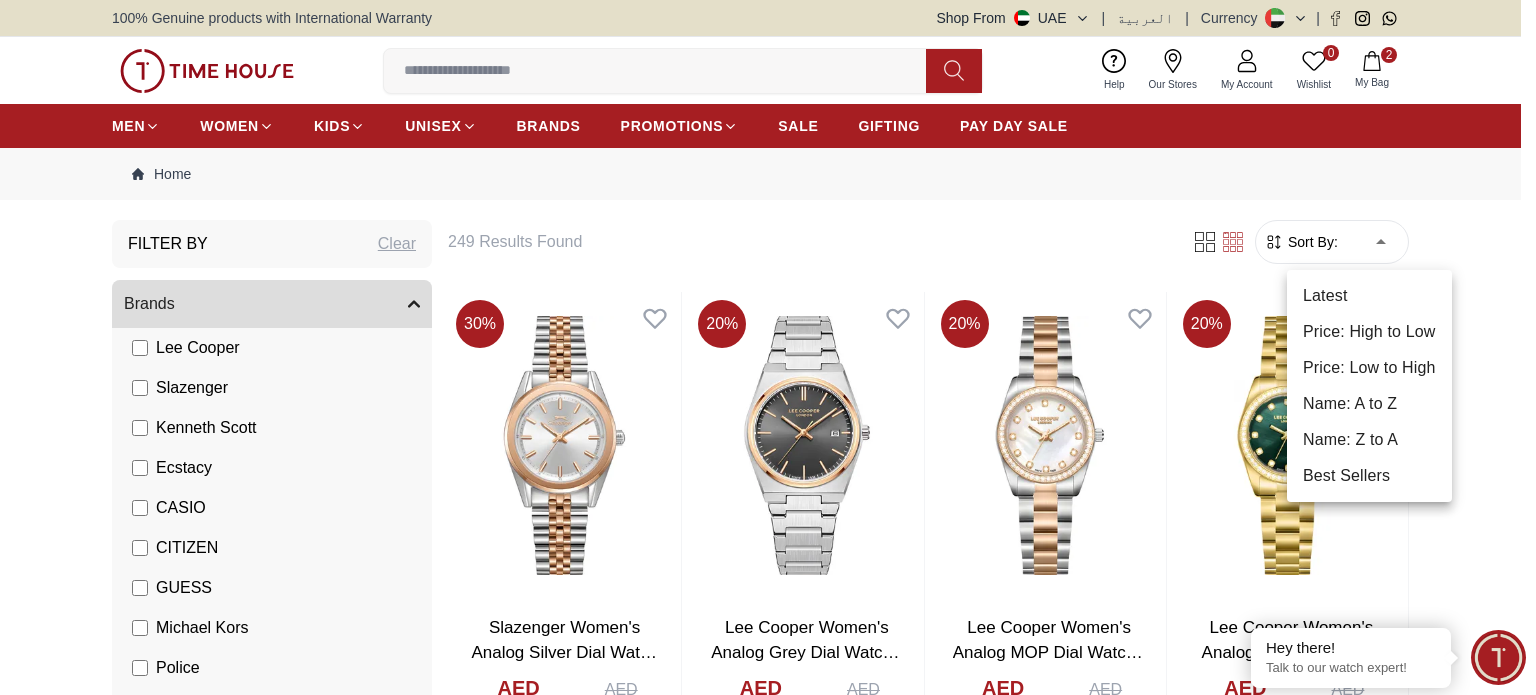 click on "100% Genuine products with International Warranty Shop From UAE | العربية |     Currency    | 0 Wishlist 2 My Bag Help Our Stores My Account 0 Wishlist 2 My Bag MEN WOMEN KIDS UNISEX BRANDS PROMOTIONS SALE GIFTING PAY DAY SALE Home    Filter By Clear Brands Lee Cooper Slazenger Kenneth Scott Ecstacy CASIO CITIZEN GUESS Michael Kors Police G-Shock Case Diameter (Mm) 36 40 34 33.2 36.3 29.8 31.1 34.4 37.4 35.2 34.9 Band Material Metal Silicone Leather Stainless Steel Nylon Brushed With Polished Middle Link Stainless Steel Genuine Leather Genuine Leather  Acetate Resin Stainless steel Calf Leather Band Closure Clasp Buckle Free Adjust Tang Buckle Butterfly Buckle Butterfly Clasp Adjustable Clasp Deployment Clasp Triple-fold Clasp Deployment Clasp with Push Button Three-fold clasp with push button release Deployment with Push Button Release Screen Type Amoled TFT LCD Display Display Type Analog Automatic Mechanical Chronograph Analog-Digital Digital Smart Watch Smart Eco Drive HD-IPS Band Color" at bounding box center (768, 1805) 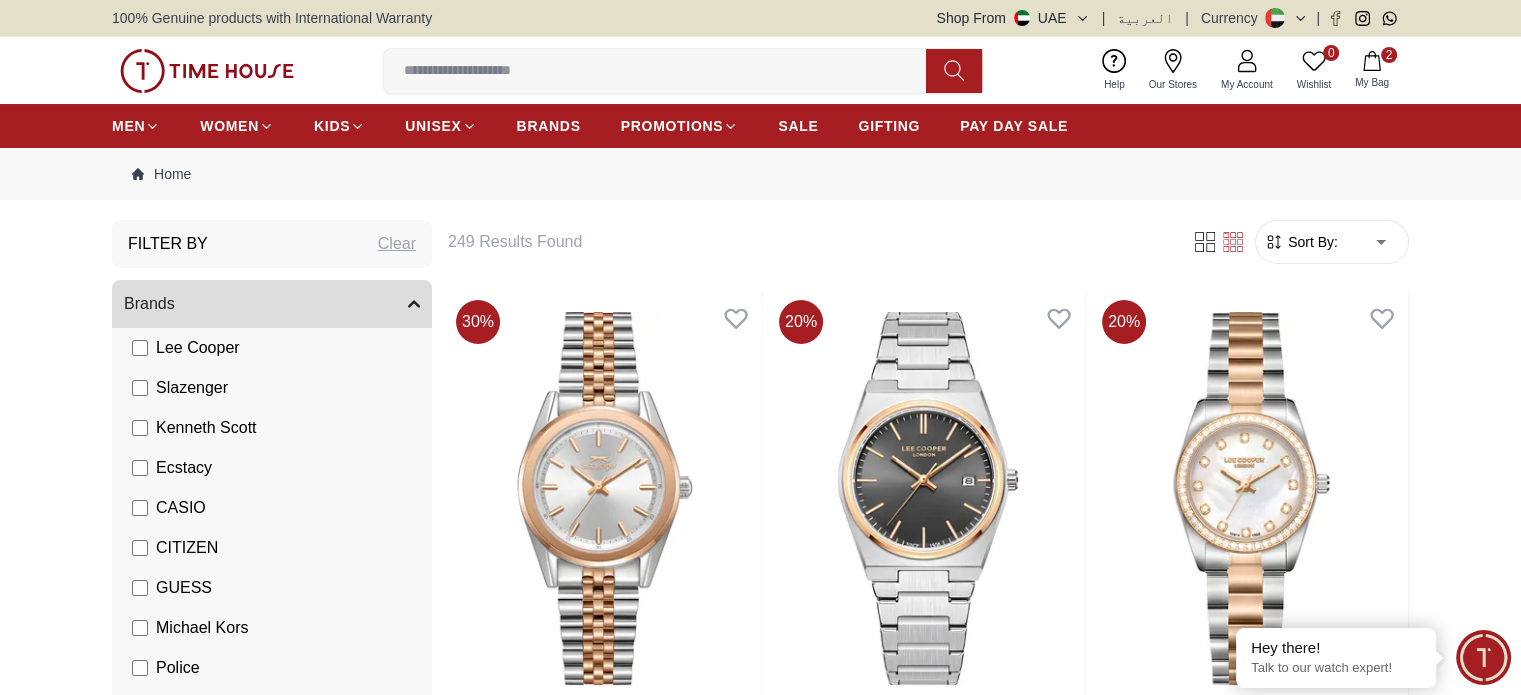 type on "*" 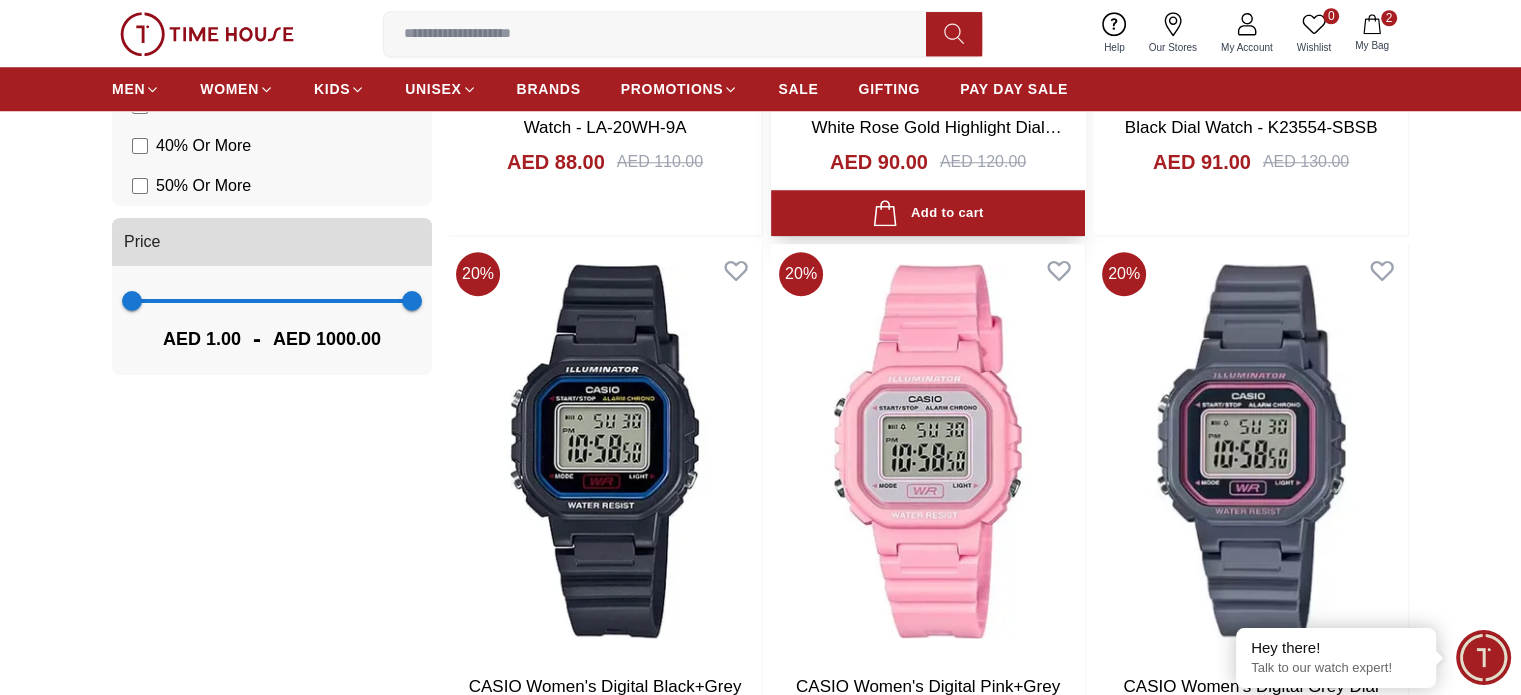 scroll, scrollTop: 2100, scrollLeft: 0, axis: vertical 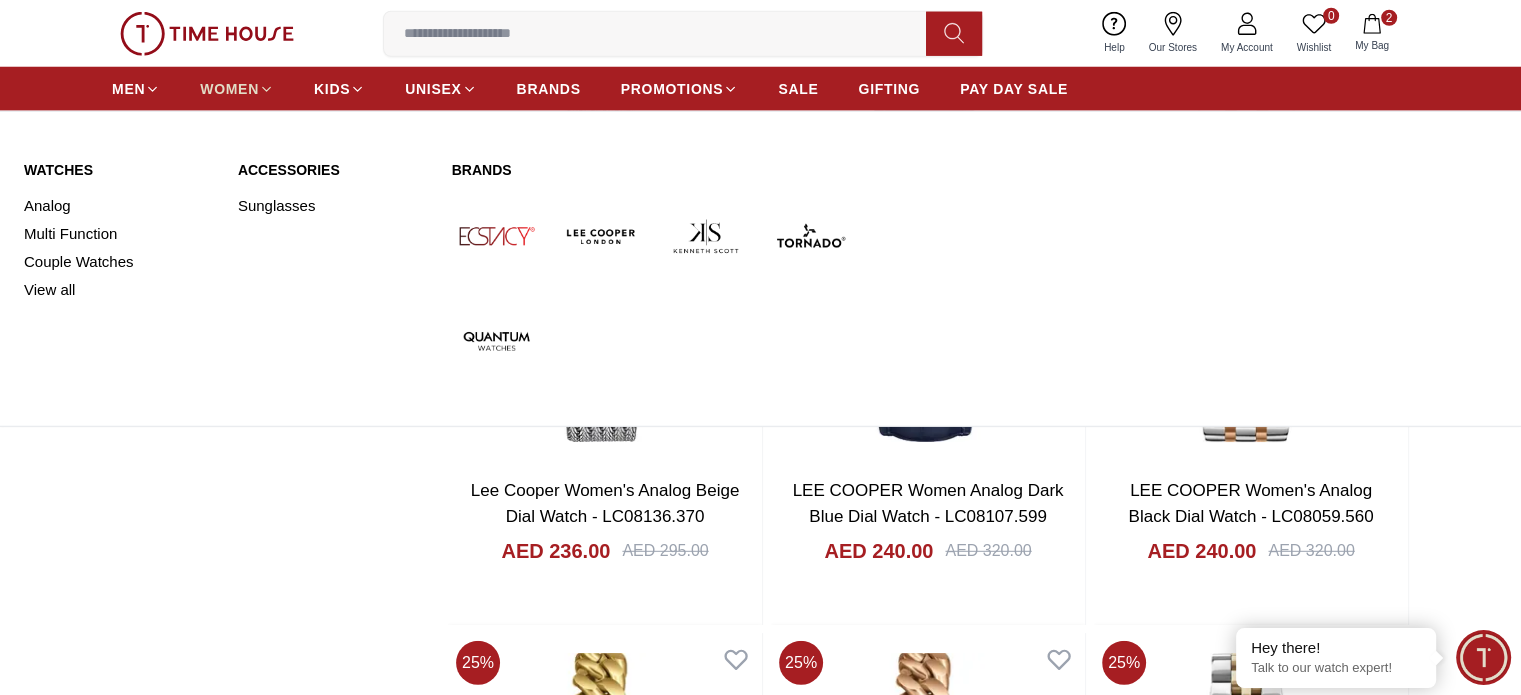 click on "WOMEN" at bounding box center (229, 89) 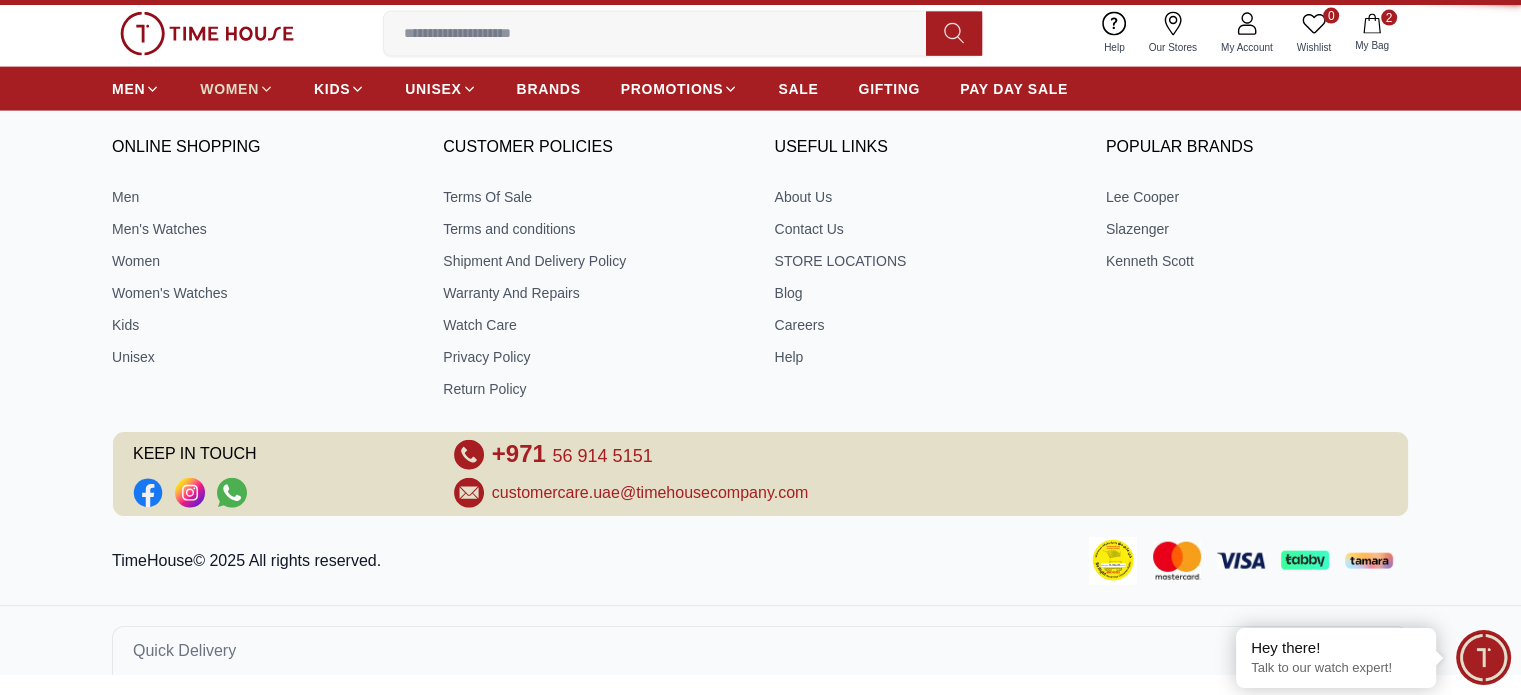 scroll, scrollTop: 0, scrollLeft: 0, axis: both 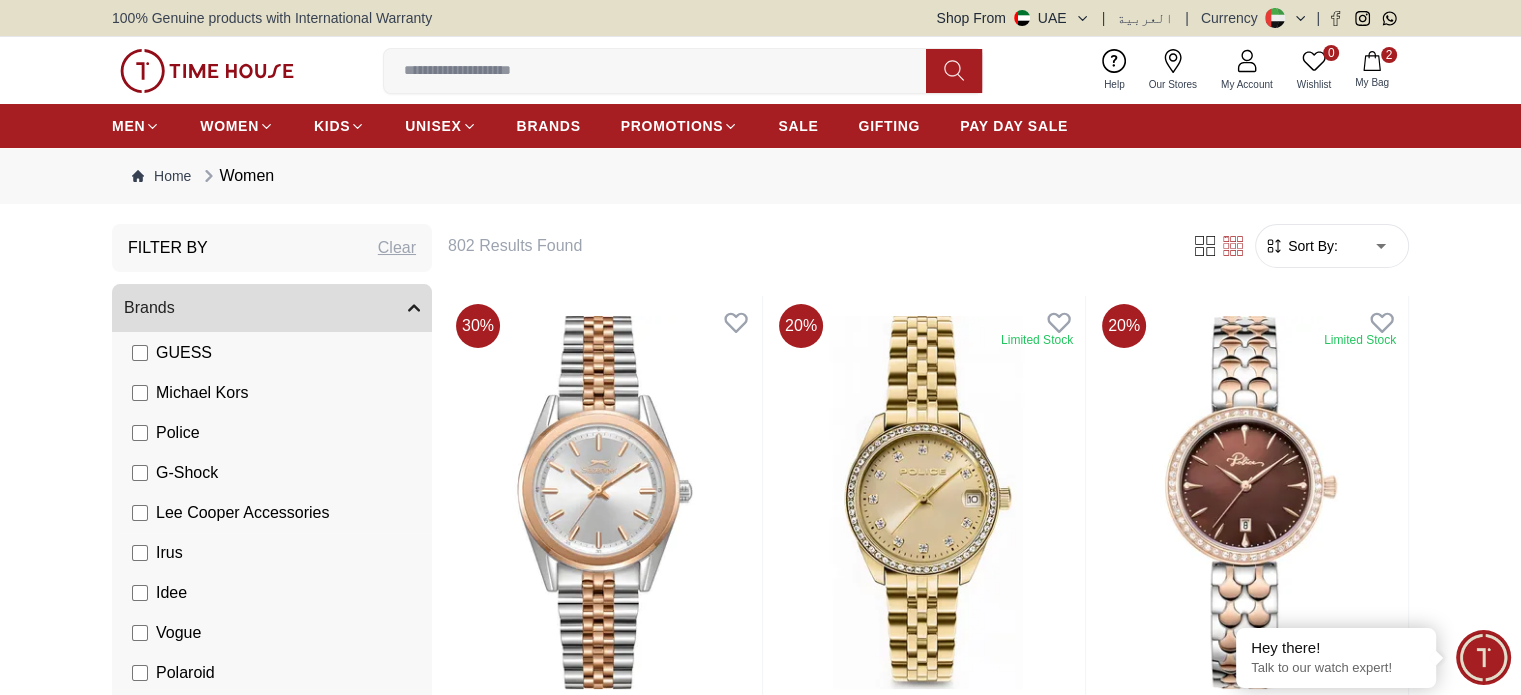 click on "Lee Cooper Accessories" at bounding box center [230, 513] 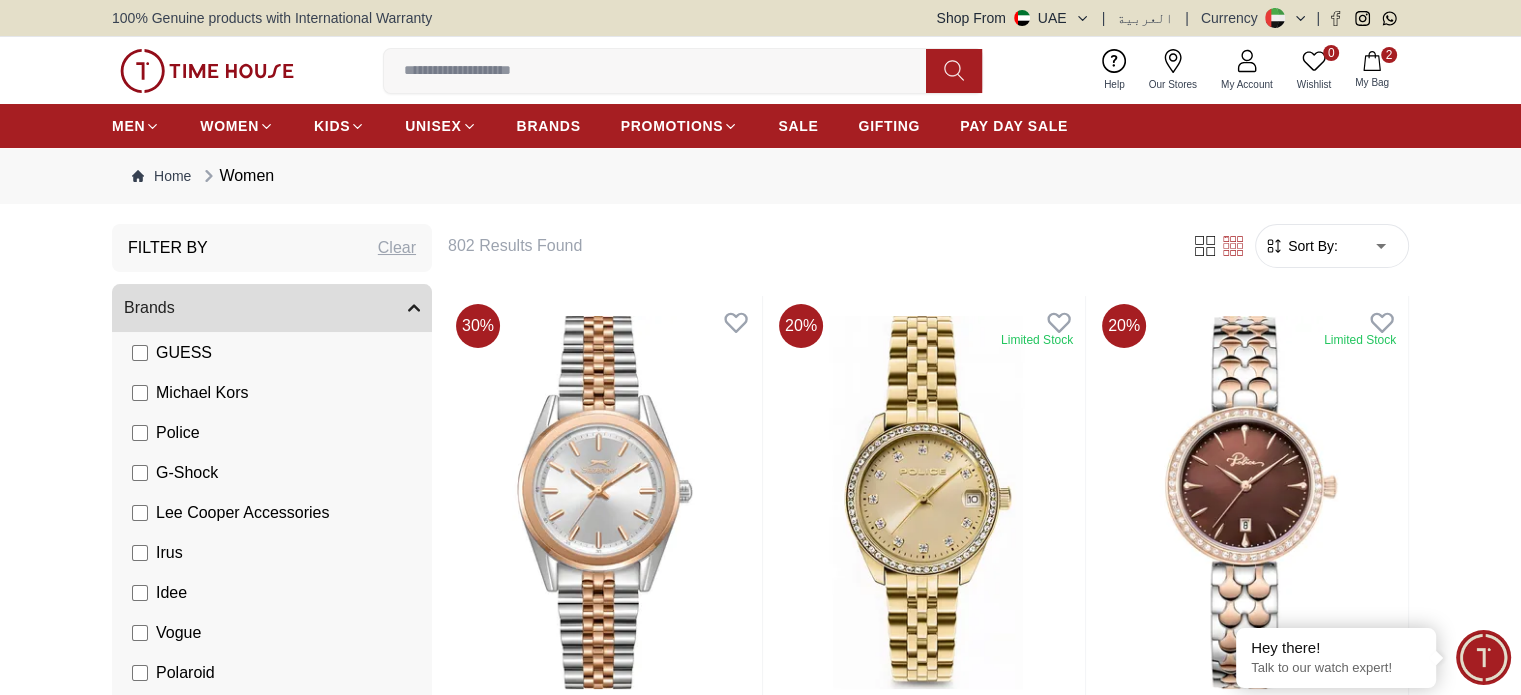 click at bounding box center (207, 71) 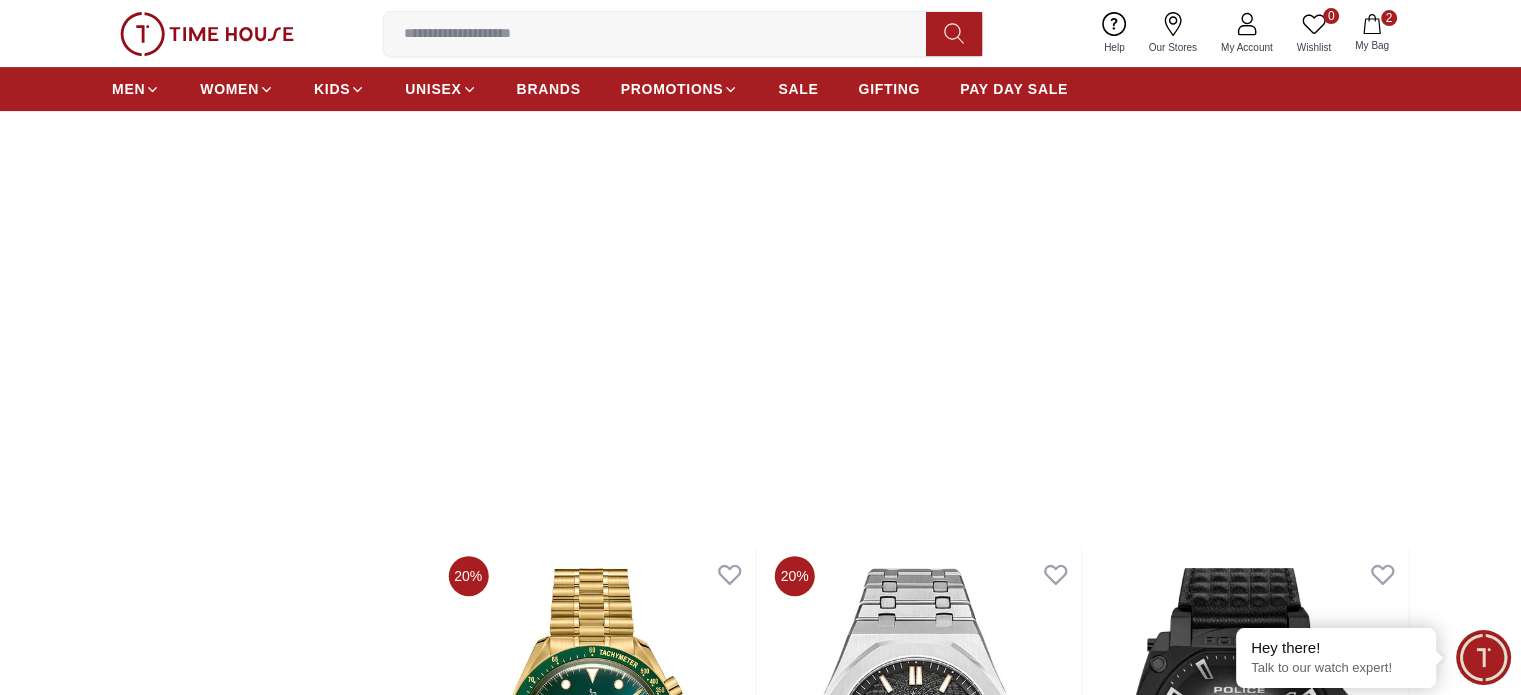 scroll, scrollTop: 600, scrollLeft: 0, axis: vertical 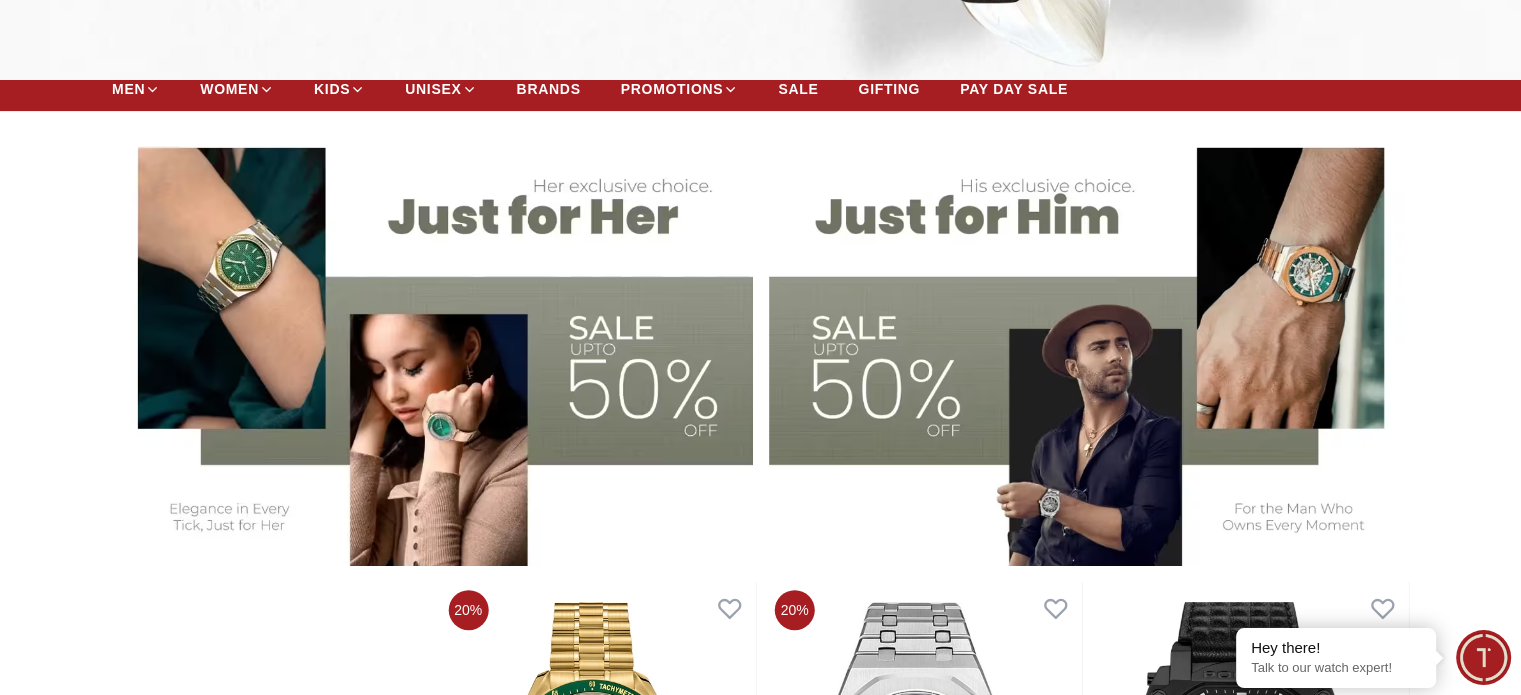 click at bounding box center (432, 344) 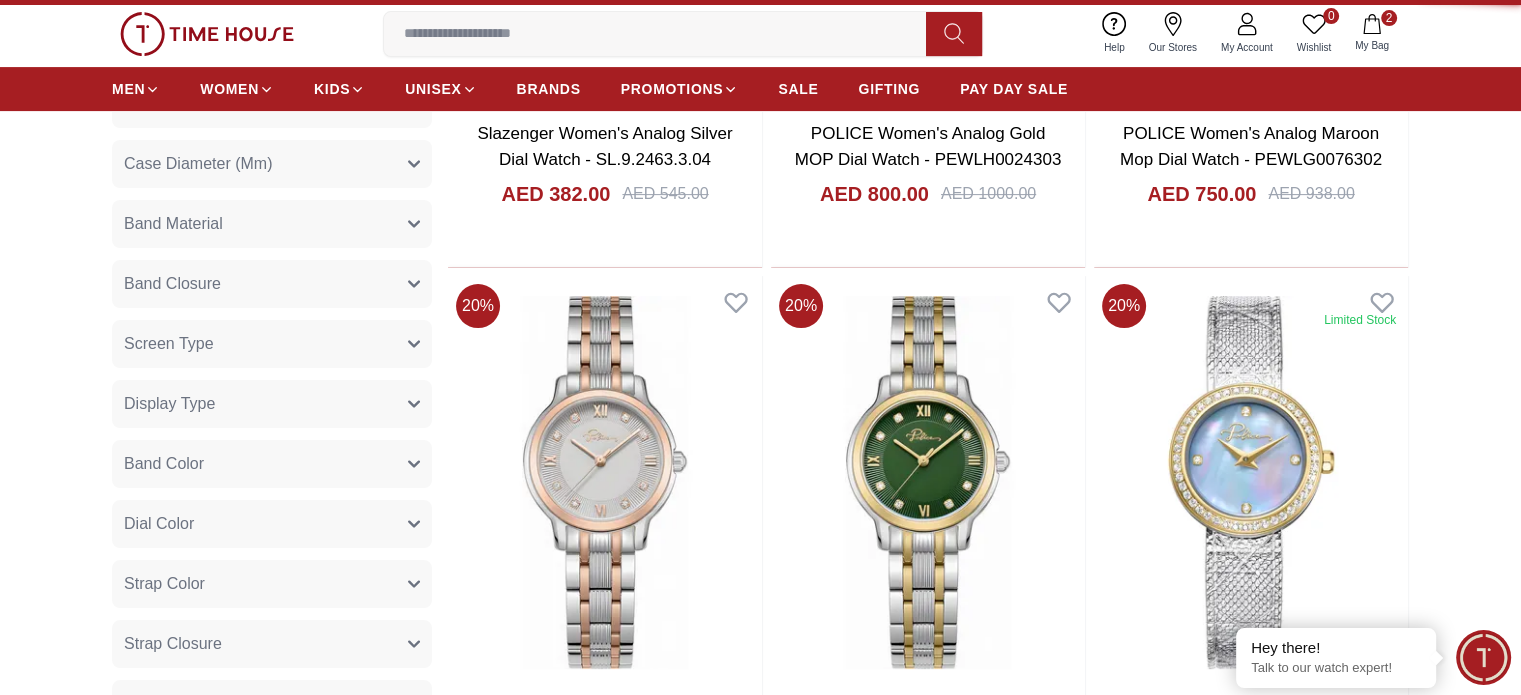 scroll, scrollTop: 0, scrollLeft: 0, axis: both 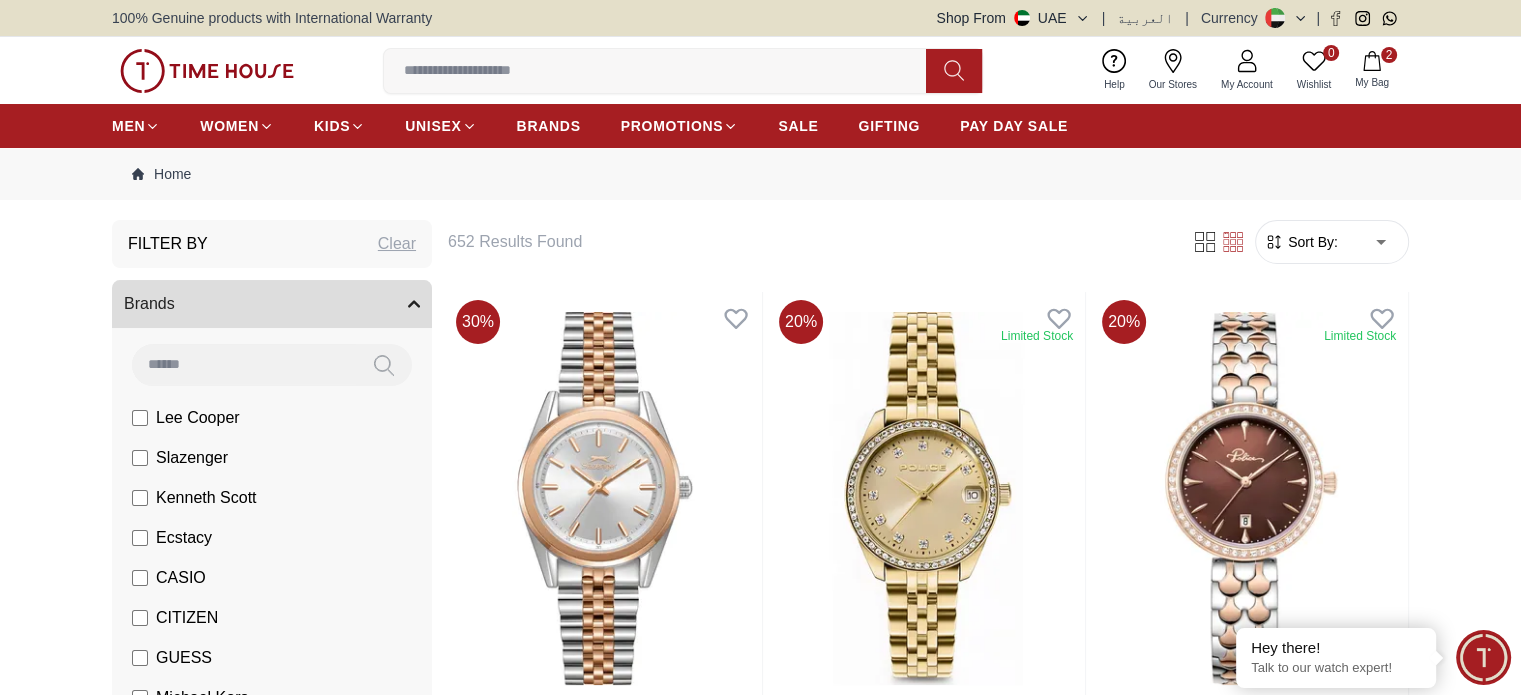 click on "Sort By: ​ ****** ​" at bounding box center (1332, 242) 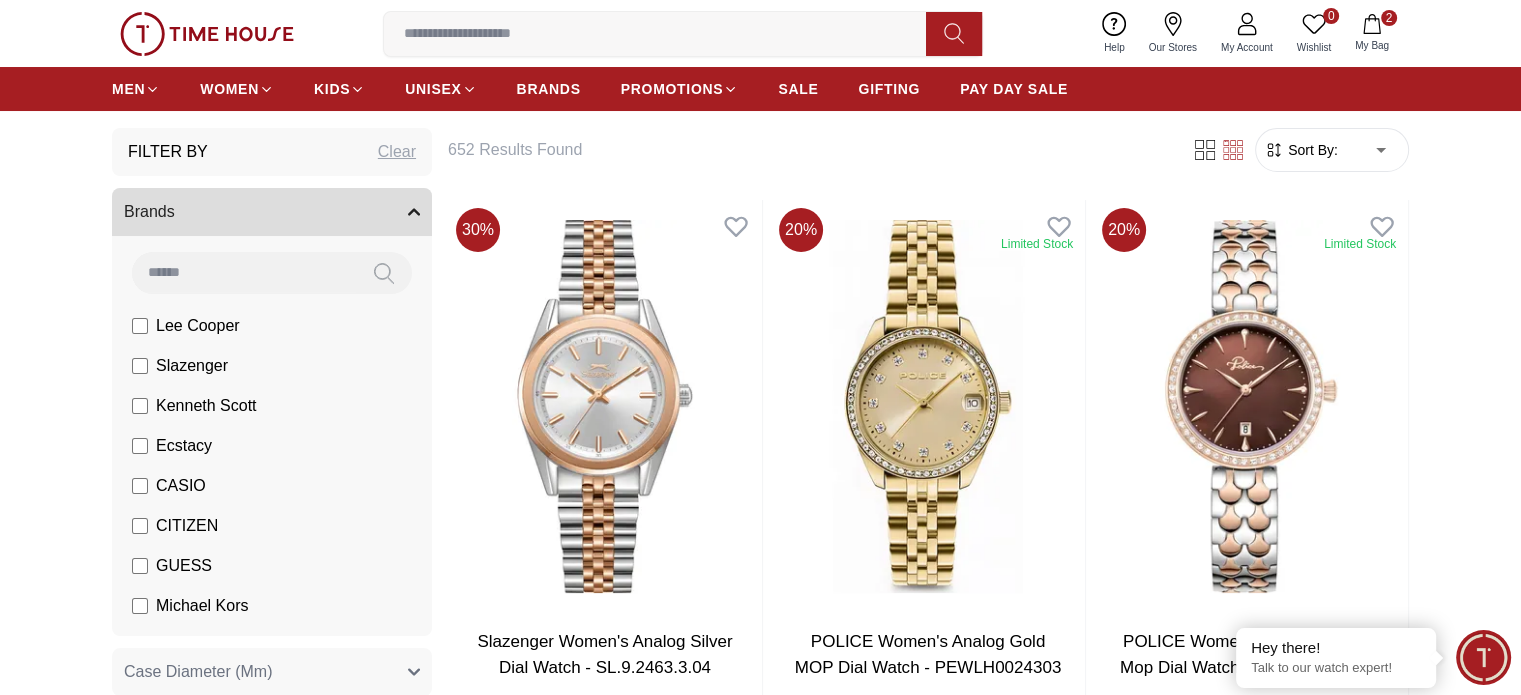 scroll, scrollTop: 0, scrollLeft: 0, axis: both 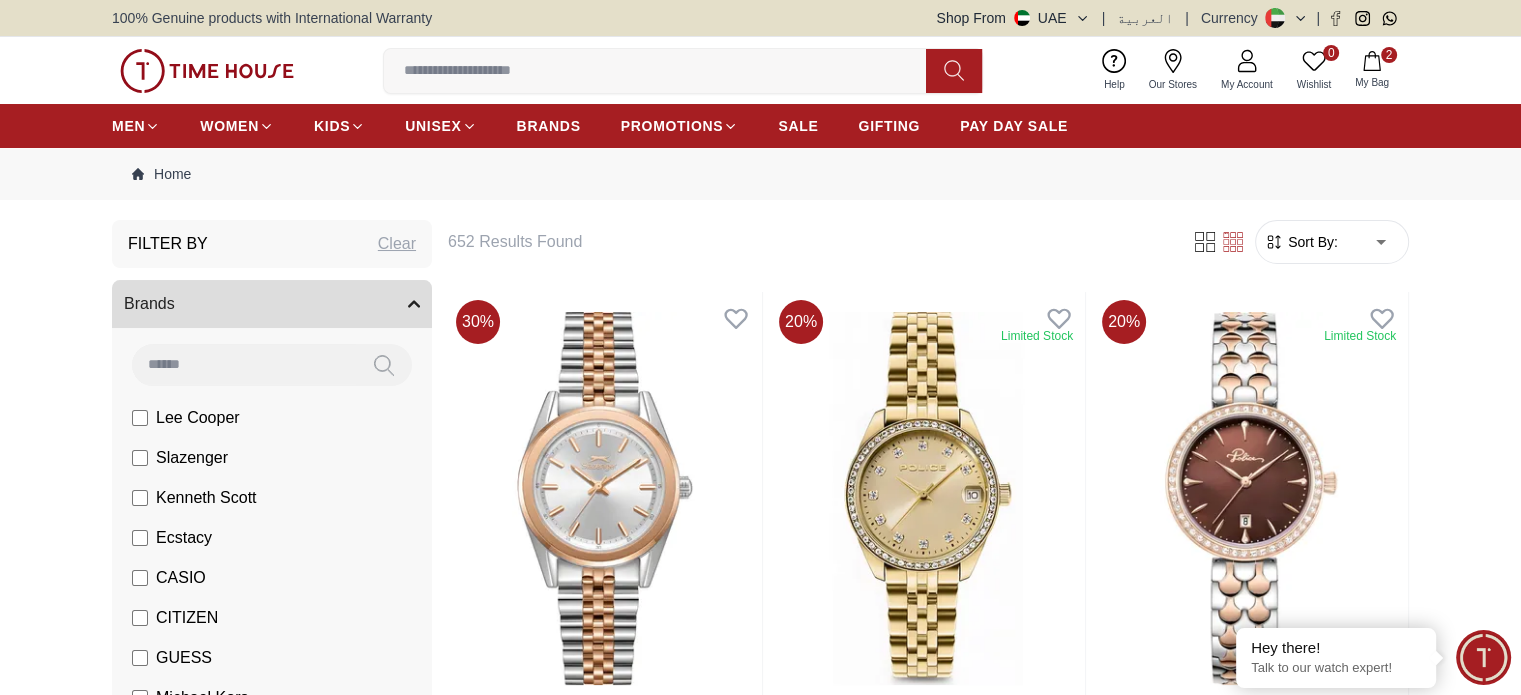 click on "Sort By:" at bounding box center [1311, 242] 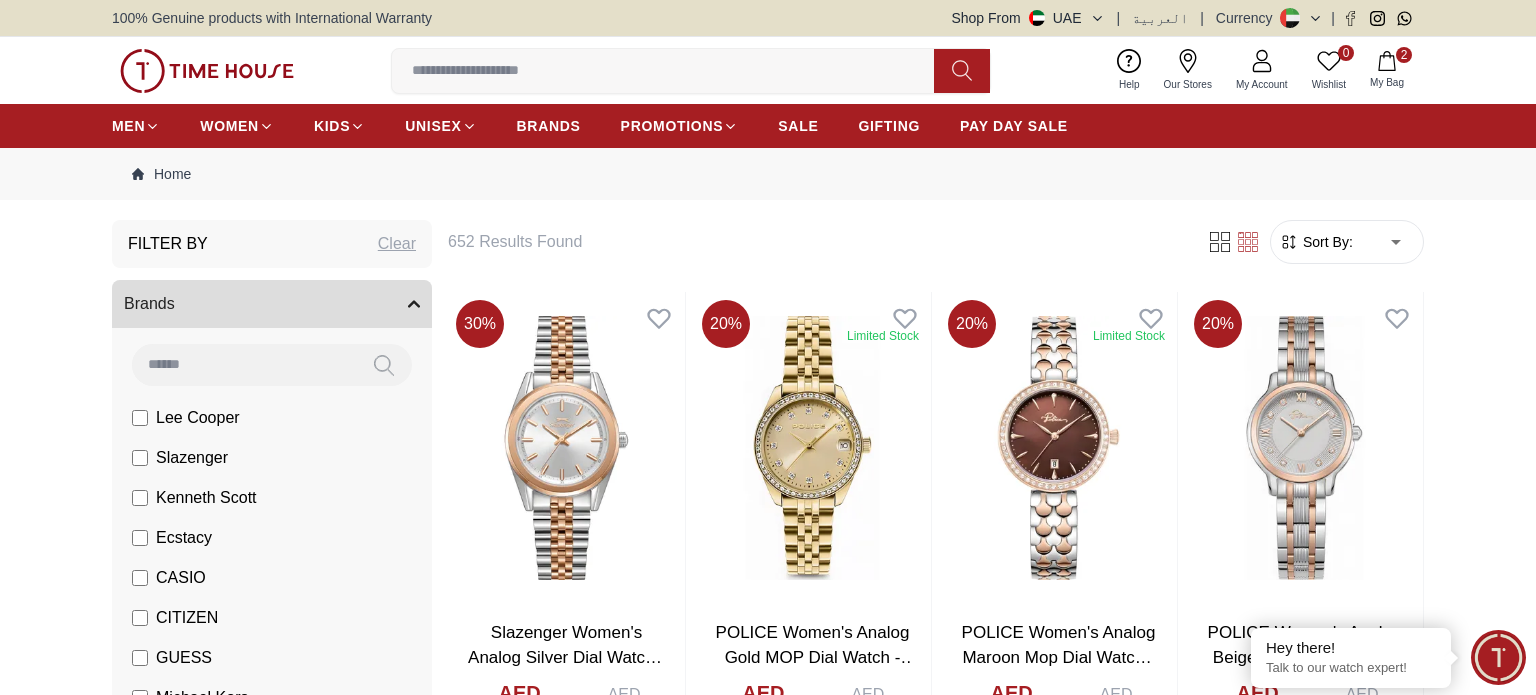 click on "100% Genuine products with International Warranty Shop From UAE | العربية |     Currency    | 0 Wishlist 2 My Bag Help Our Stores My Account 0 Wishlist 2 My Bag MEN WOMEN KIDS UNISEX BRANDS PROMOTIONS SALE GIFTING PAY DAY SALE Home    Filter By Clear Brands Lee Cooper Slazenger Kenneth Scott Ecstacy CASIO CITIZEN GUESS Michael Kors Police G-Shock Ciga Design Case Diameter (Mm) 36 40 34 33.2 36.3 29.8 31.1 34.4 37.4 35.2 34.9 Band Material Metal Silicone Leather Stainless Steel Nylon Brushed With Polished Middle Link Stainless Steel Genuine Leather Genuine Leather  Acetate Resin Stainless steel Calf Leather Band Closure Clasp Buckle Free Adjust Tang Buckle Butterfly Buckle Butterfly Clasp Adjustable Clasp Deployment Clasp Triple-fold Clasp Deployment Clasp with Push Button Three-fold clasp with push button release Deployment with Push Button Release Screen Type Amoled TFT LCD Display Display Type Analog Automatic Mechanical Chronograph Analog-Digital Digital Smart Watch Smart Eco Drive Green" at bounding box center (768, 1817) 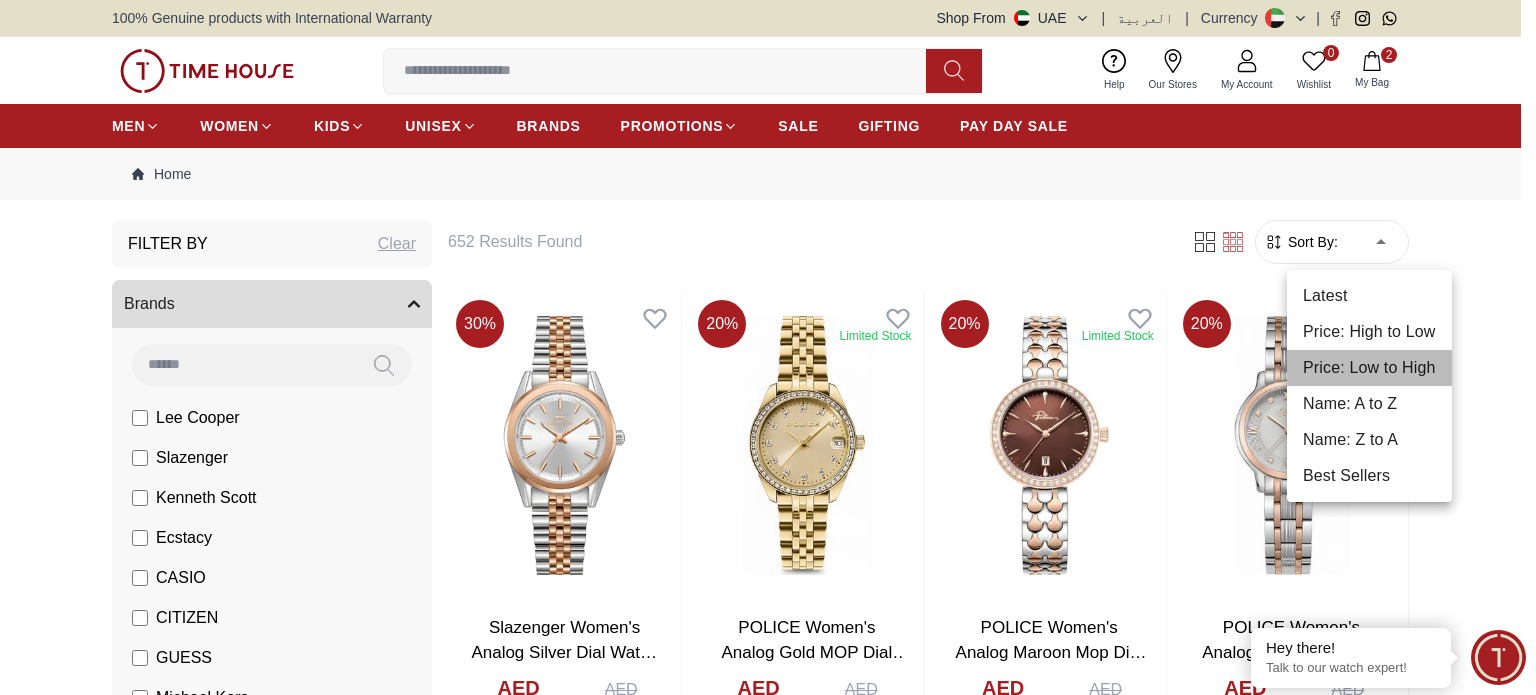 click on "Price: Low to High" at bounding box center (1369, 368) 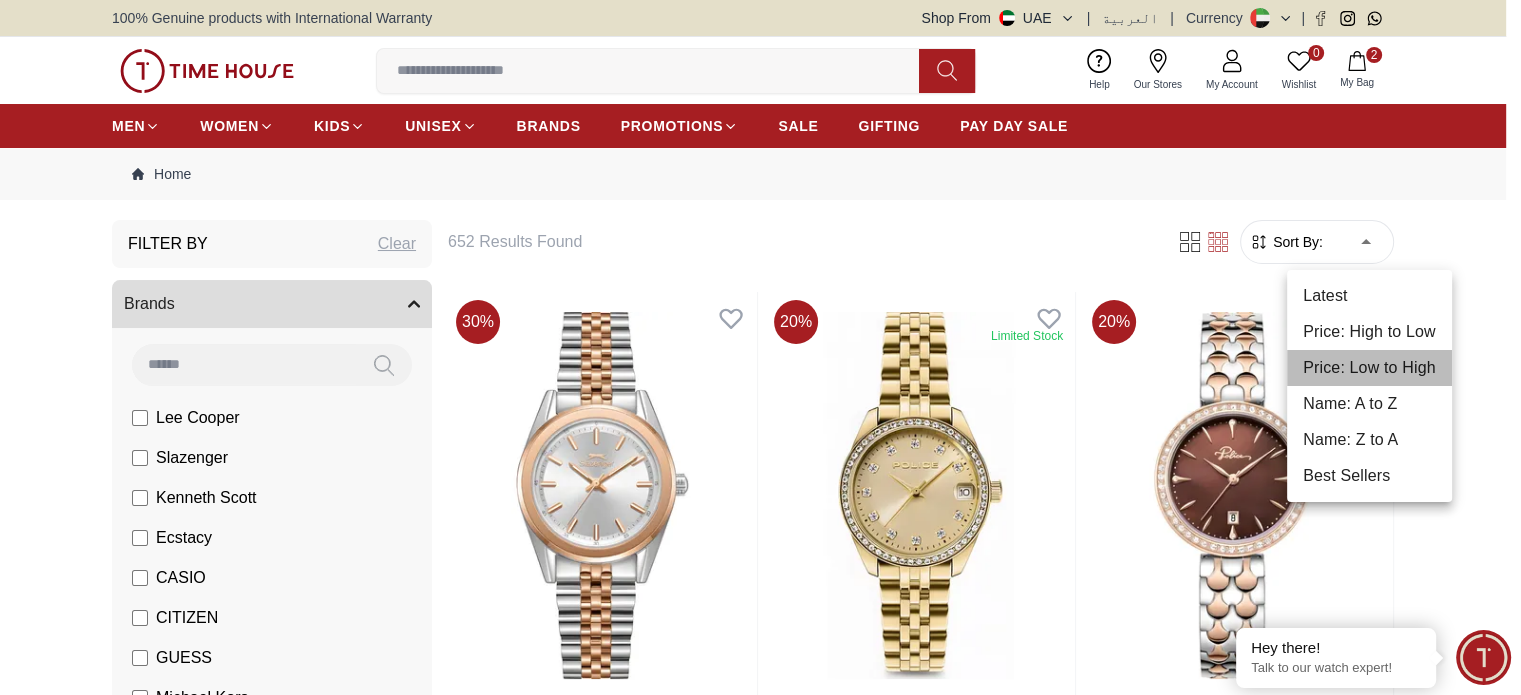 type on "*" 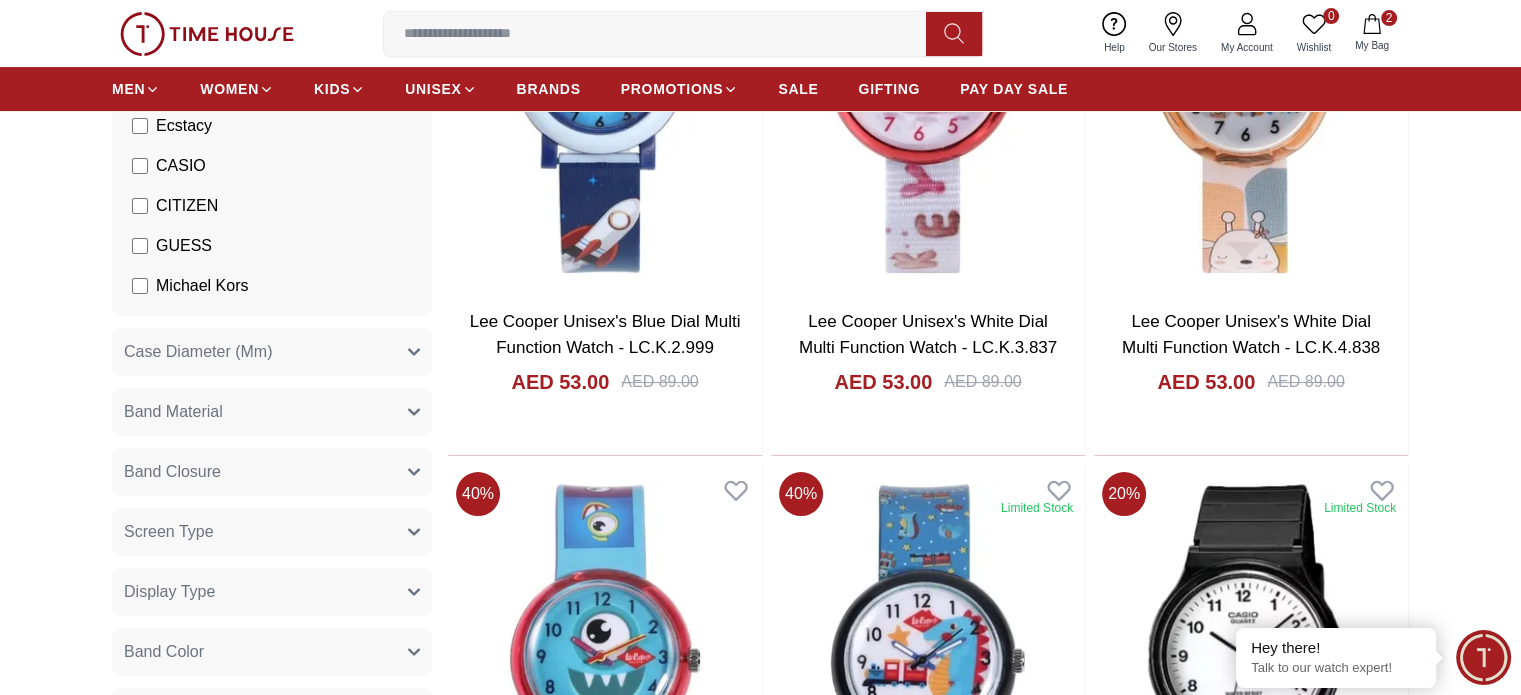 scroll, scrollTop: 100, scrollLeft: 0, axis: vertical 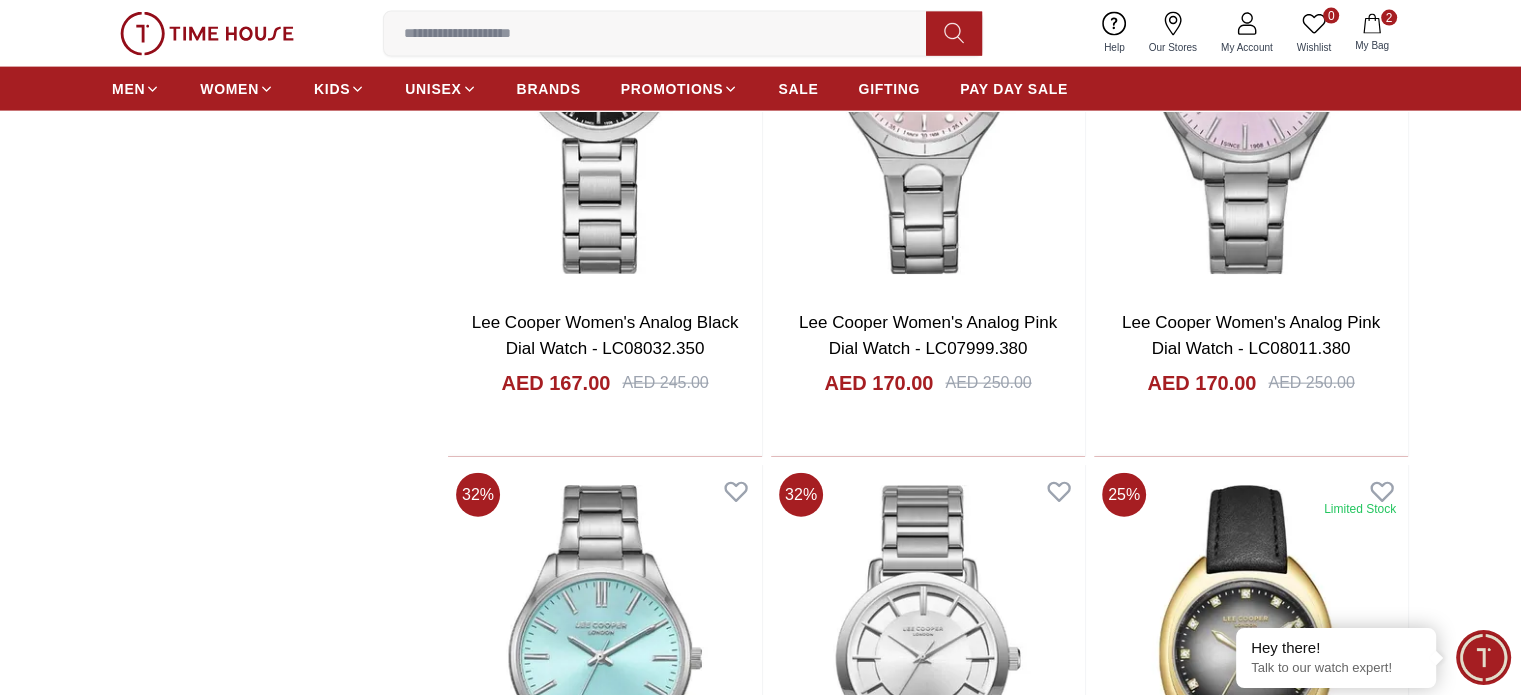 click at bounding box center [928, 3008] 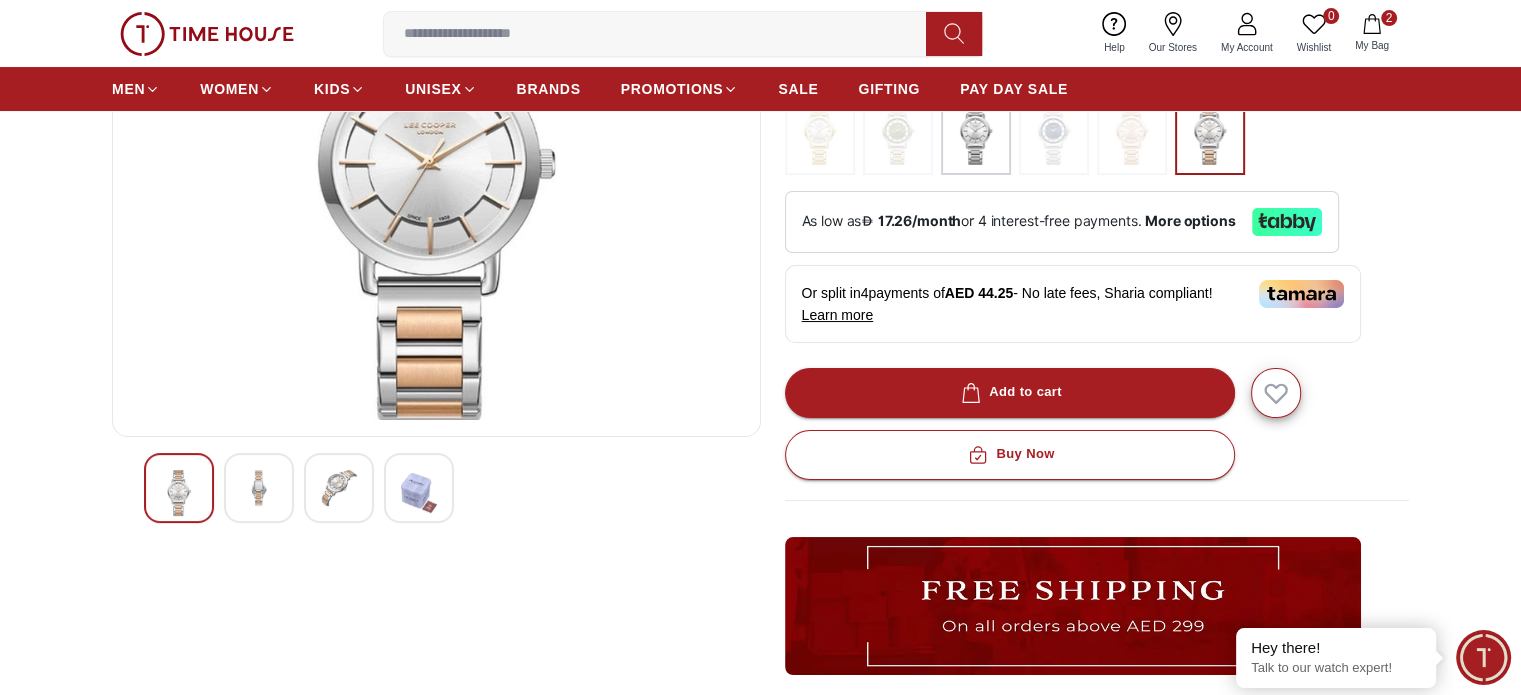 scroll, scrollTop: 300, scrollLeft: 0, axis: vertical 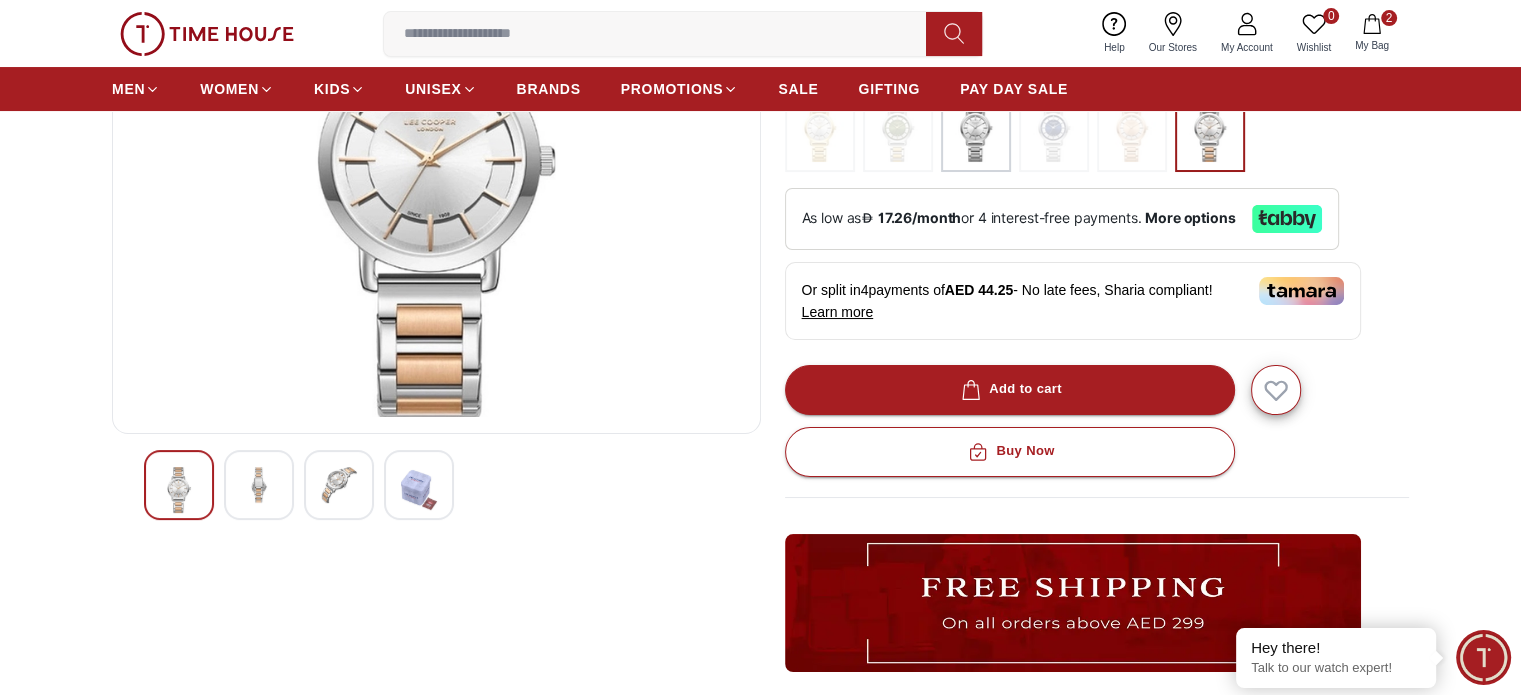 click at bounding box center [259, 485] 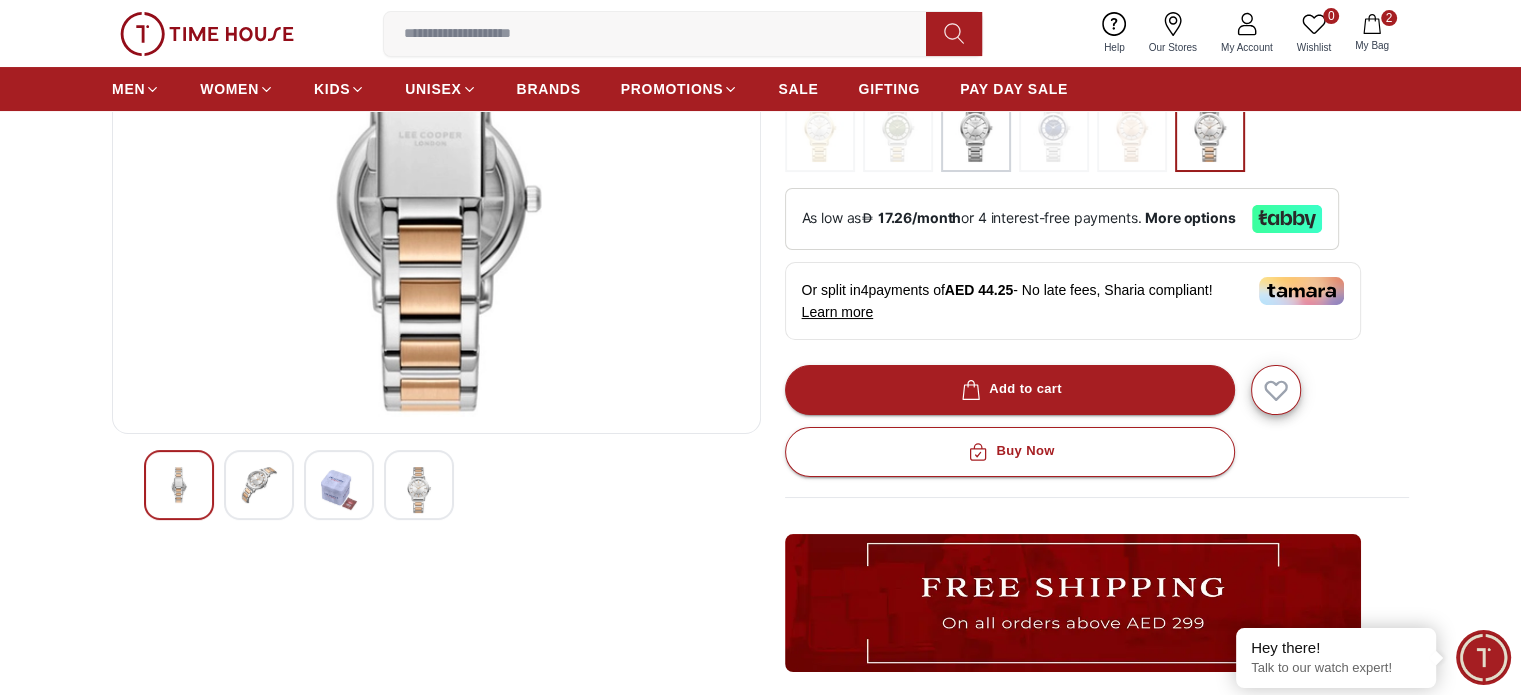 click at bounding box center (339, 485) 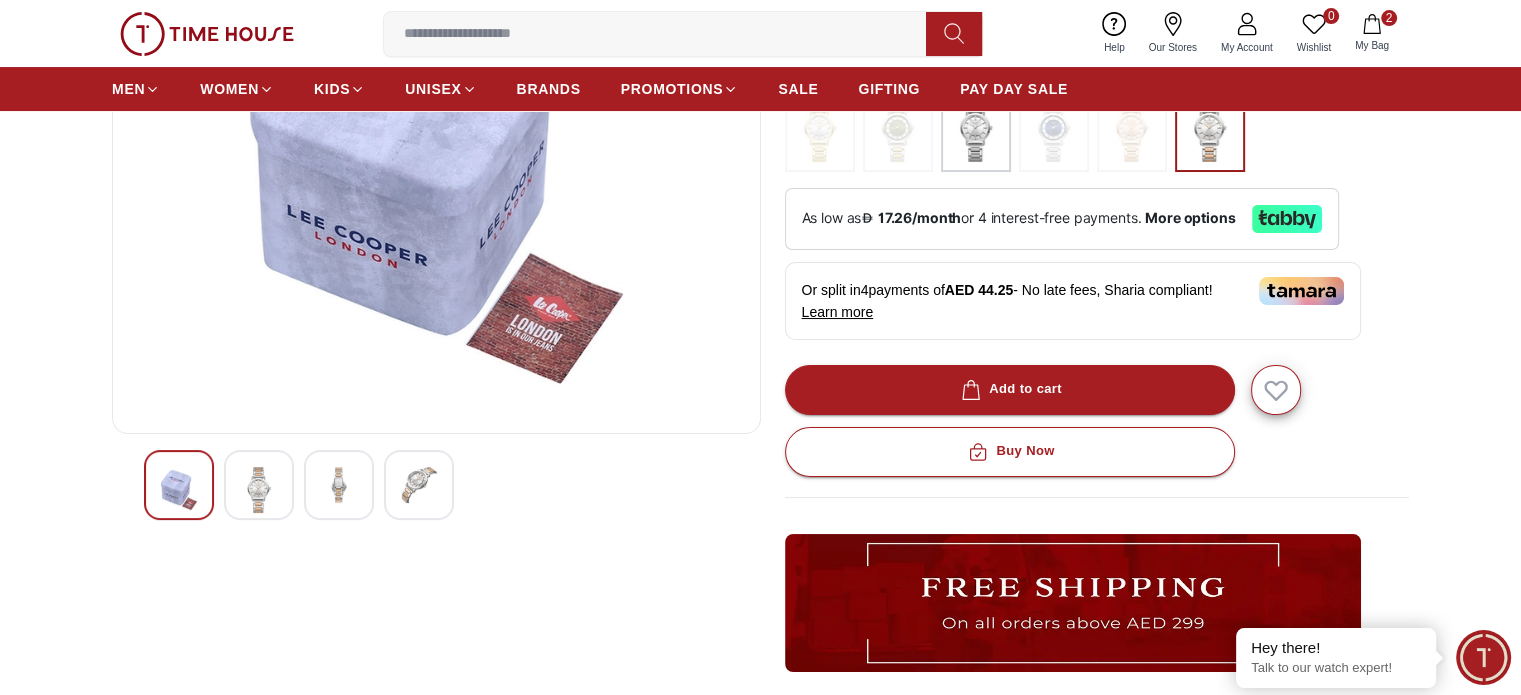 click at bounding box center (259, 490) 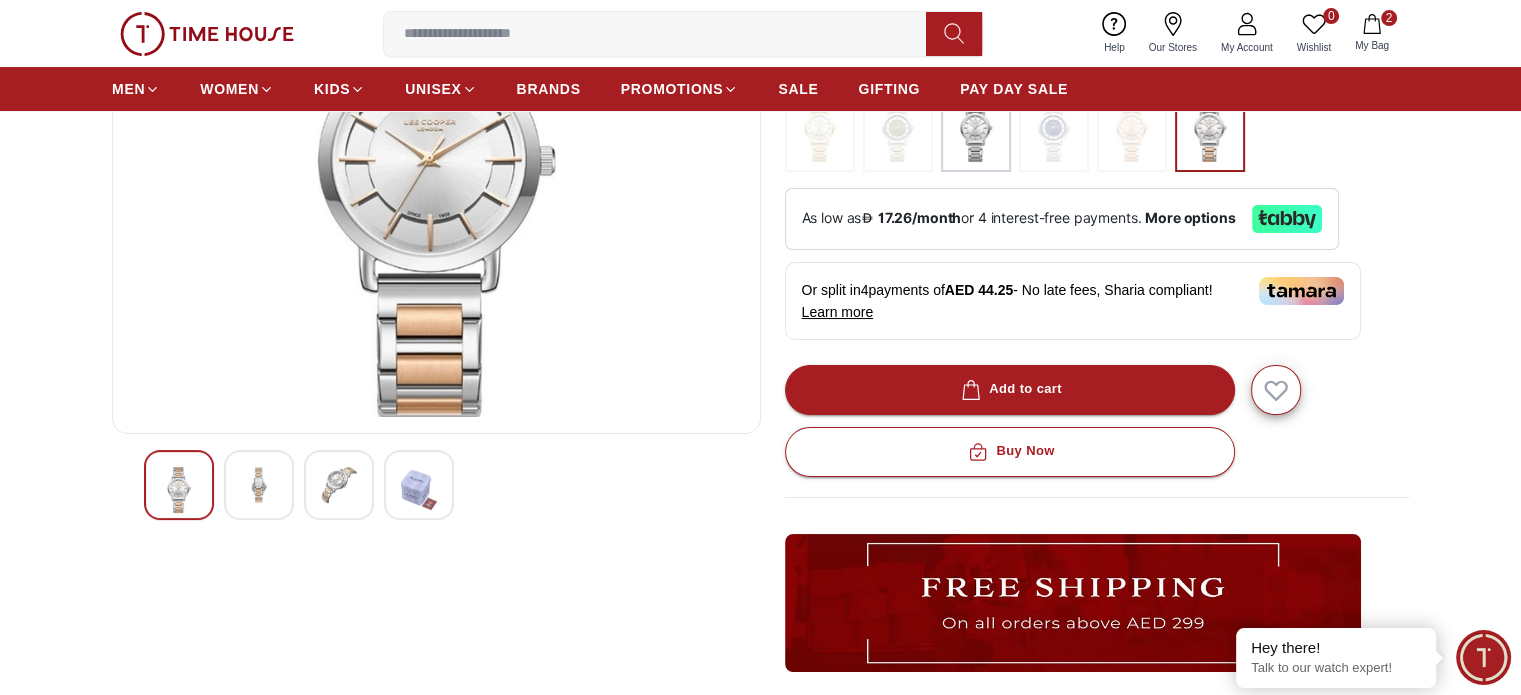 click at bounding box center (419, 485) 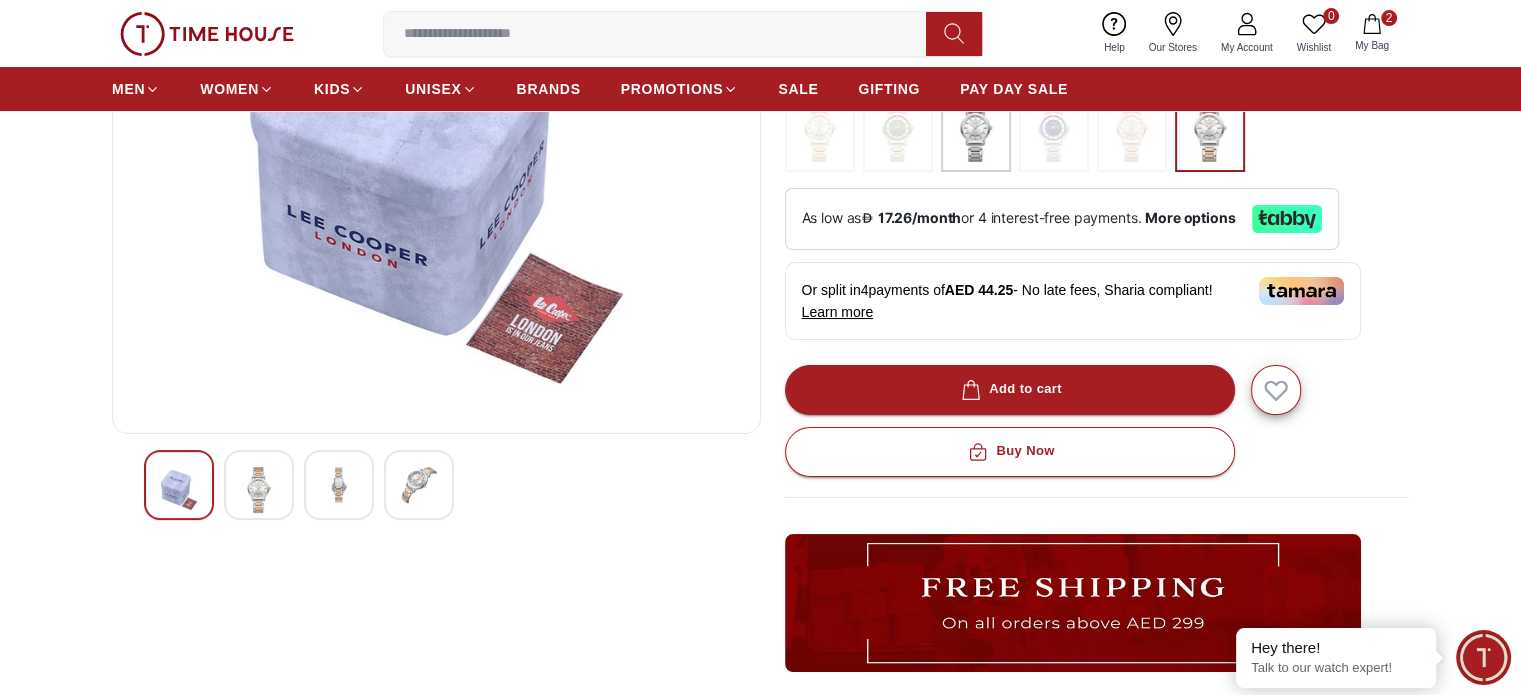 click at bounding box center (419, 485) 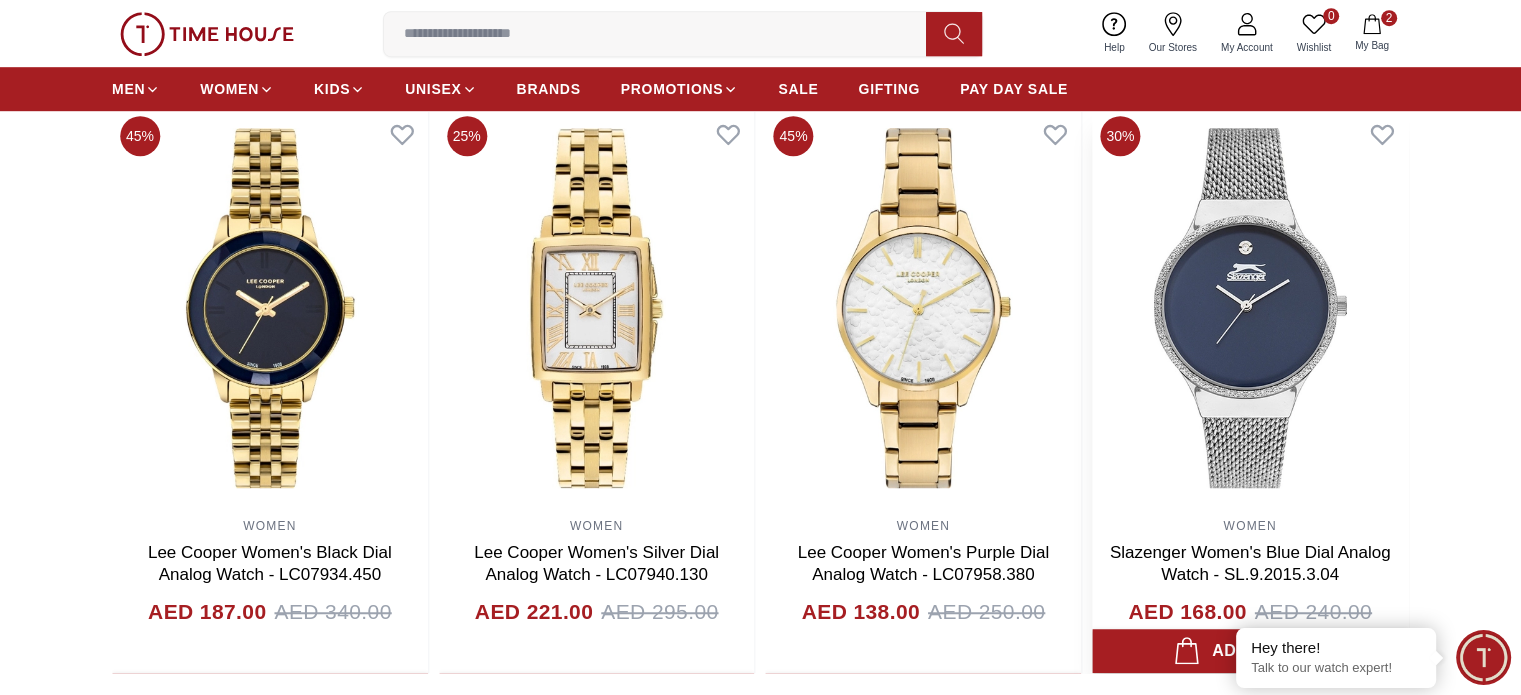 scroll, scrollTop: 1300, scrollLeft: 0, axis: vertical 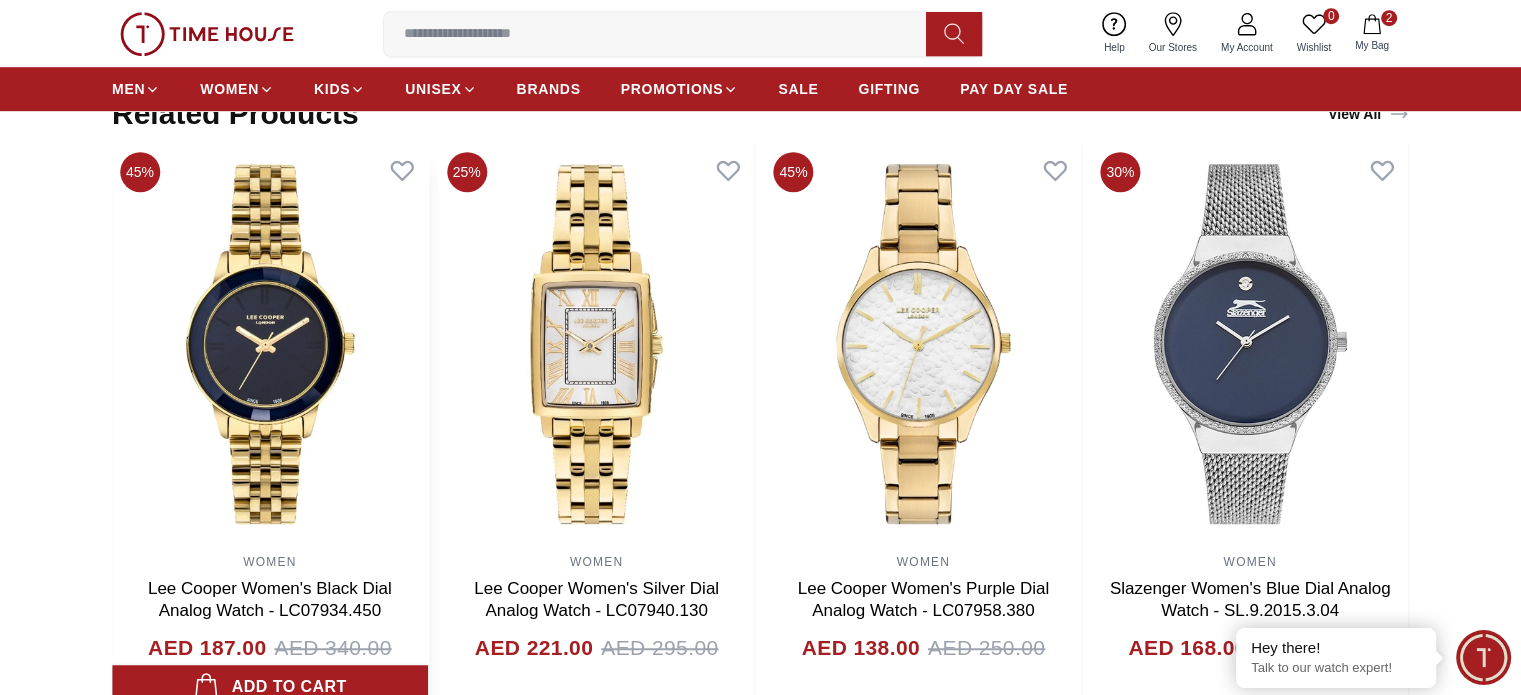 click at bounding box center (270, 344) 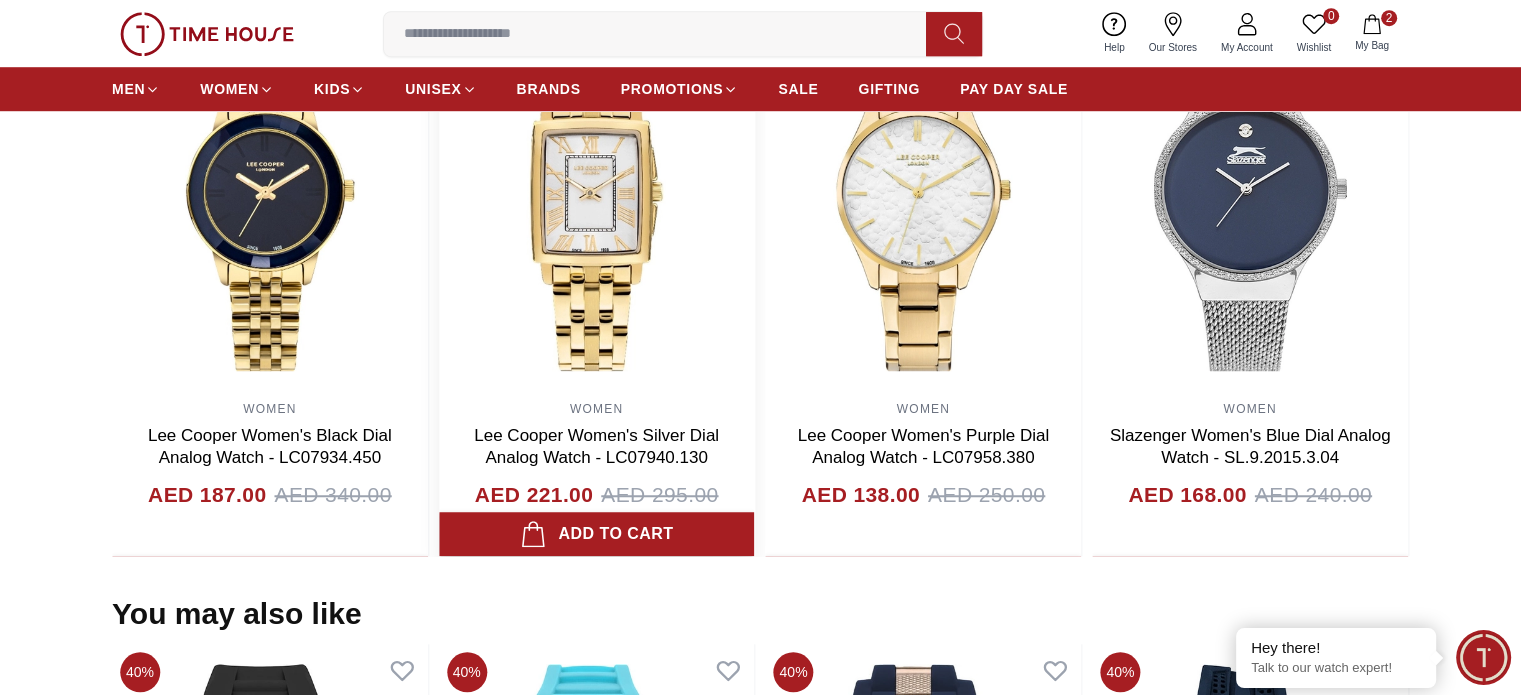 scroll, scrollTop: 1200, scrollLeft: 0, axis: vertical 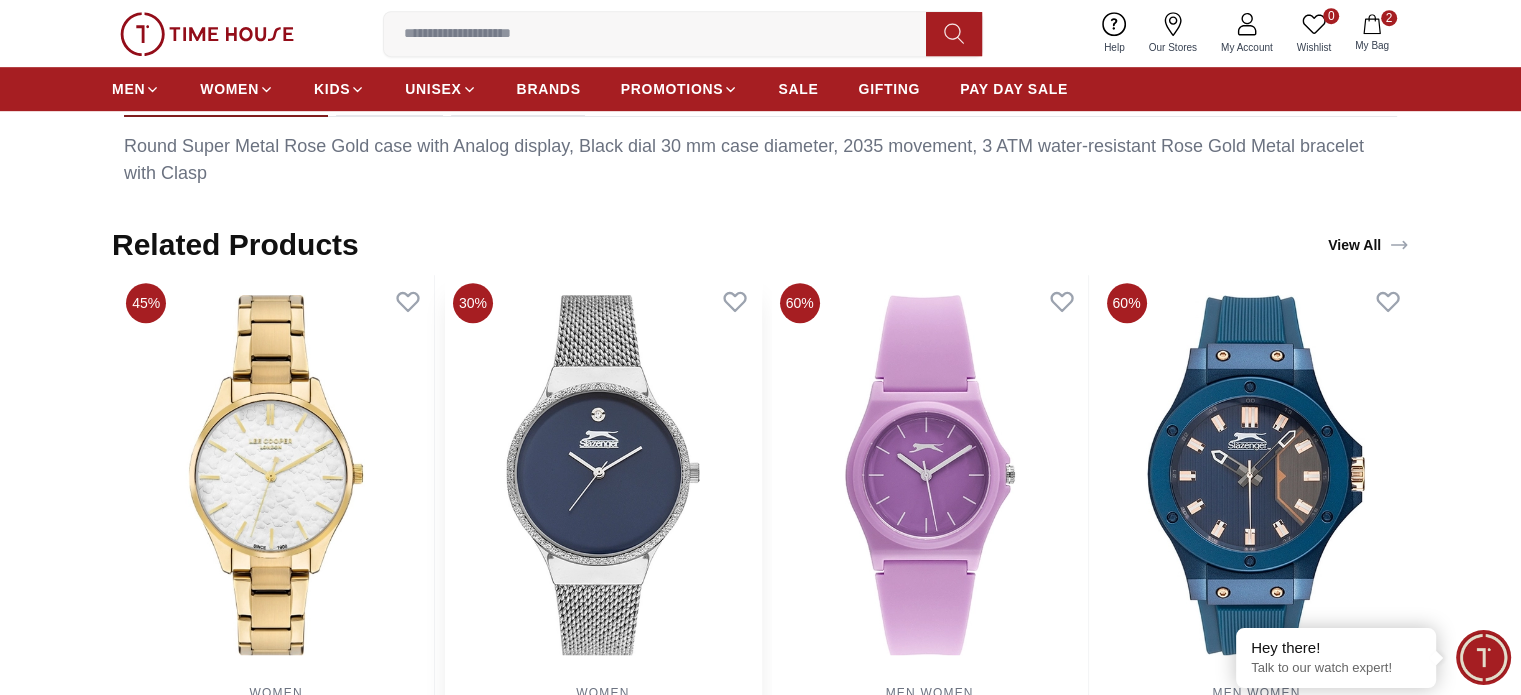 click at bounding box center [603, 475] 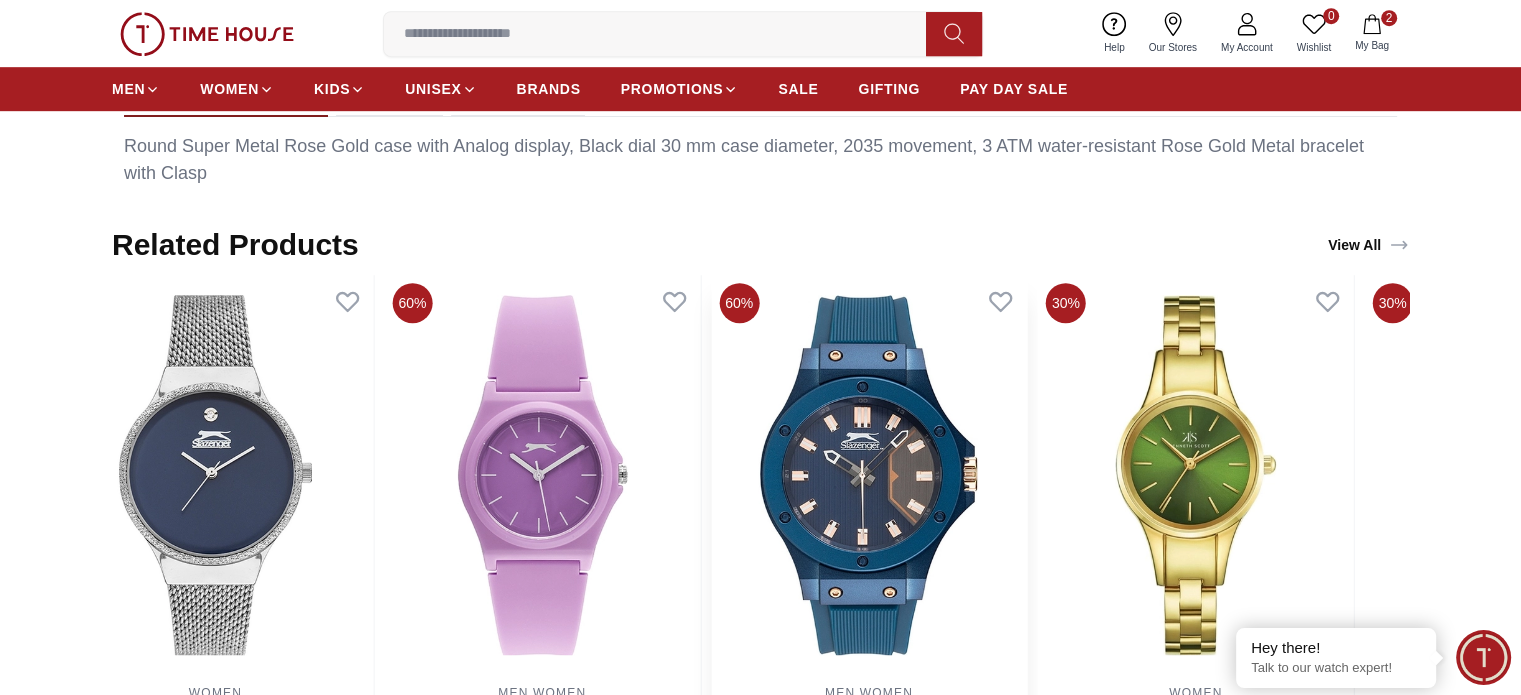 click at bounding box center [869, 475] 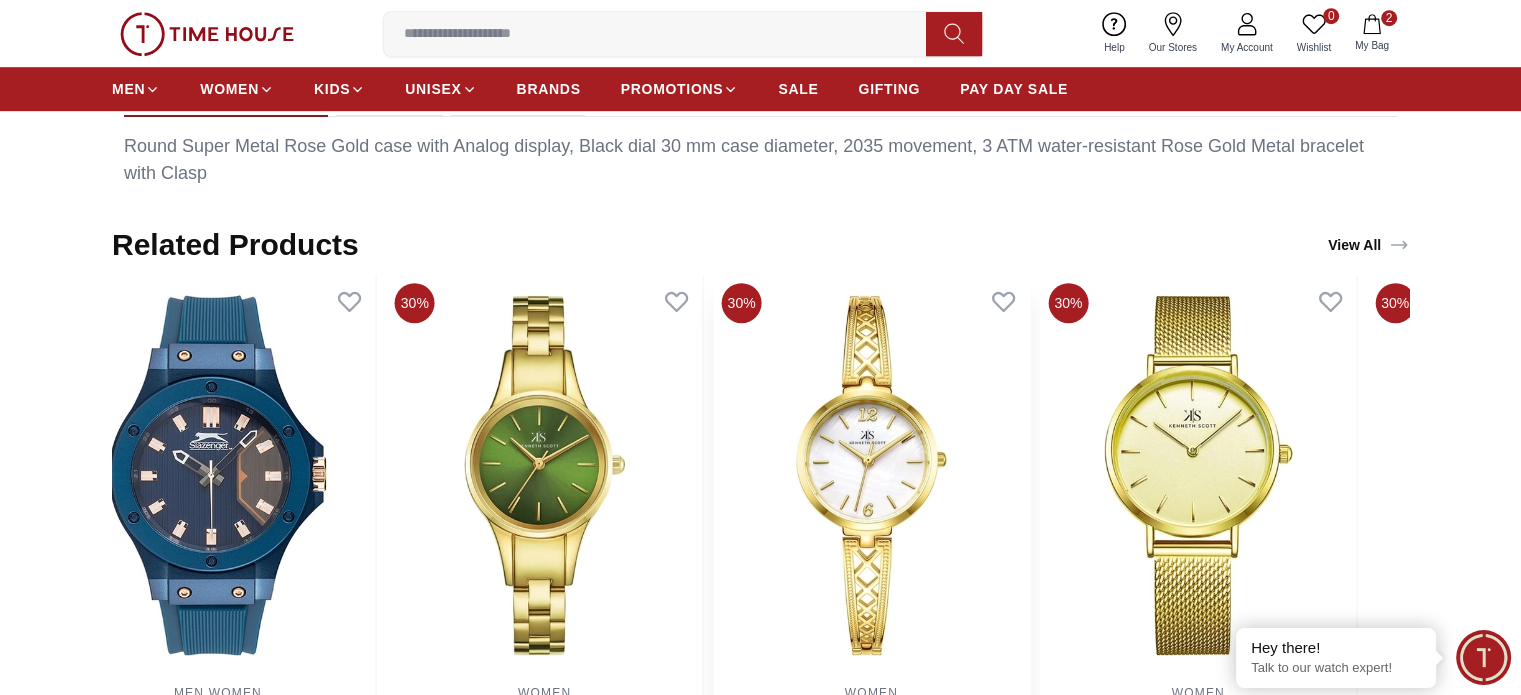 click at bounding box center [872, 475] 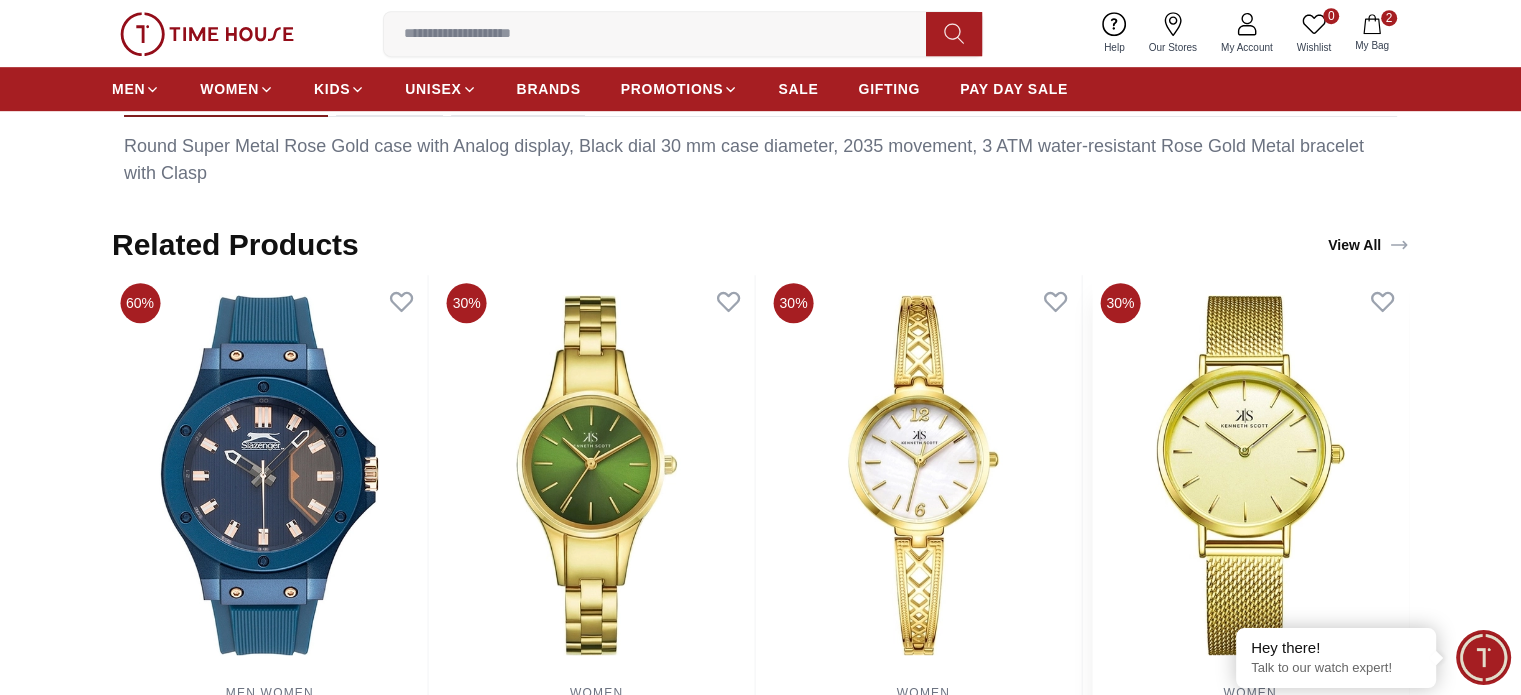 click at bounding box center (1250, 475) 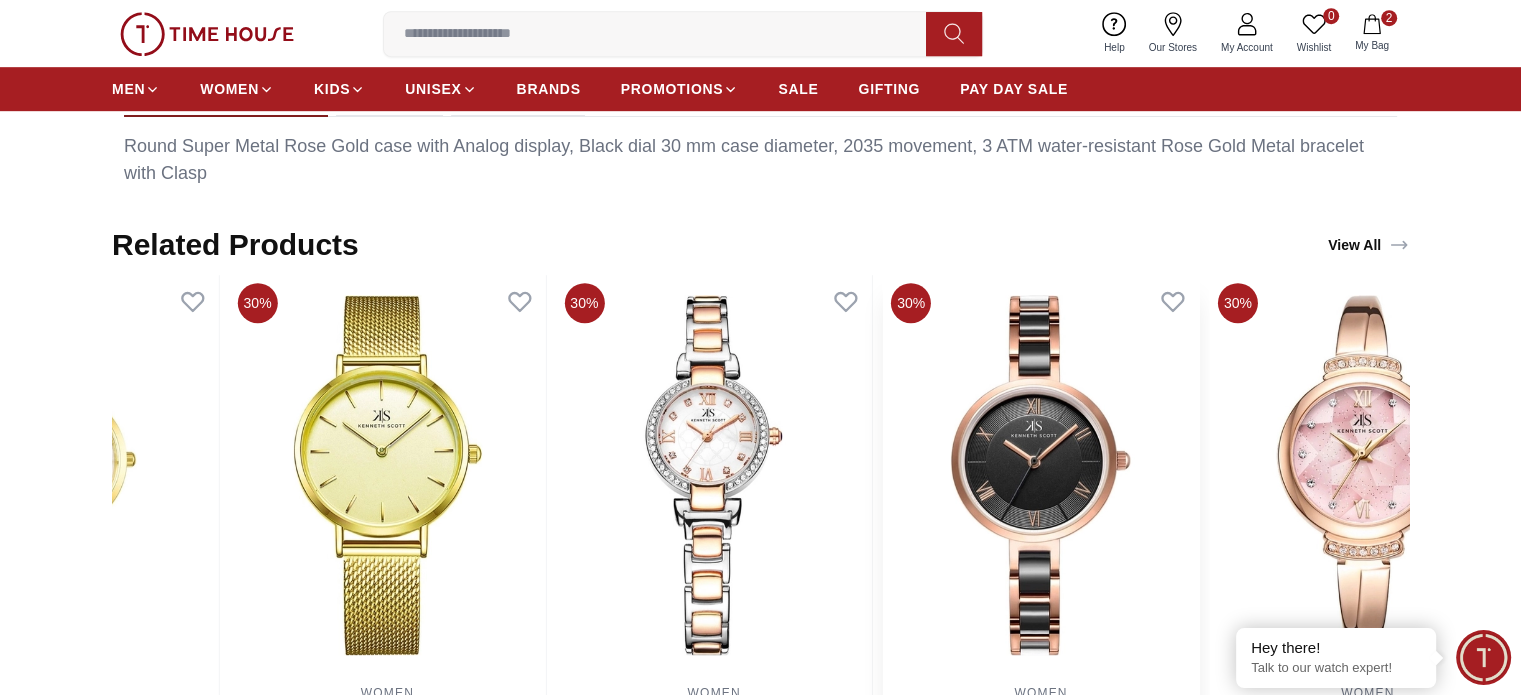 click at bounding box center [1041, 475] 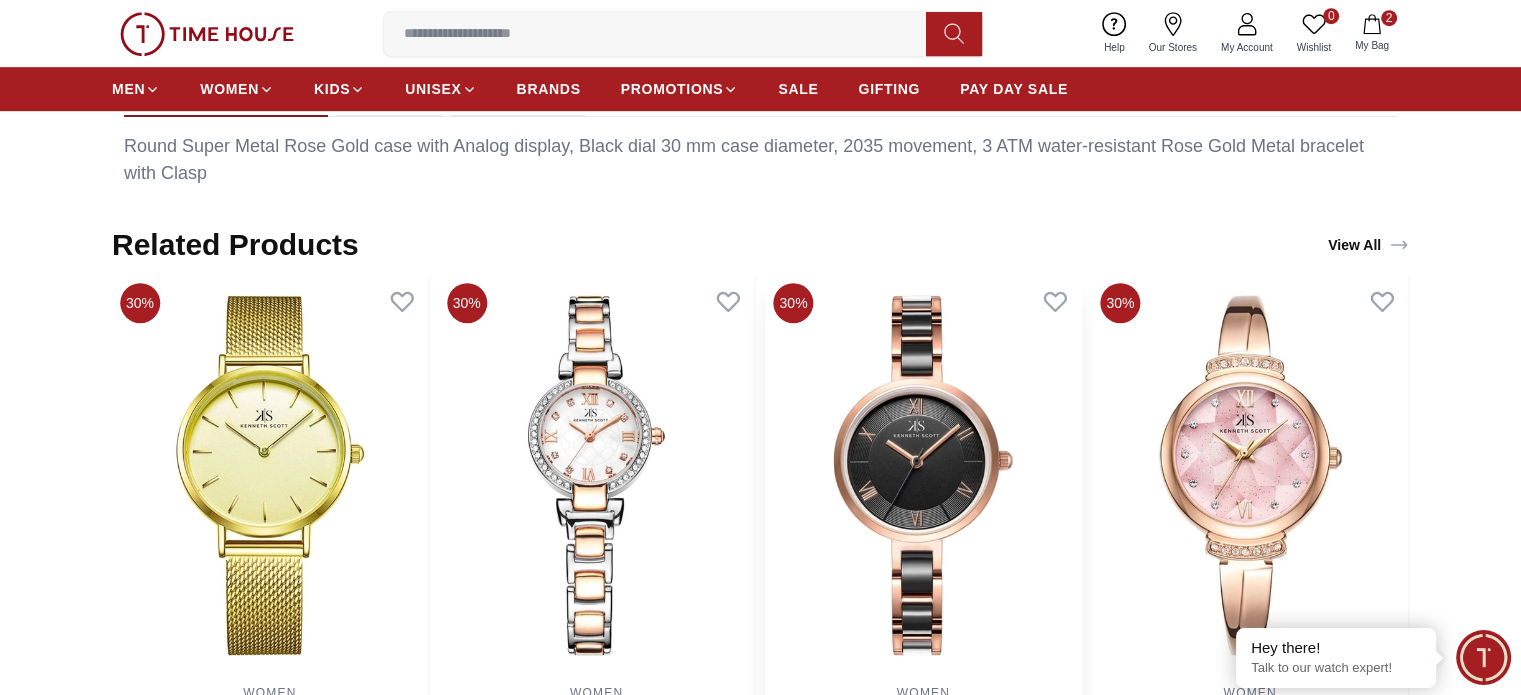 click at bounding box center (924, 475) 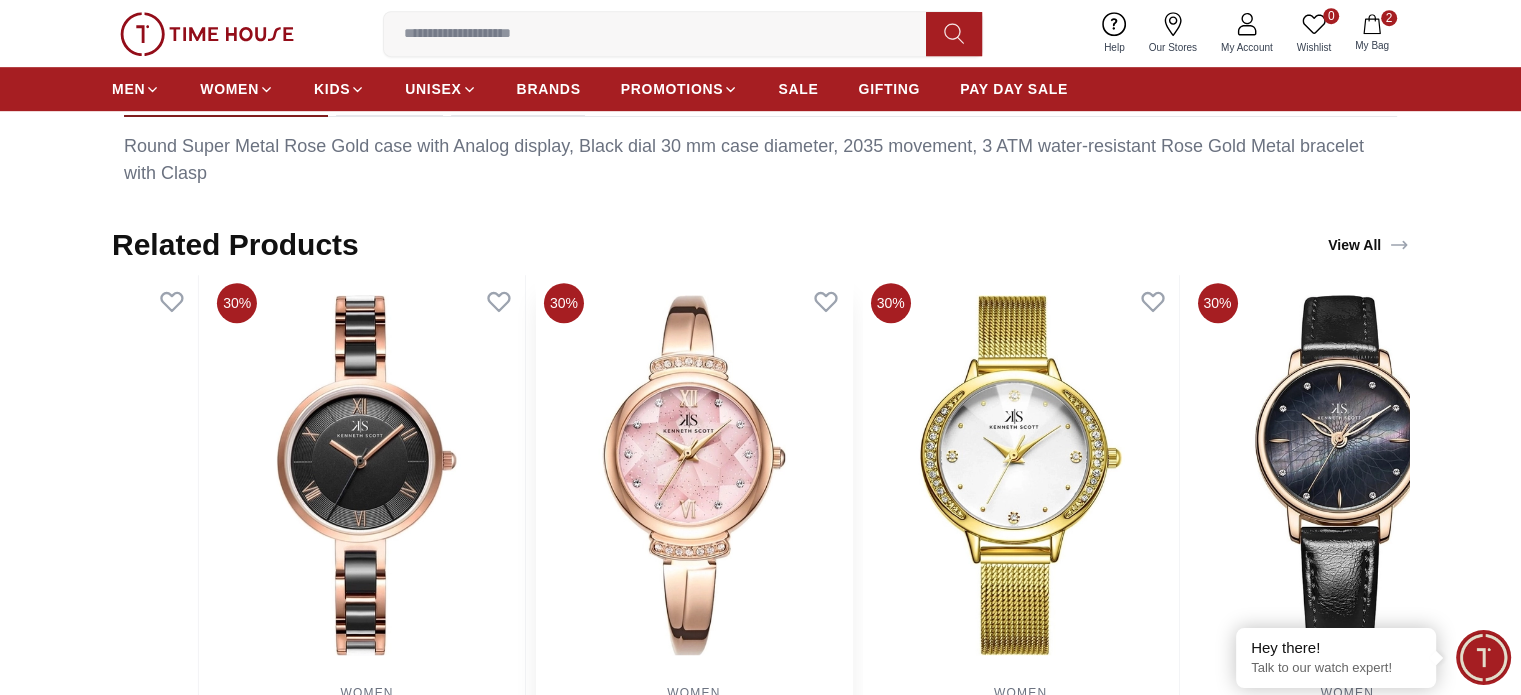 click at bounding box center (694, 475) 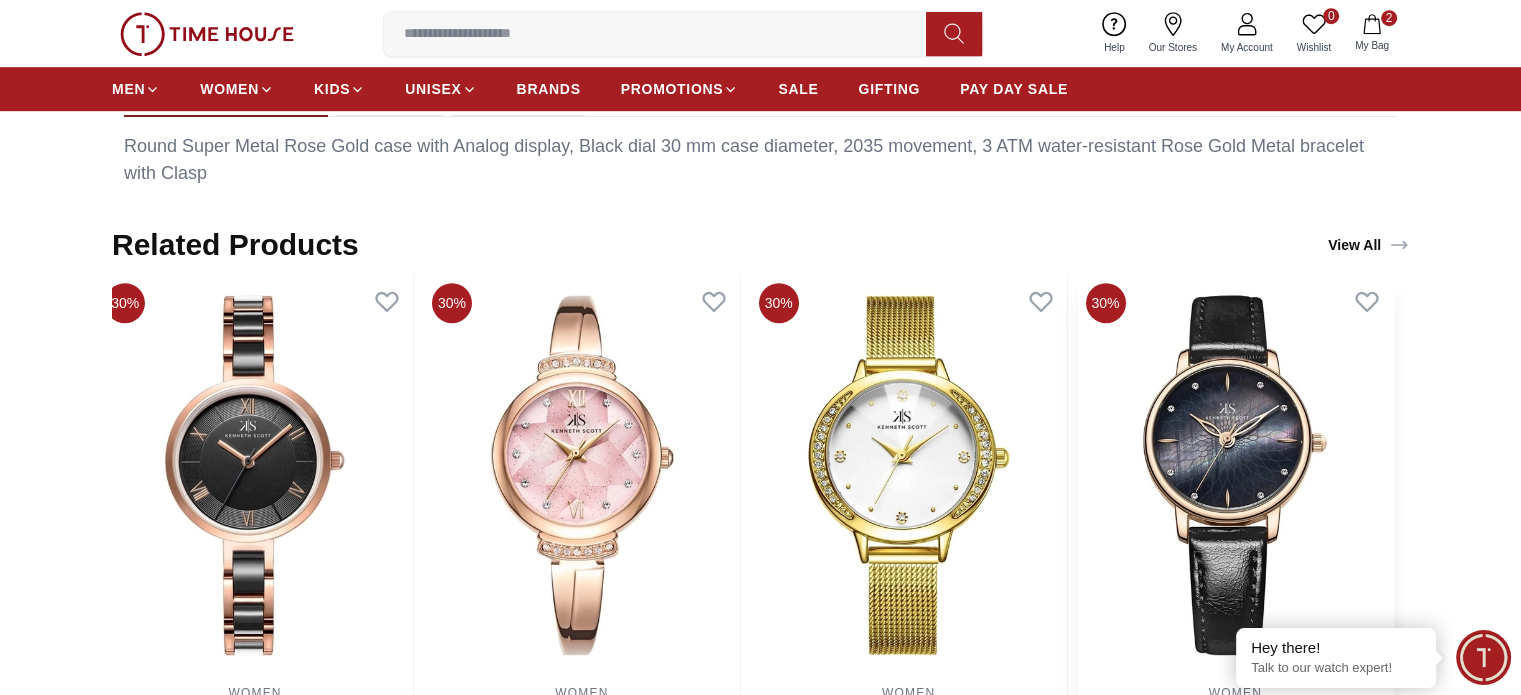 click on "45% WOMEN Lee Cooper Women's Blue Dial Analog Watch - LC07923.340 AED 151.00 AED 275.00 Add to cart 45% WOMEN Lee Cooper Women's Black Dial Analog Watch - LC07934.450 AED 187.00 AED 340.00 Add to cart 25% WOMEN Lee Cooper Women's Silver Dial Analog Watch - LC07940.130 AED 221.00 AED 295.00 Add to cart 45% WOMEN Lee Cooper Women's Purple Dial Analog Watch - LC07958.380 AED 138.00 AED 250.00 Add to cart 30% WOMEN Slazenger Women's Blue Dial Analog Watch - SL.9.2015.3.04 AED 168.00 AED 240.00 Add to cart 60% MEN ,  WOMEN Slazenger Unisex's Pink Dial Analog Watch - SL.9.6571.3.04 AED 68.00 AED 170.00 Add to cart 60% MEN ,  WOMEN Slazenger Unisex's Blue Dial Analog Watch - SL.9.6572.1.02 AED 114.00 AED 285.00 Add to cart 30% WOMEN Kenneth Scott Women's Green Dial Analog Watch - K22517-GBGH AED 133.00 AED 190.00 Add to cart 30% WOMEN Kenneth Scott Women's White Dial Analog Watch - K22518-GBGM AED 126.00 AED 180.00 Add to cart 30% WOMEN Kenneth Scott Women's Champagne Dial Analog Watch - K22519-GMGC AED 119.00 30%" at bounding box center [760, 557] 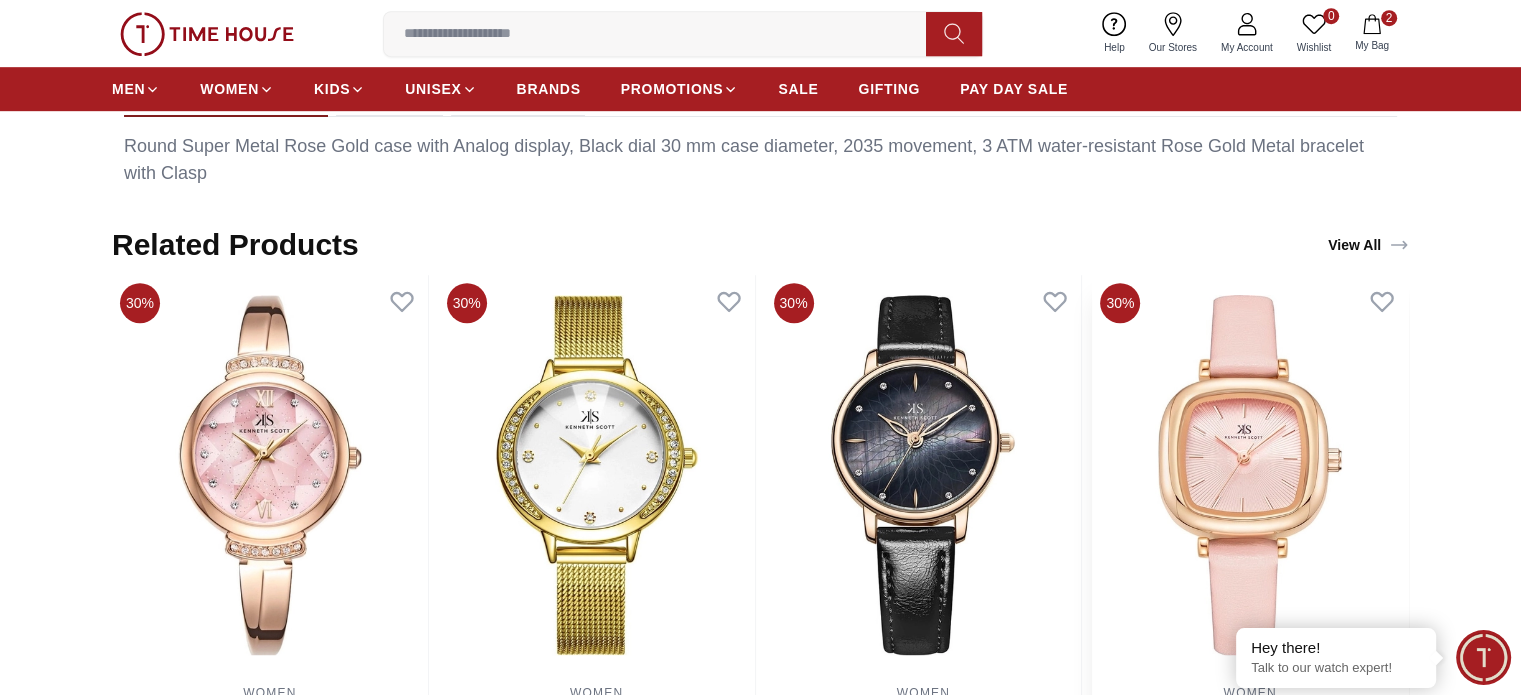 click at bounding box center (1250, 475) 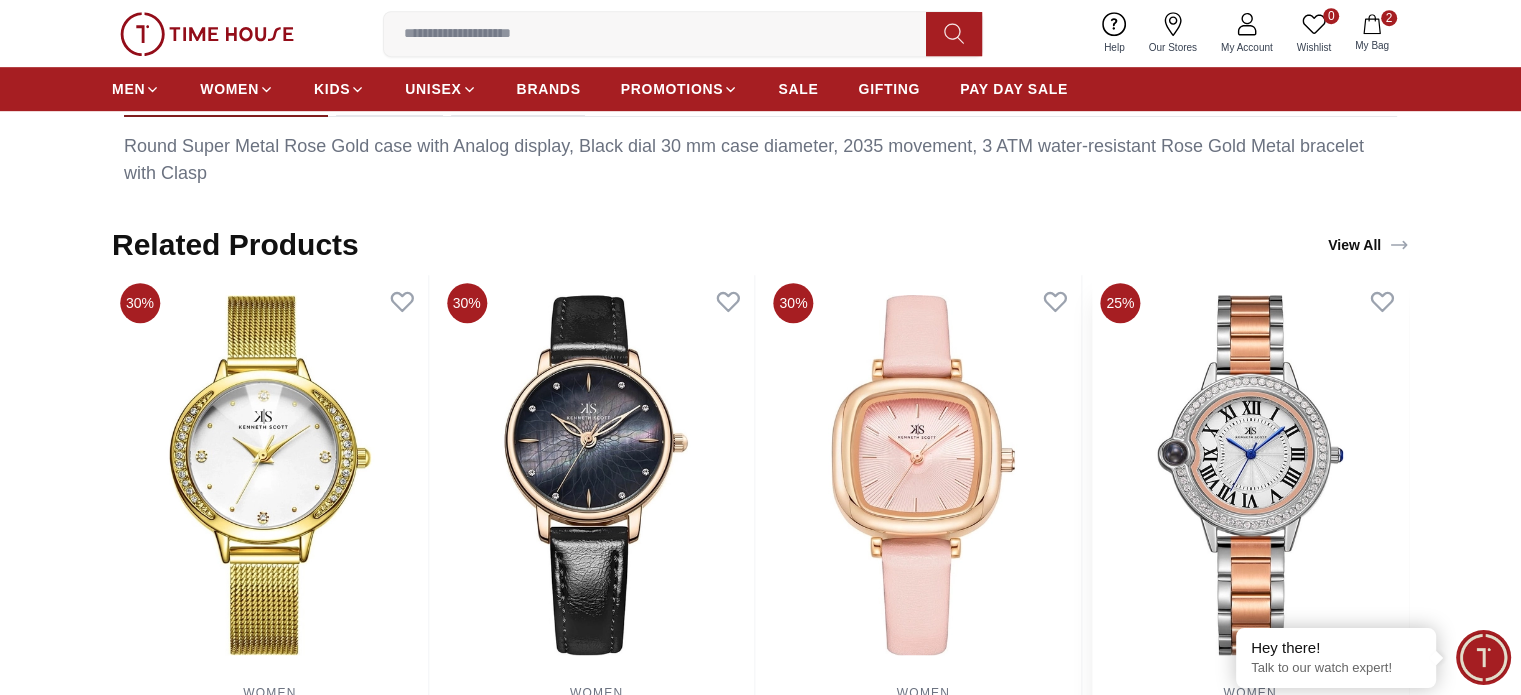 click on "45% WOMEN Lee Cooper Women's Blue Dial Analog Watch - LC07923.340 AED 151.00 AED 275.00 Add to cart 45% WOMEN Lee Cooper Women's Black Dial Analog Watch - LC07934.450 AED 187.00 AED 340.00 Add to cart 25% WOMEN Lee Cooper Women's Silver Dial Analog Watch - LC07940.130 AED 221.00 AED 295.00 Add to cart 45% WOMEN Lee Cooper Women's Purple Dial Analog Watch - LC07958.380 AED 138.00 AED 250.00 Add to cart 30% WOMEN Slazenger Women's Blue Dial Analog Watch - SL.9.2015.3.04 AED 168.00 AED 240.00 Add to cart 60% MEN ,  WOMEN Slazenger Unisex's Pink Dial Analog Watch - SL.9.6571.3.04 AED 68.00 AED 170.00 Add to cart 60% MEN ,  WOMEN Slazenger Unisex's Blue Dial Analog Watch - SL.9.6572.1.02 AED 114.00 AED 285.00 Add to cart 30% WOMEN Kenneth Scott Women's Green Dial Analog Watch - K22517-GBGH AED 133.00 AED 190.00 Add to cart 30% WOMEN Kenneth Scott Women's White Dial Analog Watch - K22518-GBGM AED 126.00 AED 180.00 Add to cart 30% WOMEN Kenneth Scott Women's Champagne Dial Analog Watch - K22519-GMGC AED 119.00 30%" at bounding box center (-3488, 557) 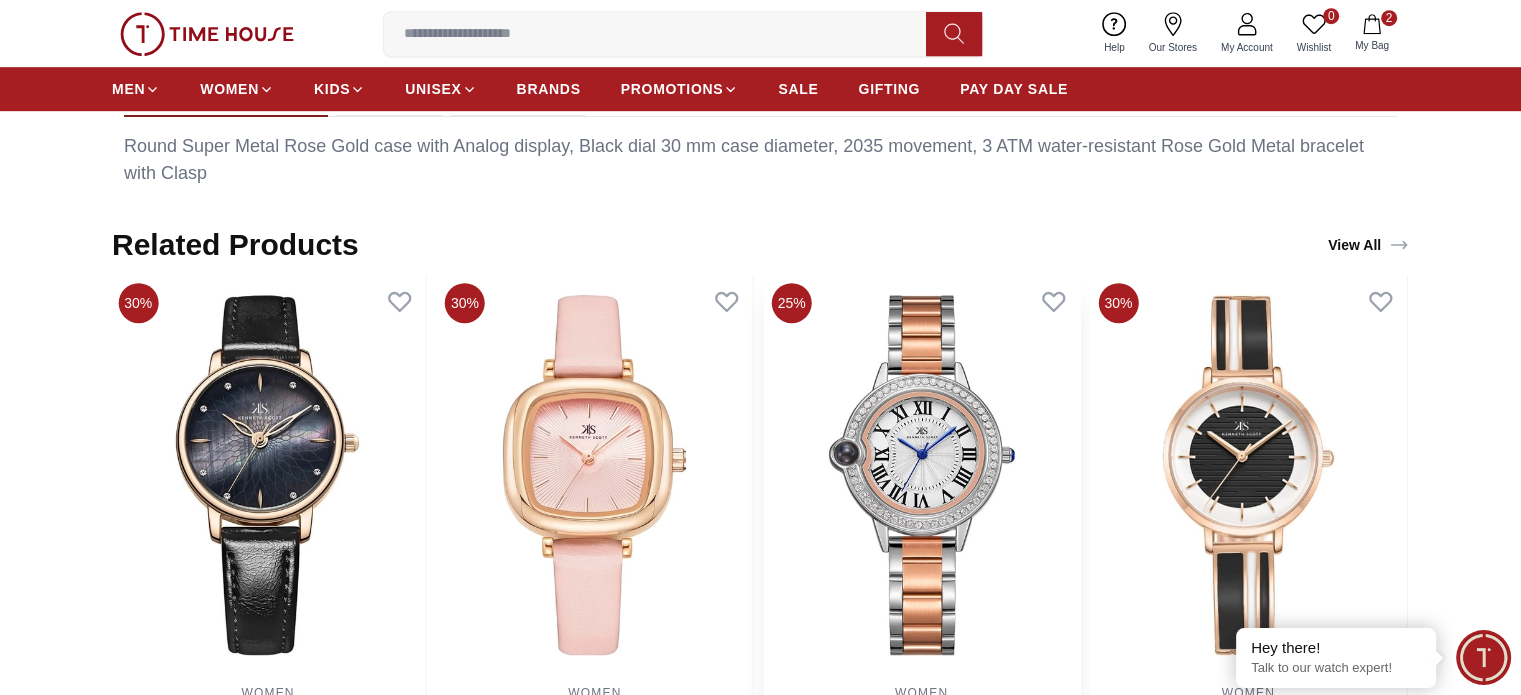 click at bounding box center [922, 475] 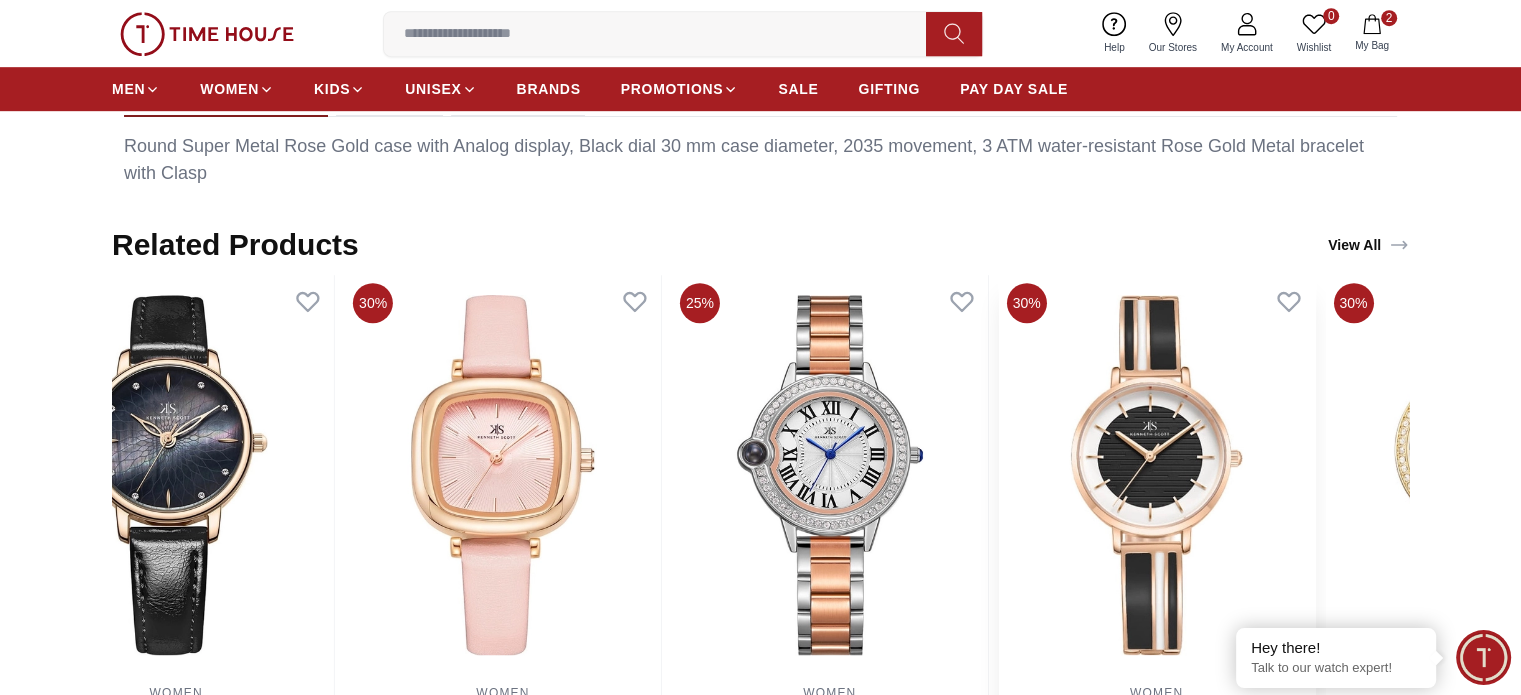 click at bounding box center (1157, 475) 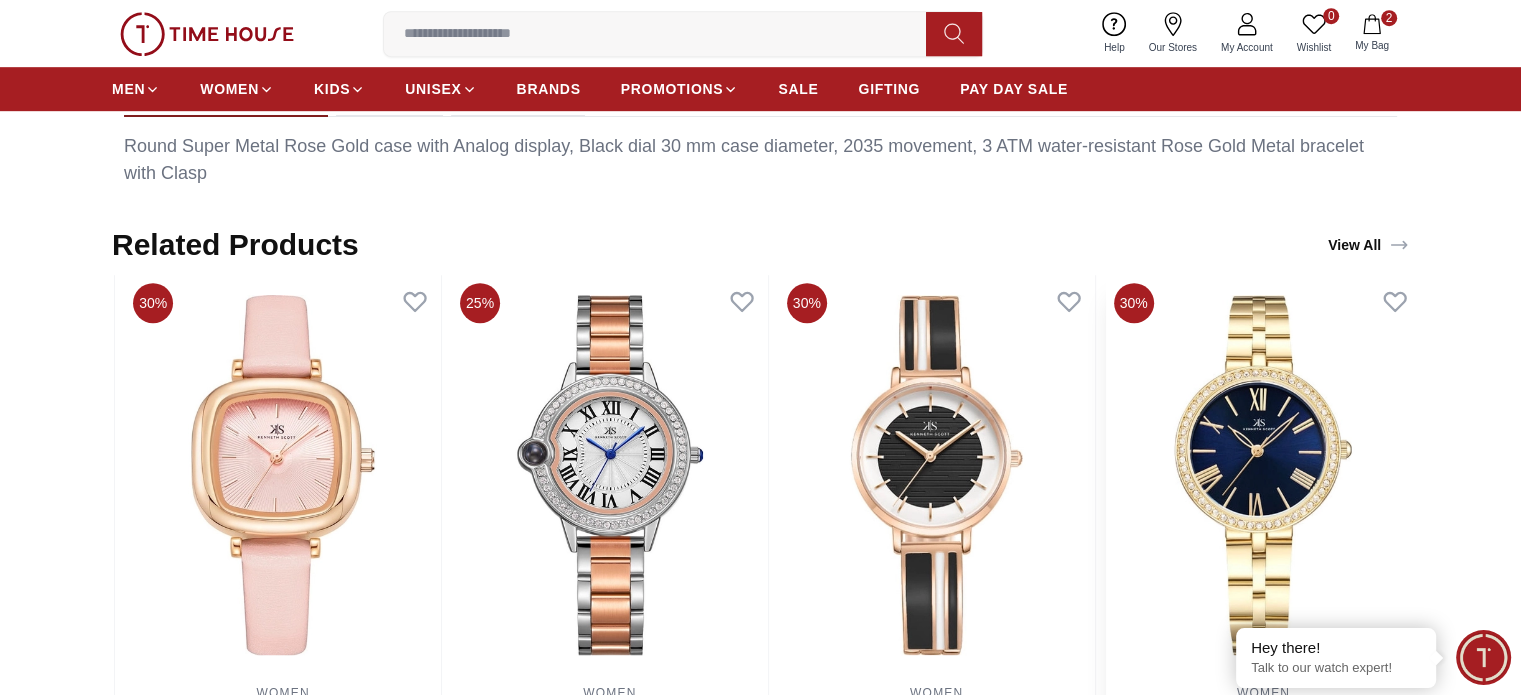 click at bounding box center (1264, 475) 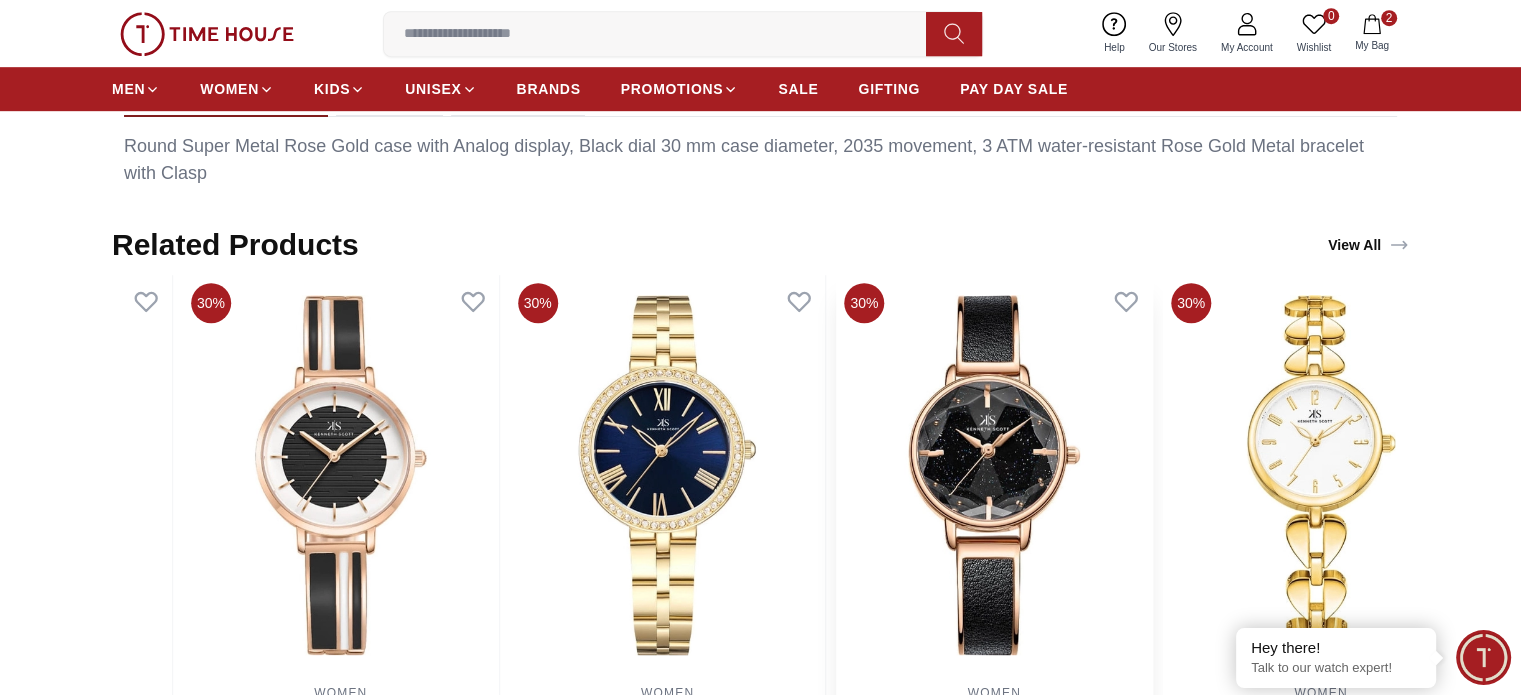 click at bounding box center (994, 475) 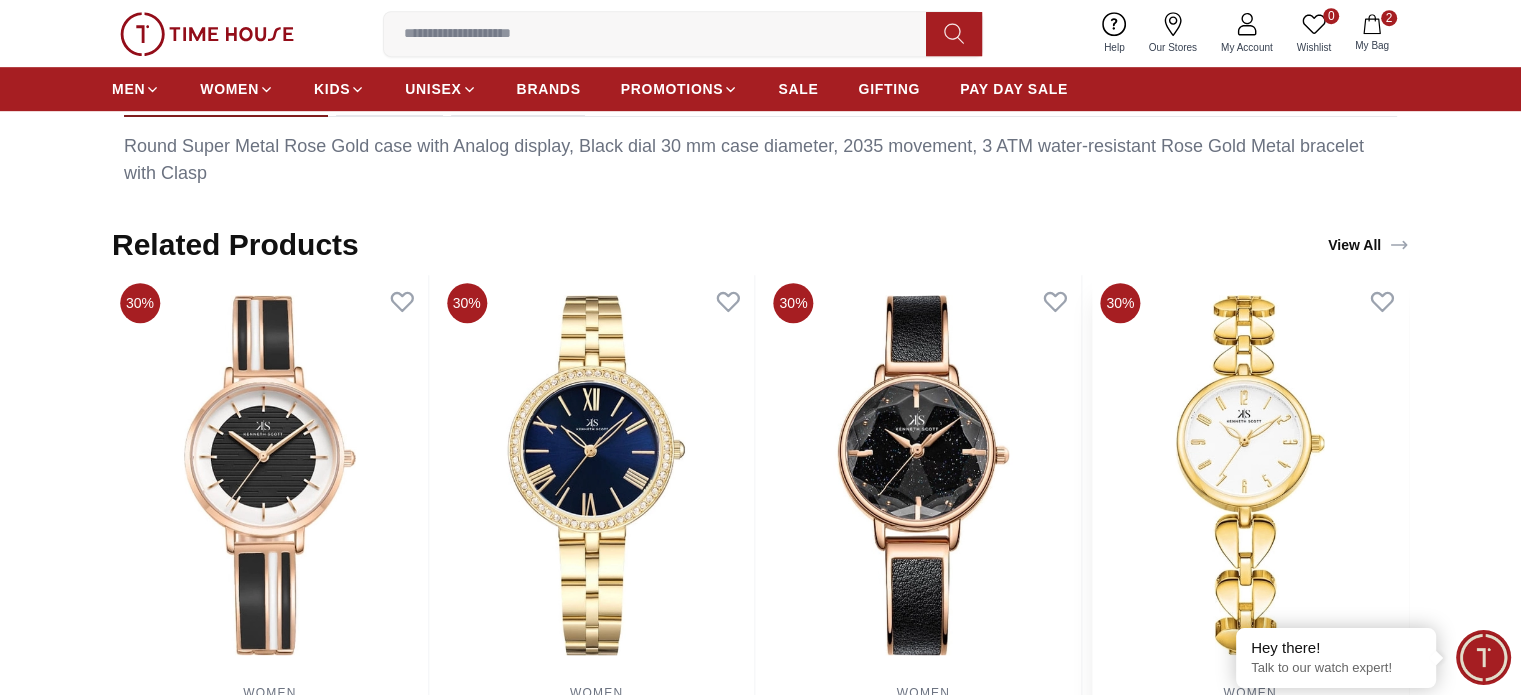 click on "45% WOMEN Lee Cooper Women's Blue Dial Analog Watch - LC07923.340 AED 151.00 AED 275.00 Add to cart 45% WOMEN Lee Cooper Women's Black Dial Analog Watch - LC07934.450 AED 187.00 AED 340.00 Add to cart 25% WOMEN Lee Cooper Women's Silver Dial Analog Watch - LC07940.130 AED 221.00 AED 295.00 Add to cart 45% WOMEN Lee Cooper Women's Purple Dial Analog Watch - LC07958.380 AED 138.00 AED 250.00 Add to cart 30% WOMEN Slazenger Women's Blue Dial Analog Watch - SL.9.2015.3.04 AED 168.00 AED 240.00 Add to cart 60% MEN ,  WOMEN Slazenger Unisex's Pink Dial Analog Watch - SL.9.6571.3.04 AED 68.00 AED 170.00 Add to cart 60% MEN ,  WOMEN Slazenger Unisex's Blue Dial Analog Watch - SL.9.6572.1.02 AED 114.00 AED 285.00 Add to cart 30% WOMEN Kenneth Scott Women's Green Dial Analog Watch - K22517-GBGH AED 133.00 AED 190.00 Add to cart 30% WOMEN Kenneth Scott Women's White Dial Analog Watch - K22518-GBGM AED 126.00 AED 180.00 Add to cart 30% WOMEN Kenneth Scott Women's Champagne Dial Analog Watch - K22519-GMGC AED 119.00 30%" at bounding box center (-4795, 557) 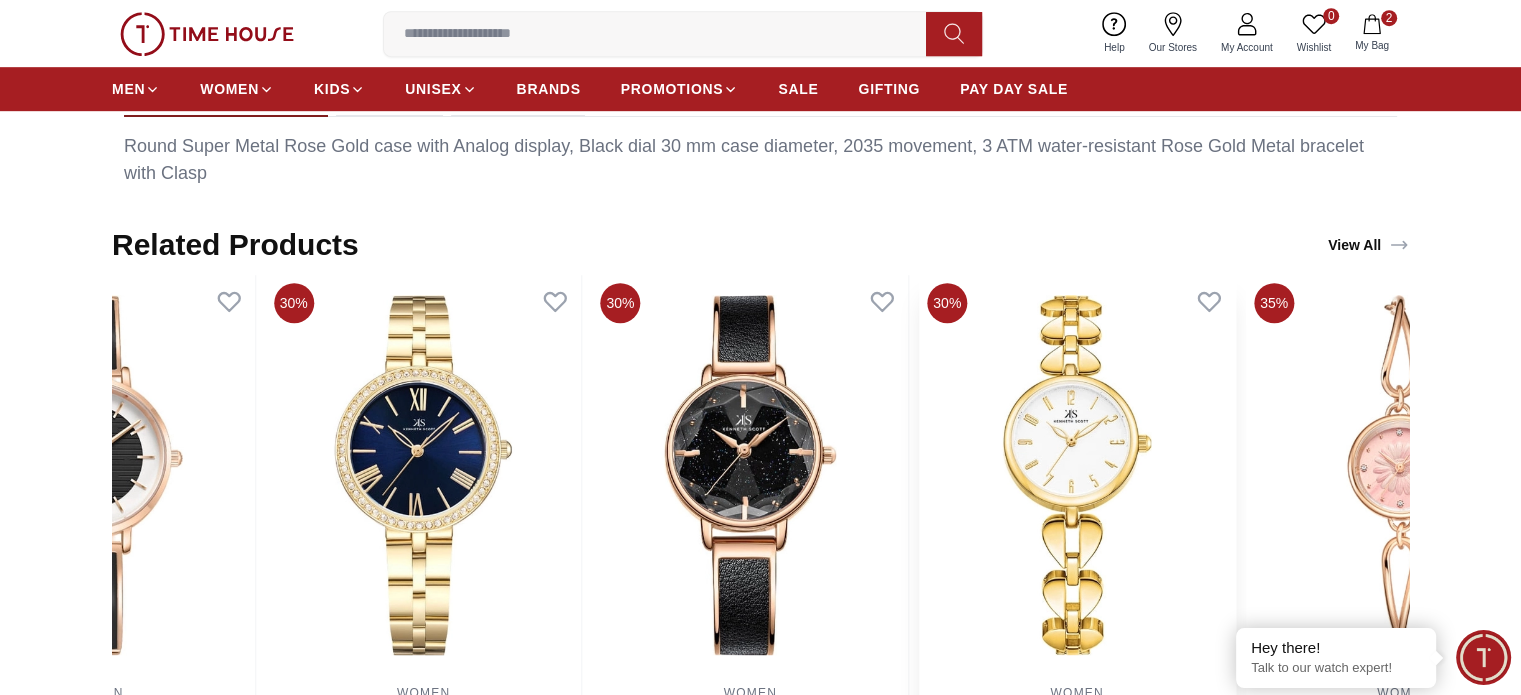 click at bounding box center [1077, 475] 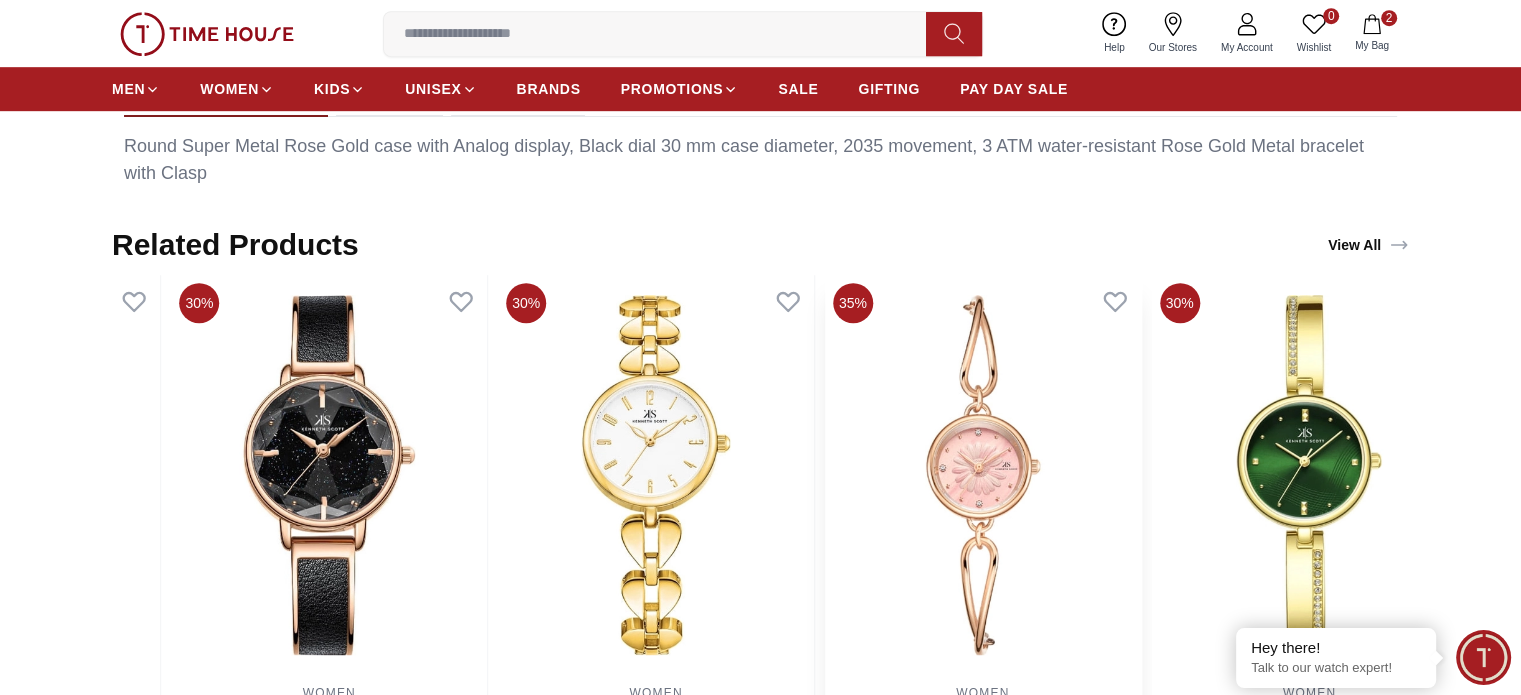 click at bounding box center [983, 475] 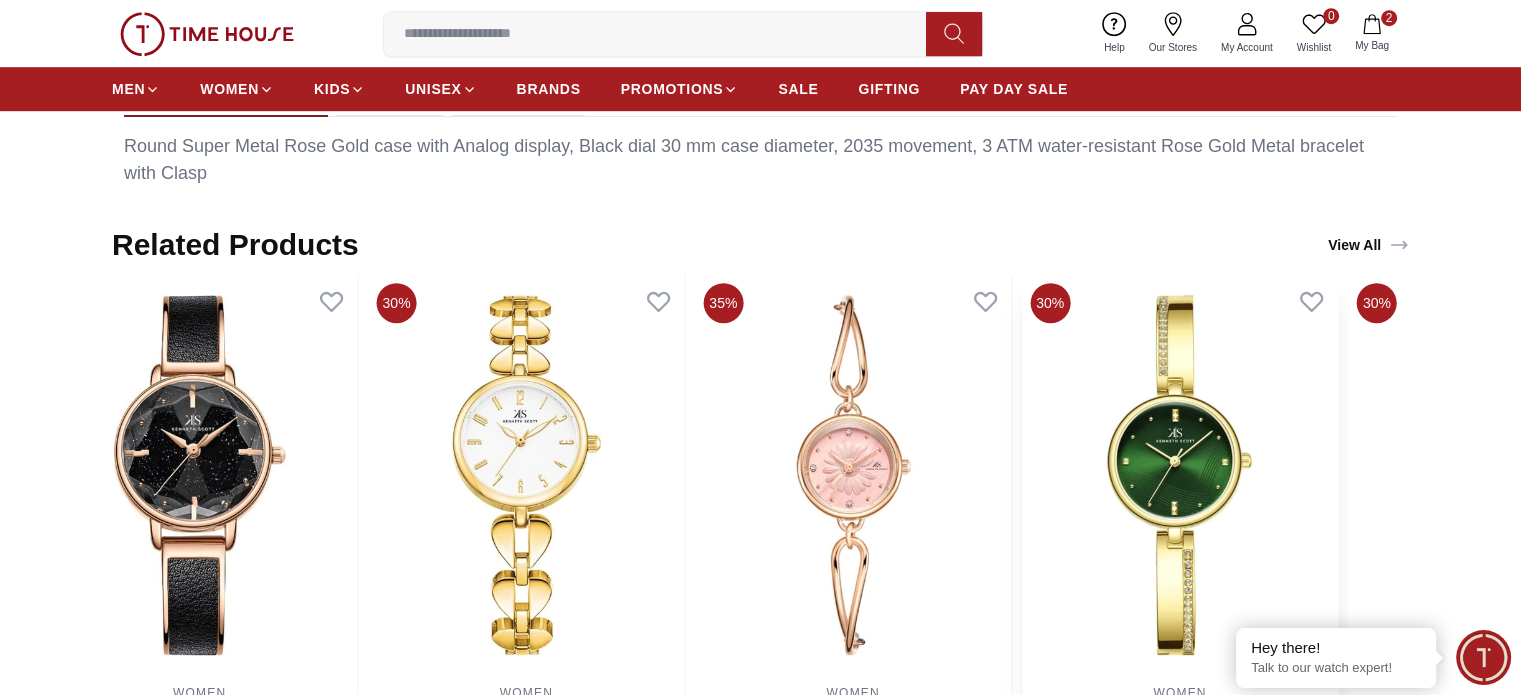 click at bounding box center [1180, 475] 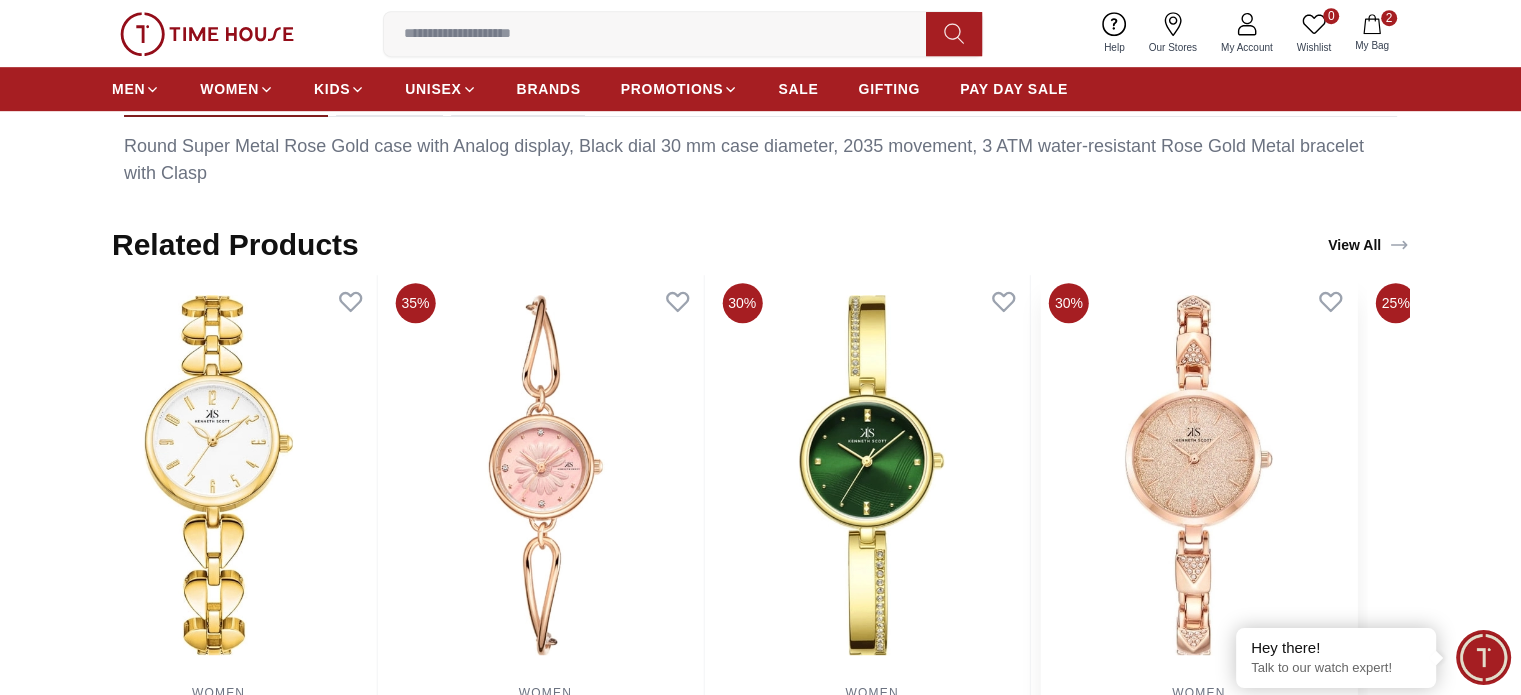 click at bounding box center [1199, 475] 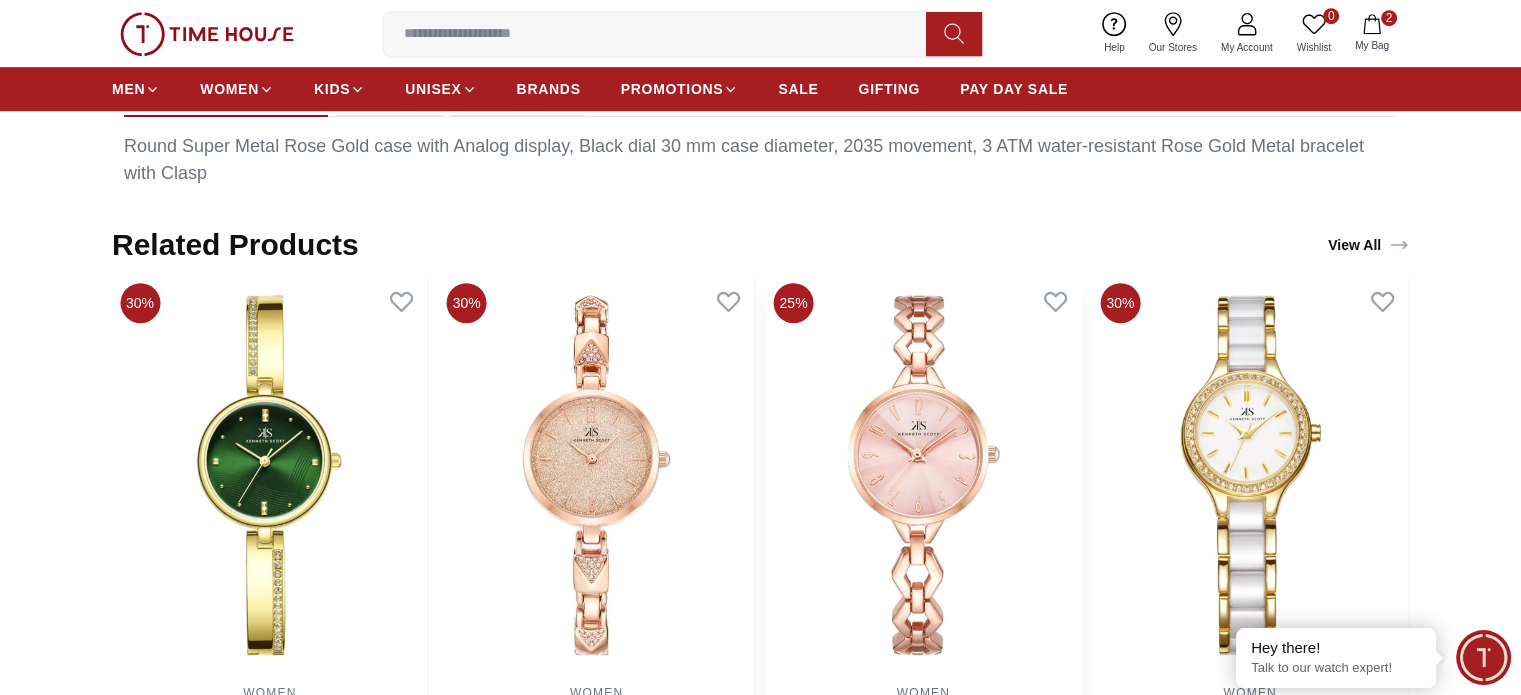 click at bounding box center (924, 475) 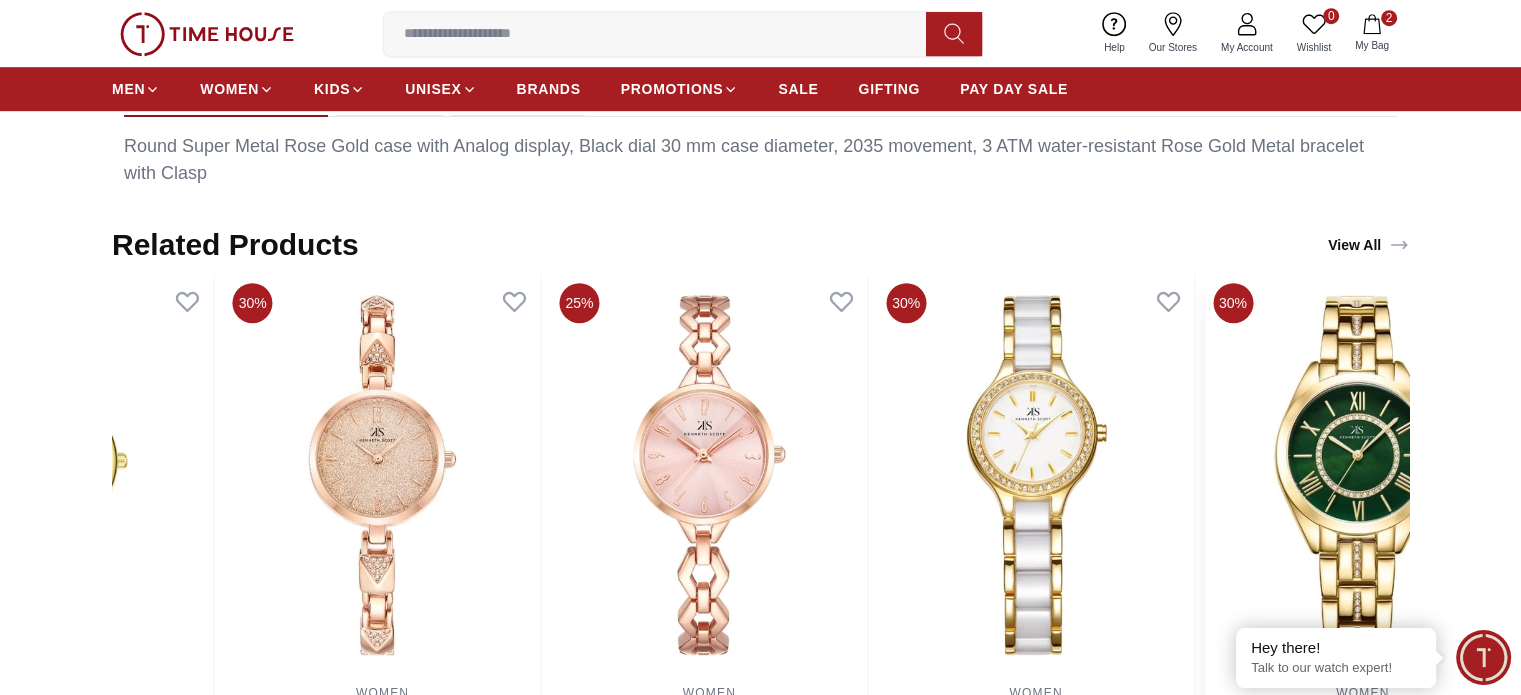 click at bounding box center [1363, 475] 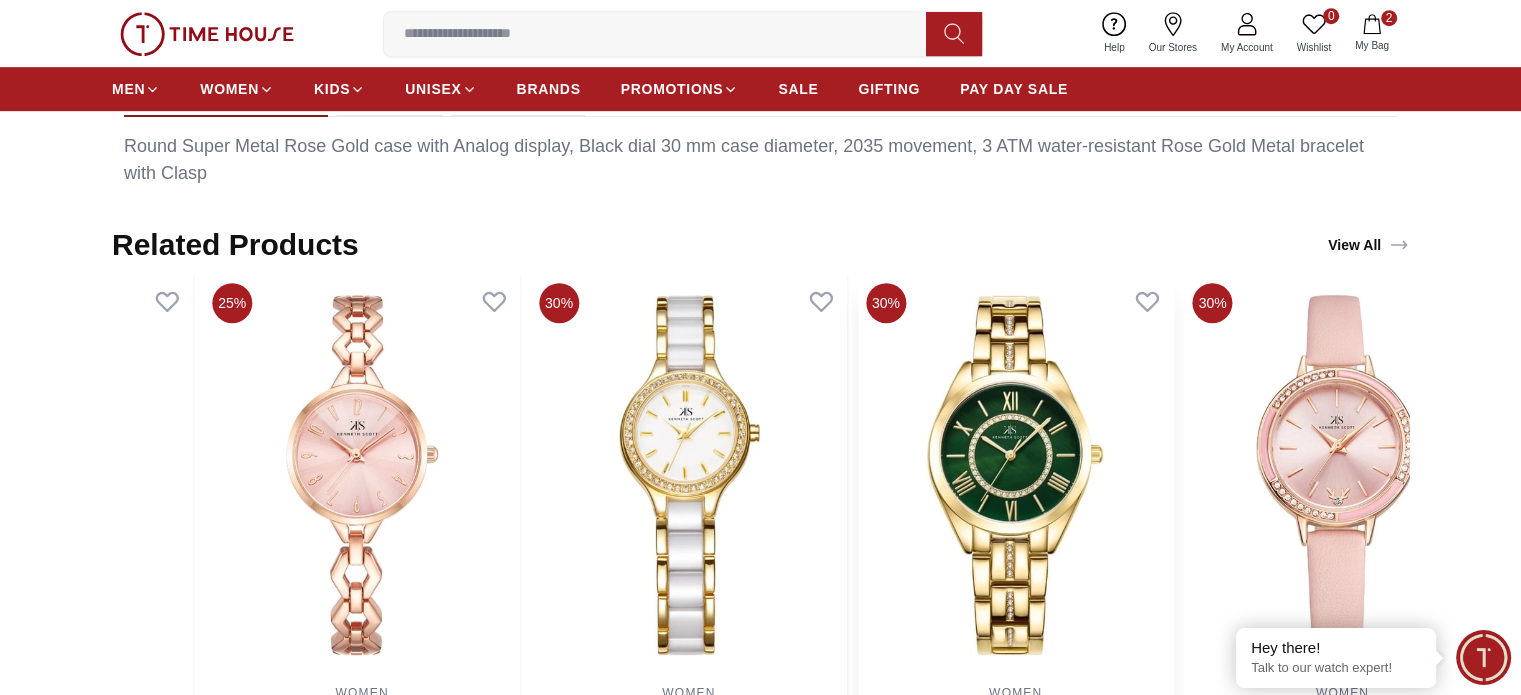 click at bounding box center [1016, 475] 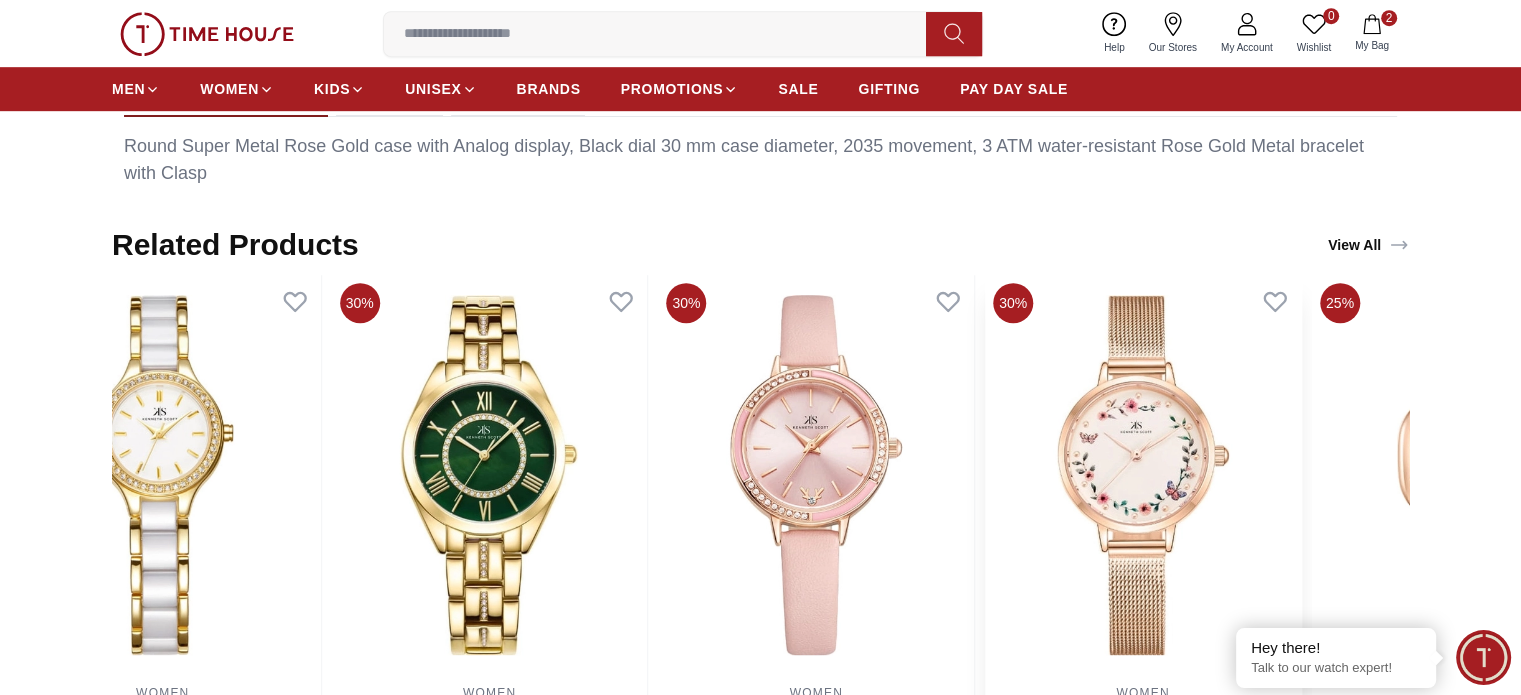 click at bounding box center (1143, 475) 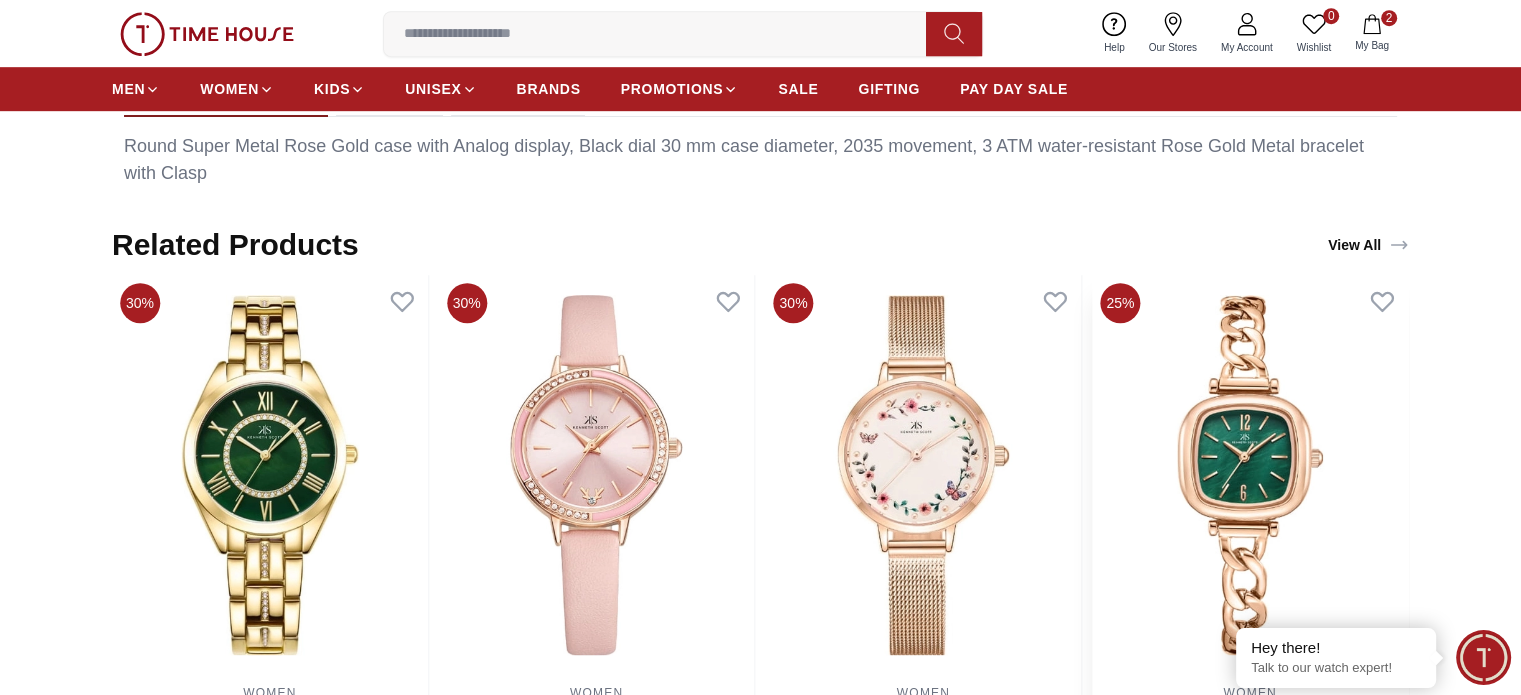 click at bounding box center [1250, 475] 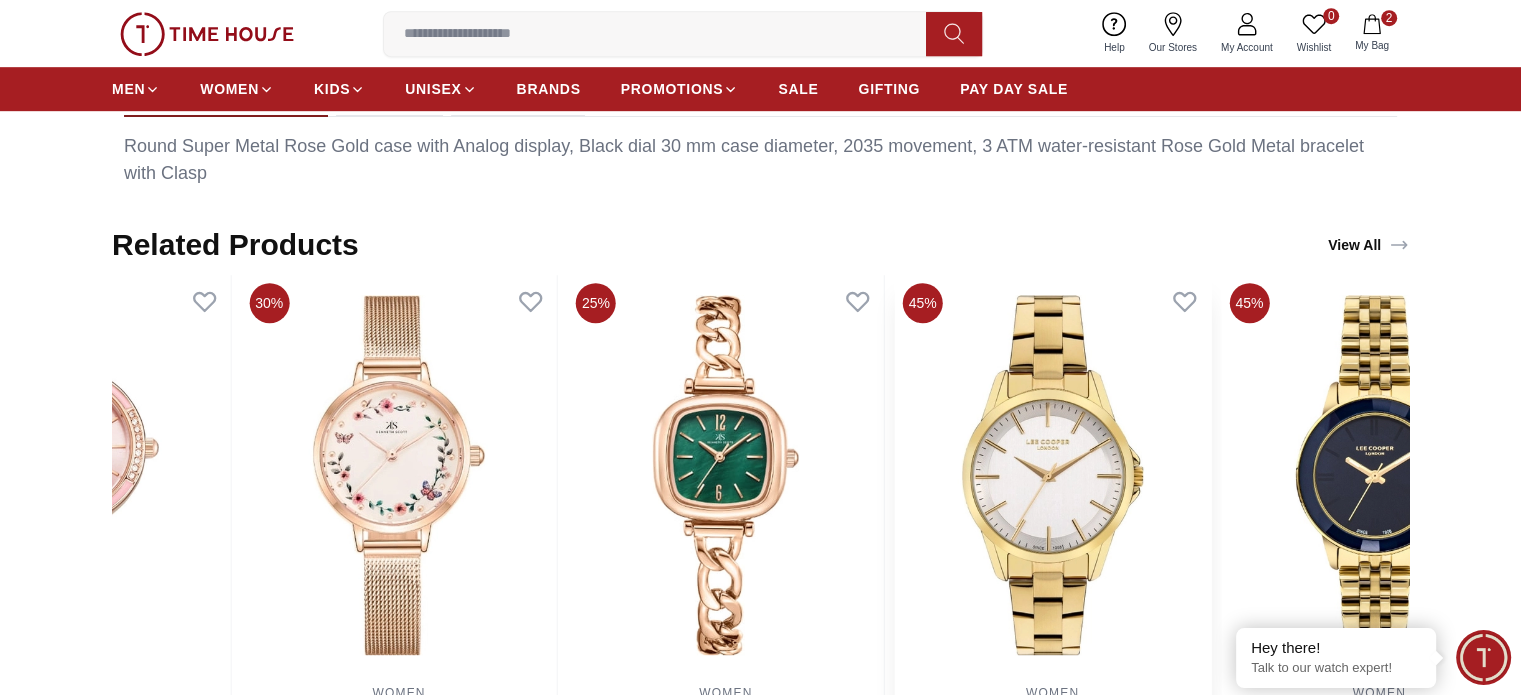 click at bounding box center [1053, 475] 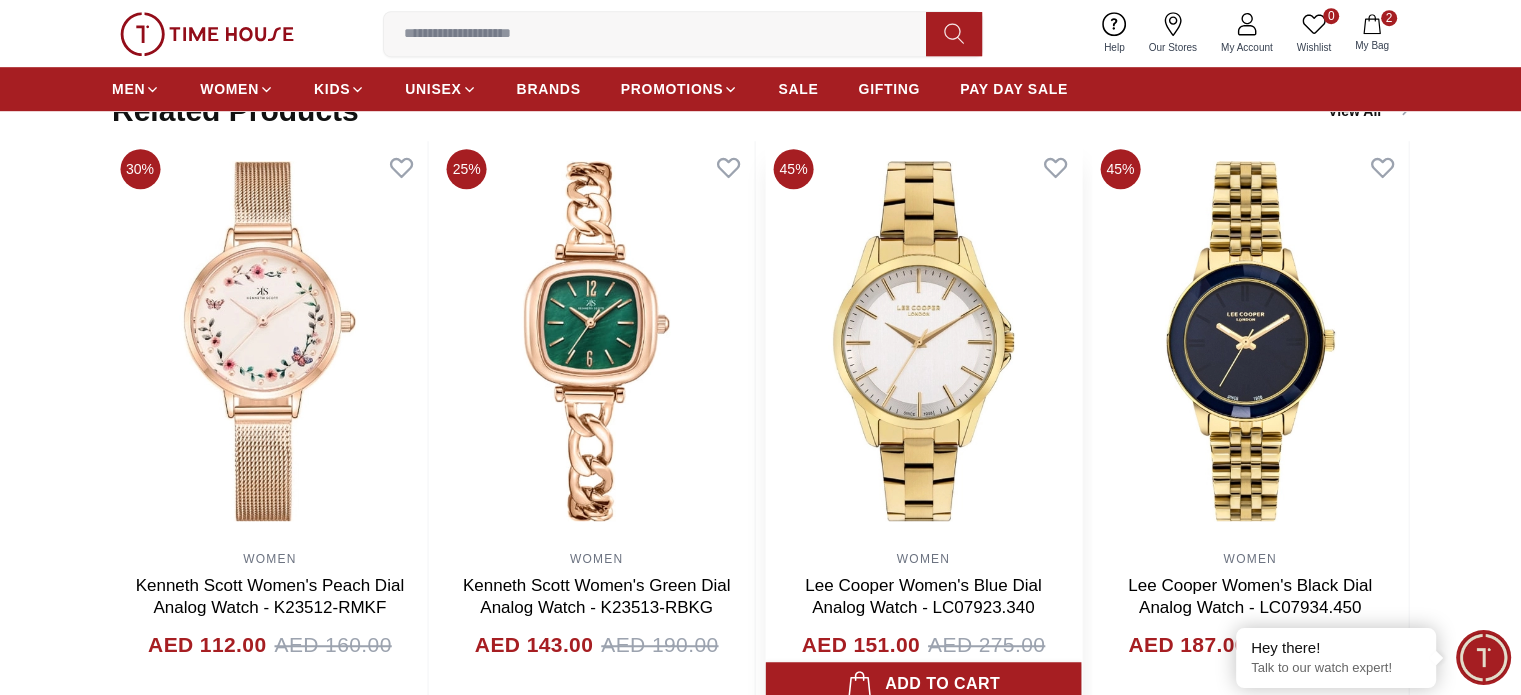 scroll, scrollTop: 1300, scrollLeft: 0, axis: vertical 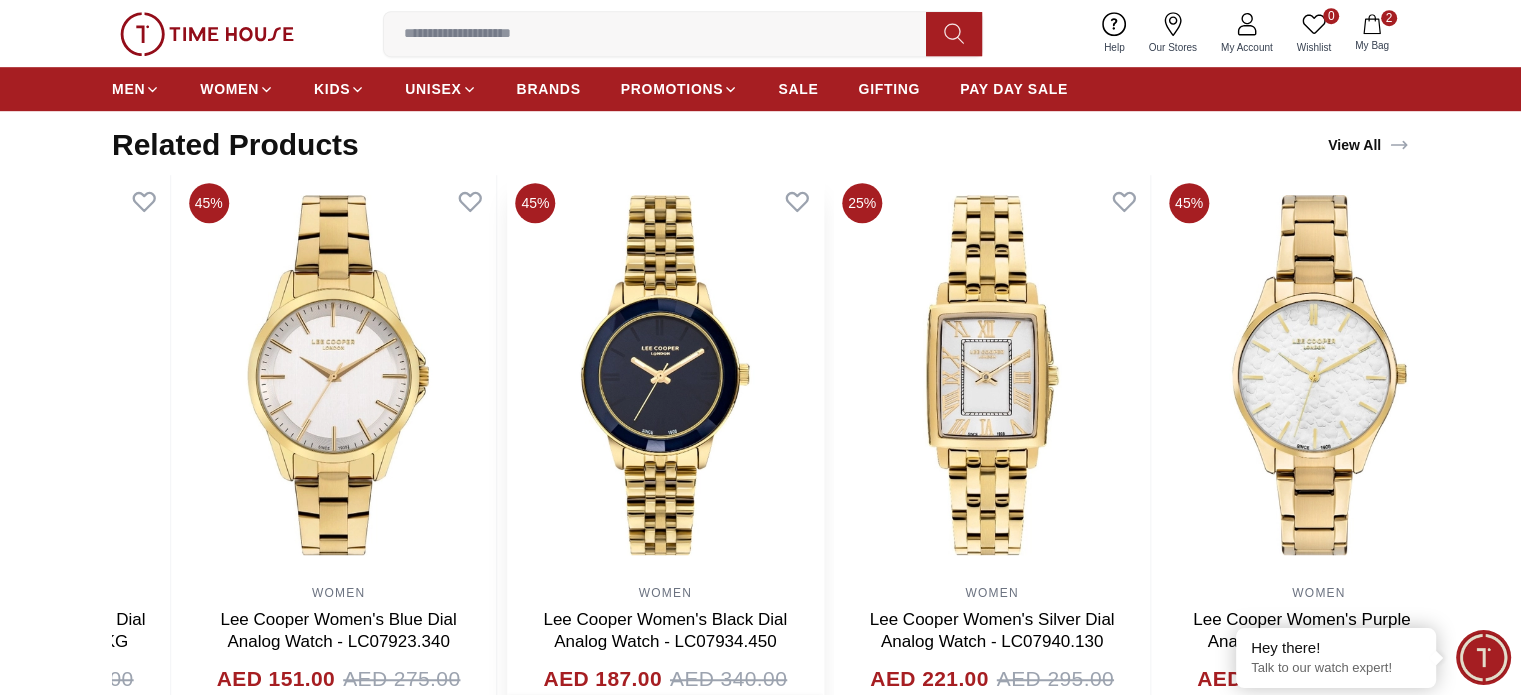 click at bounding box center [665, 375] 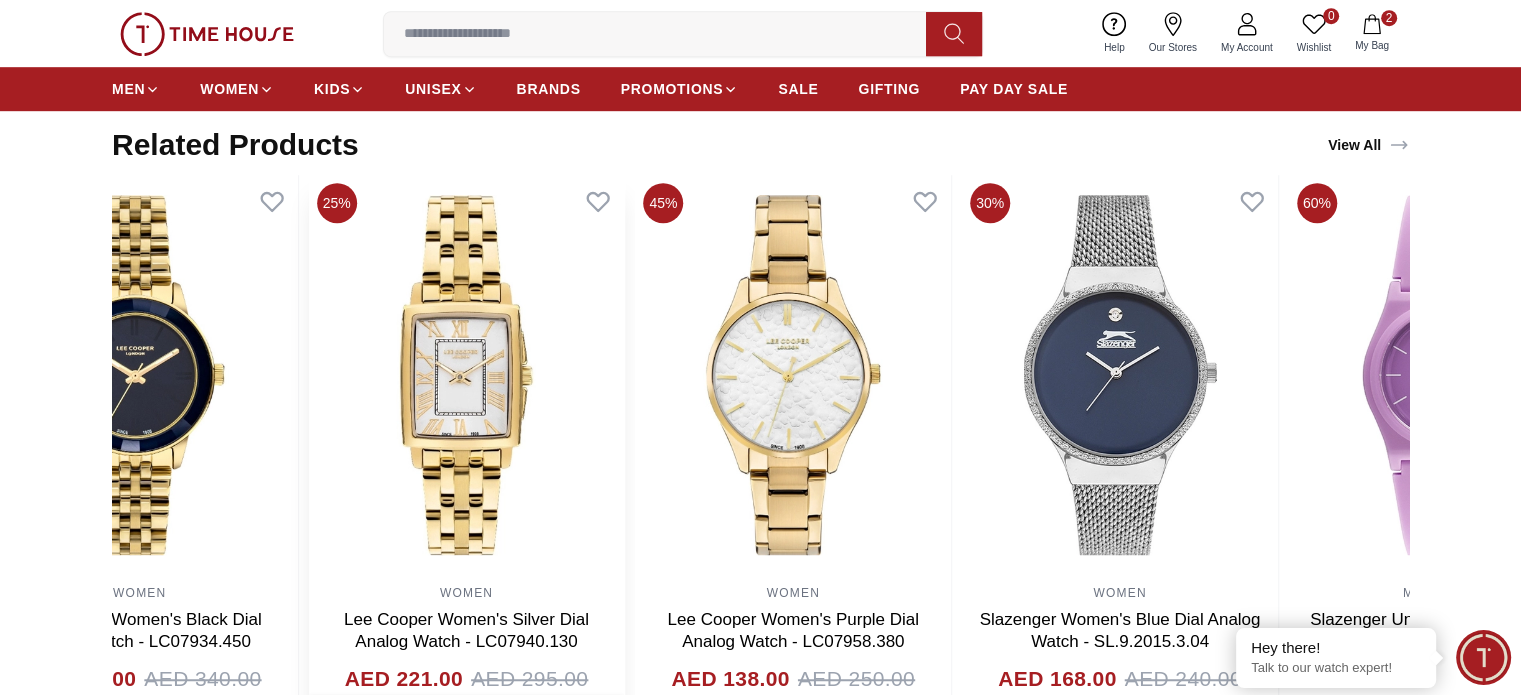 click at bounding box center [467, 375] 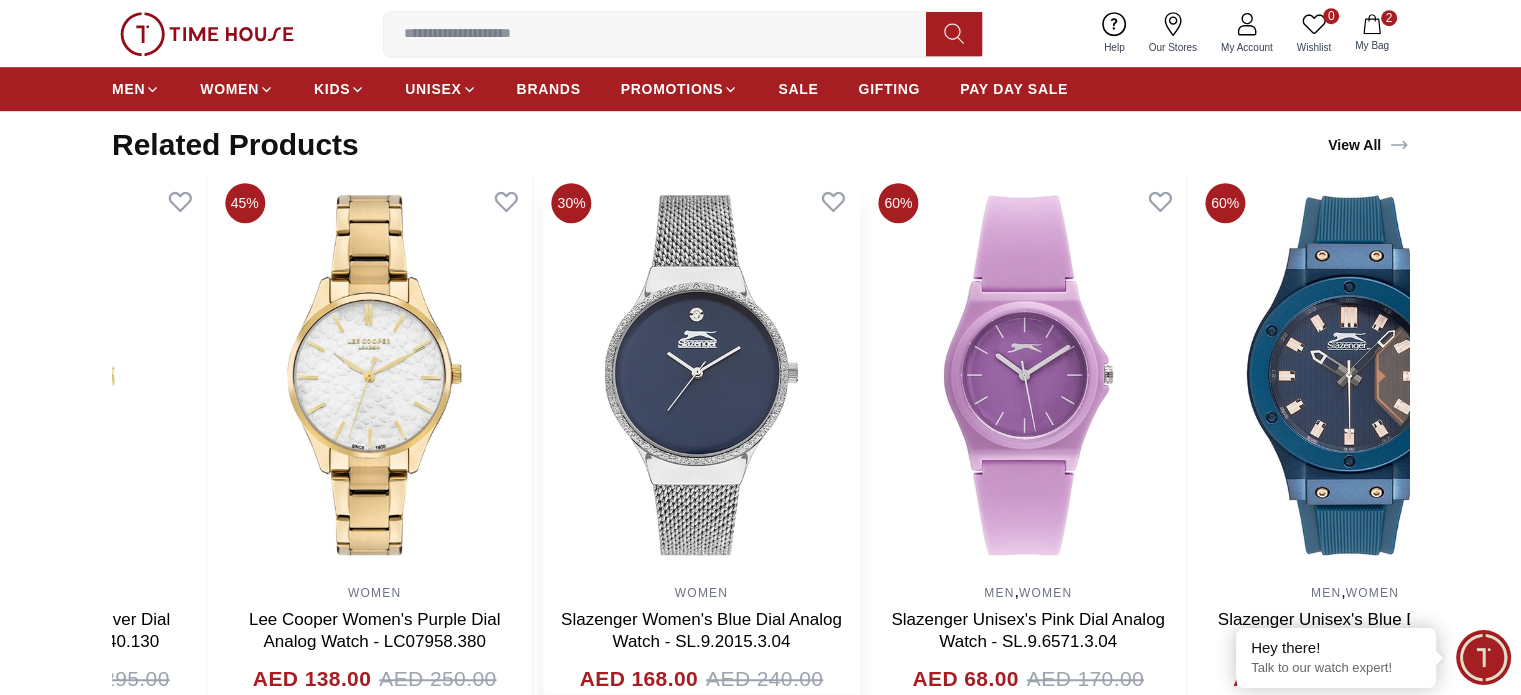 click at bounding box center (702, 375) 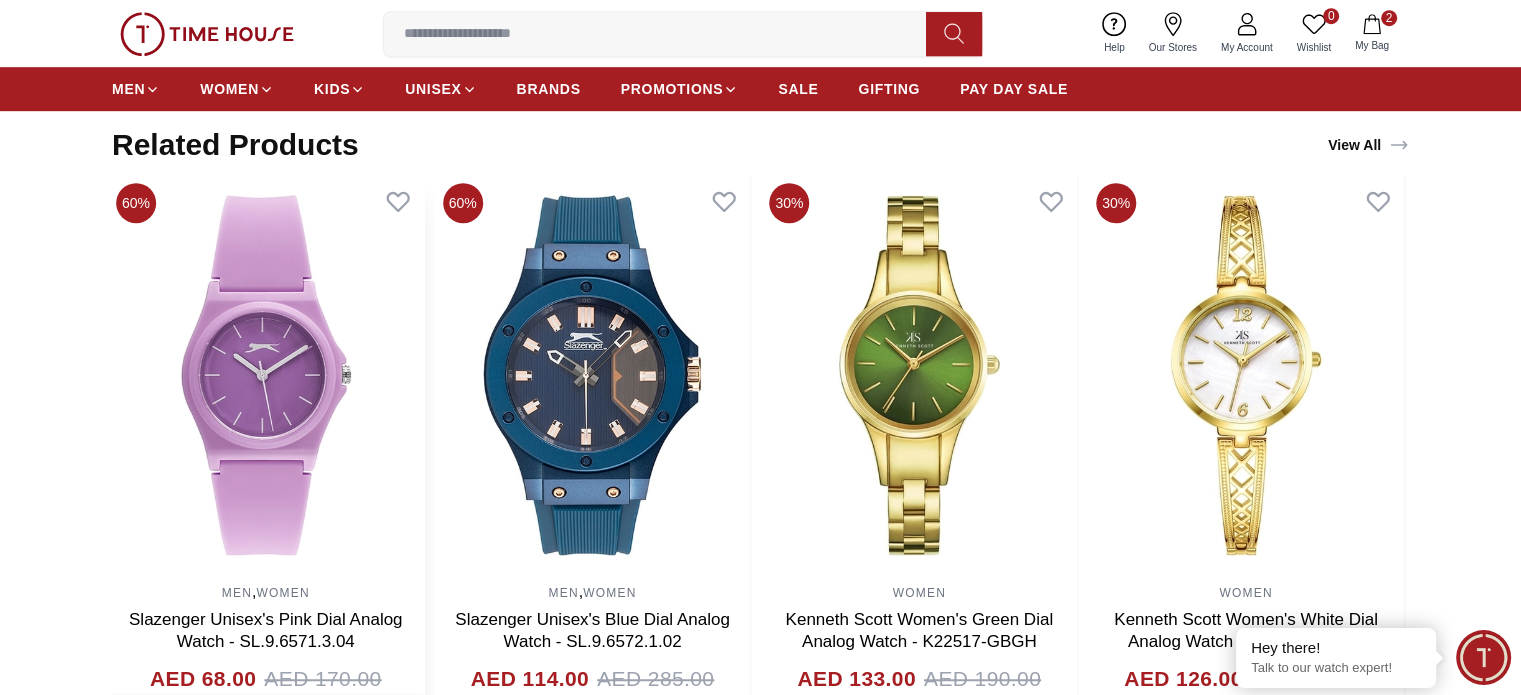 click at bounding box center (266, 375) 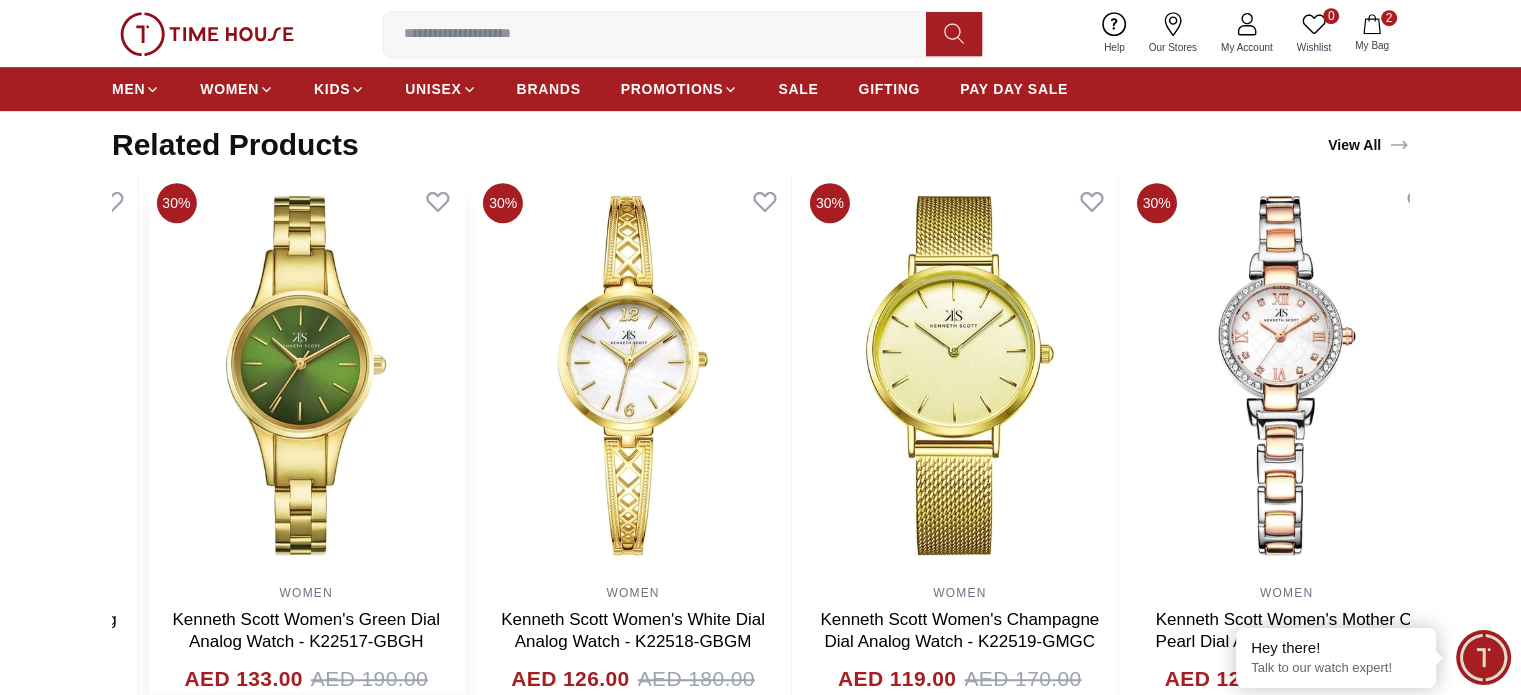 click on "30% WOMEN Kenneth Scott Women's Black Dial Analog Watch - K22521-KCBB AED 98.00 AED 140.00 Add to cart 30% WOMEN Kenneth Scott Women's Pink Dial Analog Watch - K22522-RBKP AED 98.00 AED 140.00 Add to cart 30% WOMEN Kenneth Scott Women's White Dial Analog Watch - K22523-GMGW AED 105.00 AED 150.00 Add to cart 30% WOMEN Kenneth Scott Women's Pink Dial Analog Watch - K22524-SLPMP AED 91.00 AED 130.00 Add to cart 30% WOMEN Kenneth Scott Women's Pink Dial Analog Watch - K22525-KLPP AED 98.00 AED 140.00 Add to cart 25% WOMEN Kenneth Scott Women's White Dial Analog Watch - K22530-KBKW AED 120.00 AED 160.00 Add to cart 30% WOMEN Kenneth Scott Women's Black Dial Analog Watch - K23501-RBBB AED 126.00 AED 180.00 Add to cart 30% WOMEN Kenneth Scott Women's Navy Blue Dial Analog Watch - K23502-GBGN AED 133.00 AED 190.00 Add to cart 30% WOMEN Kenneth Scott Women's Black Dial Analog Watch - K23503-RBBB AED 112.00 AED 160.00 Add to cart 30% WOMEN Kenneth Scott Women's White Dial Analog Watch - K23504-GBGW AED 119.00 35% WOMEN" at bounding box center (-7699, 457) 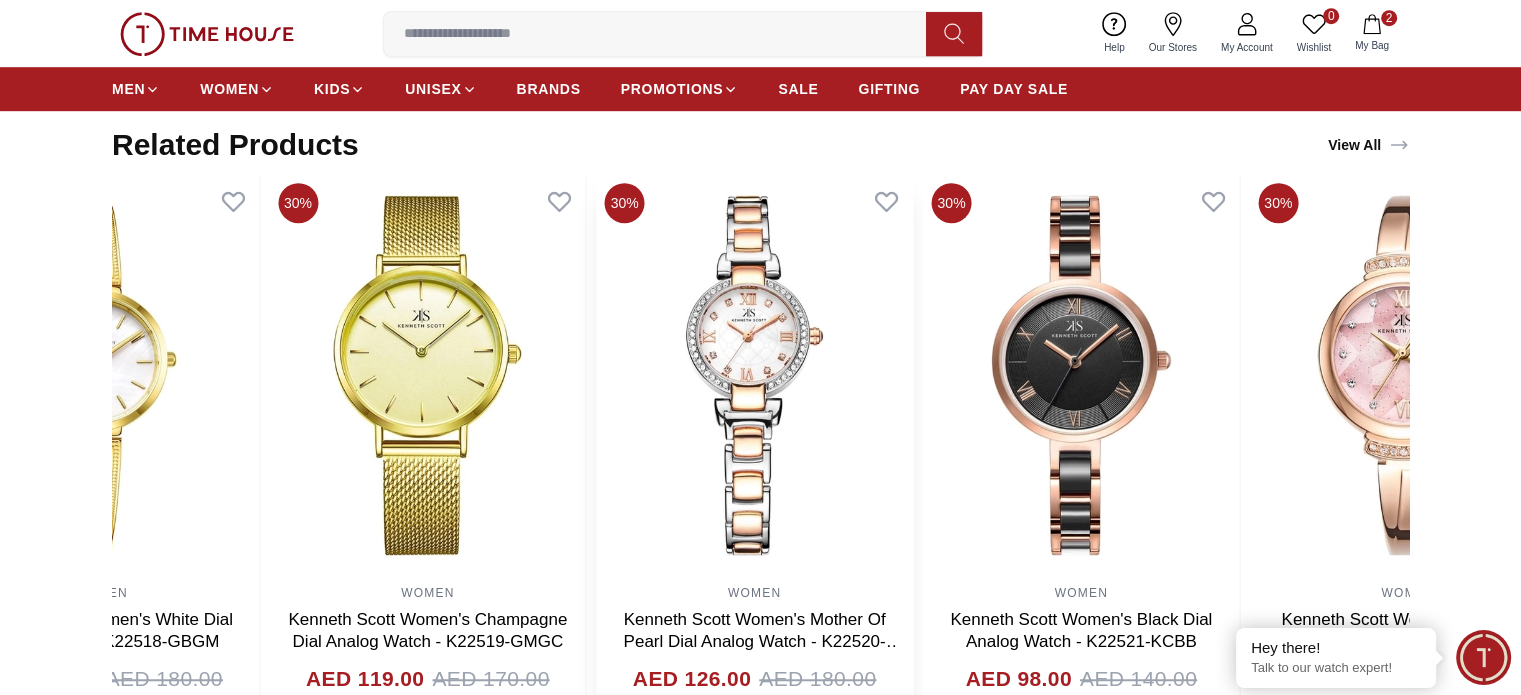 click at bounding box center [755, 375] 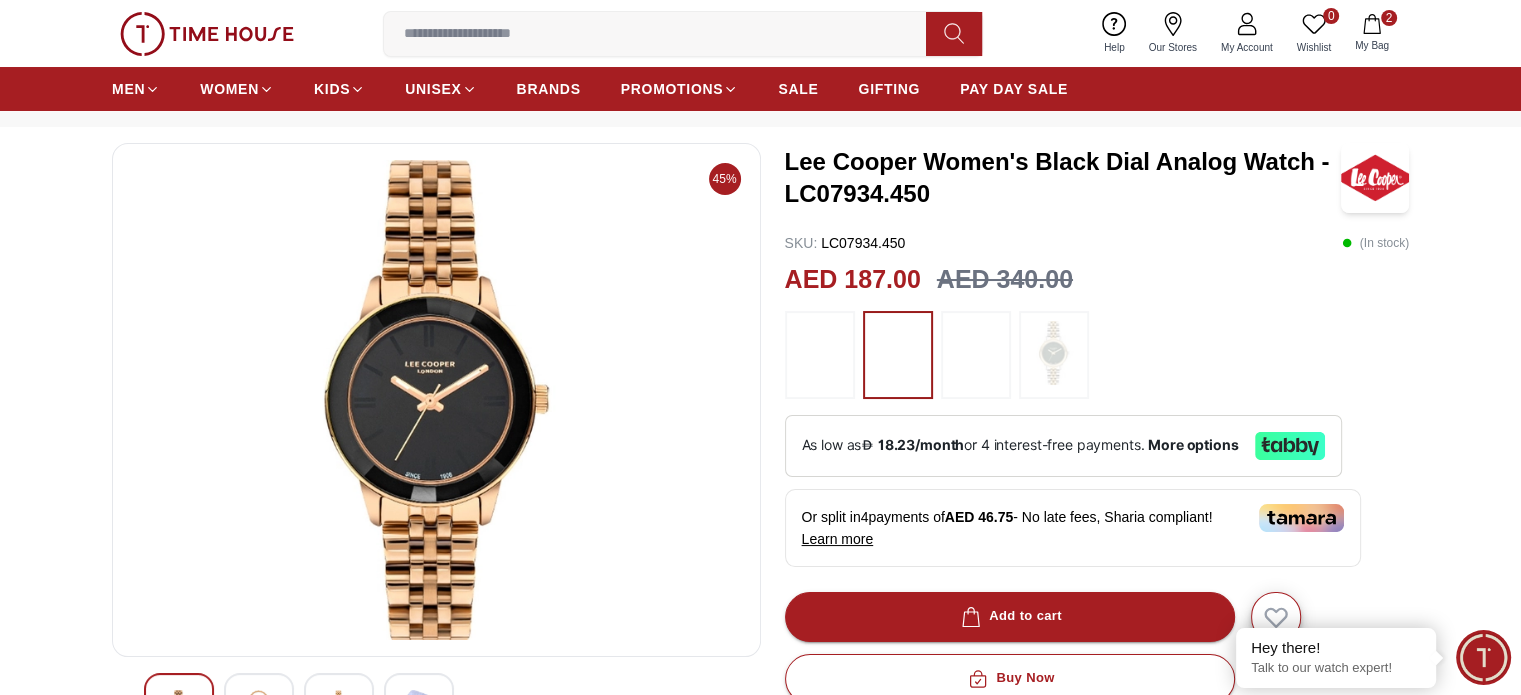 scroll, scrollTop: 200, scrollLeft: 0, axis: vertical 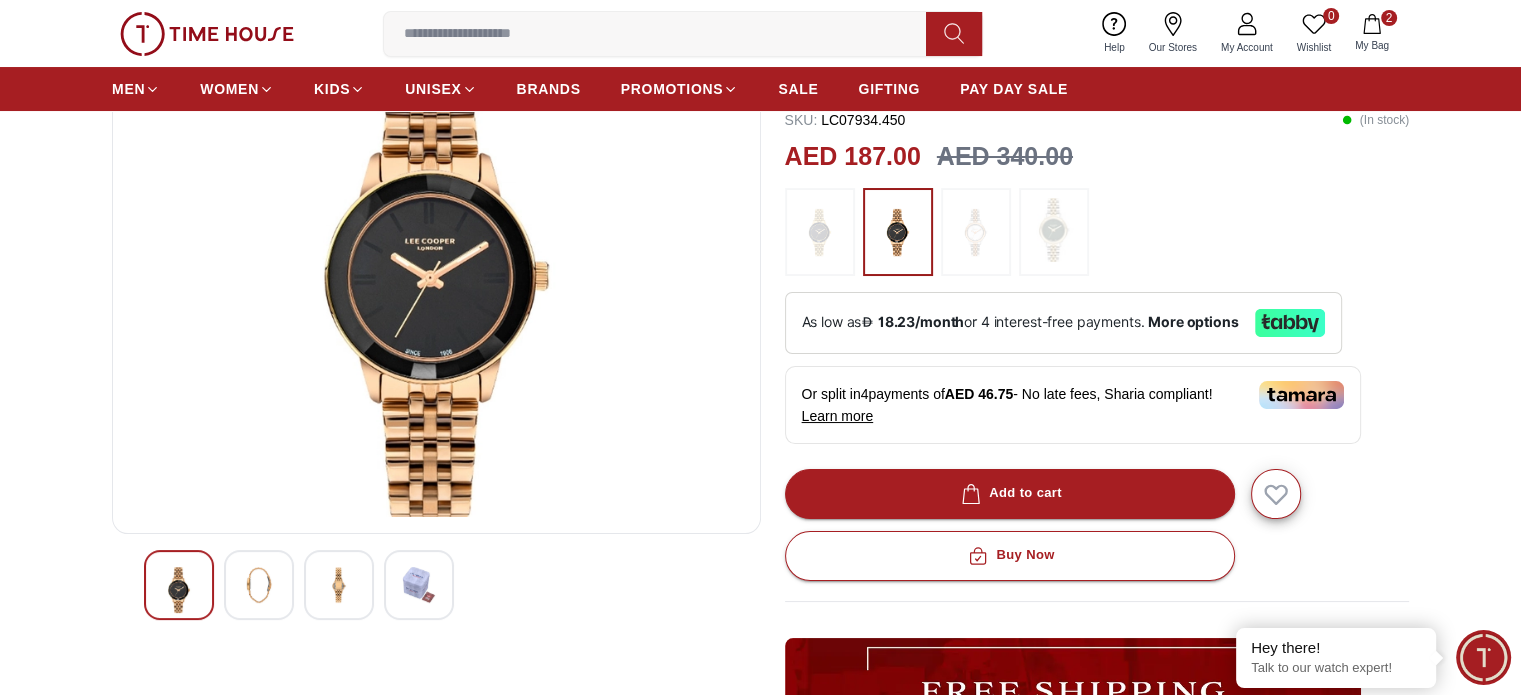 click at bounding box center (259, 585) 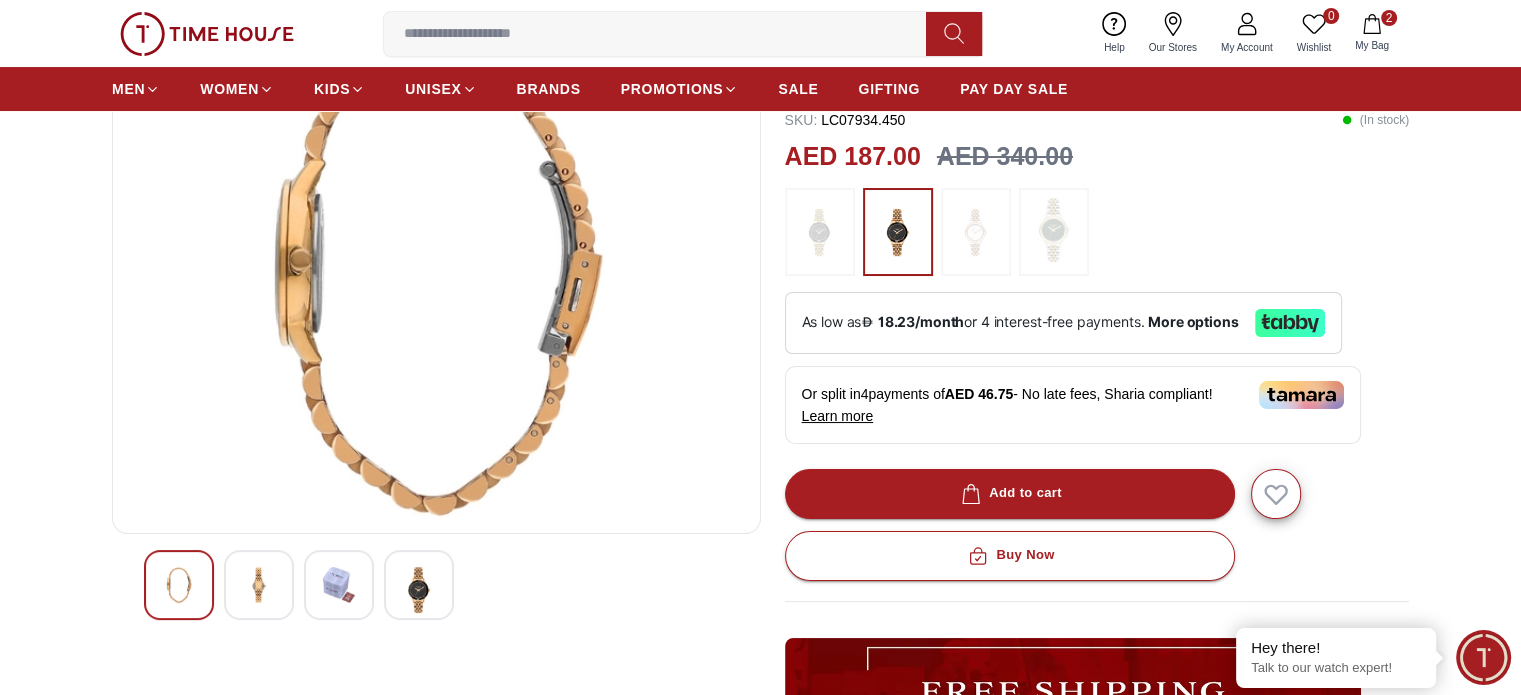click at bounding box center (339, 585) 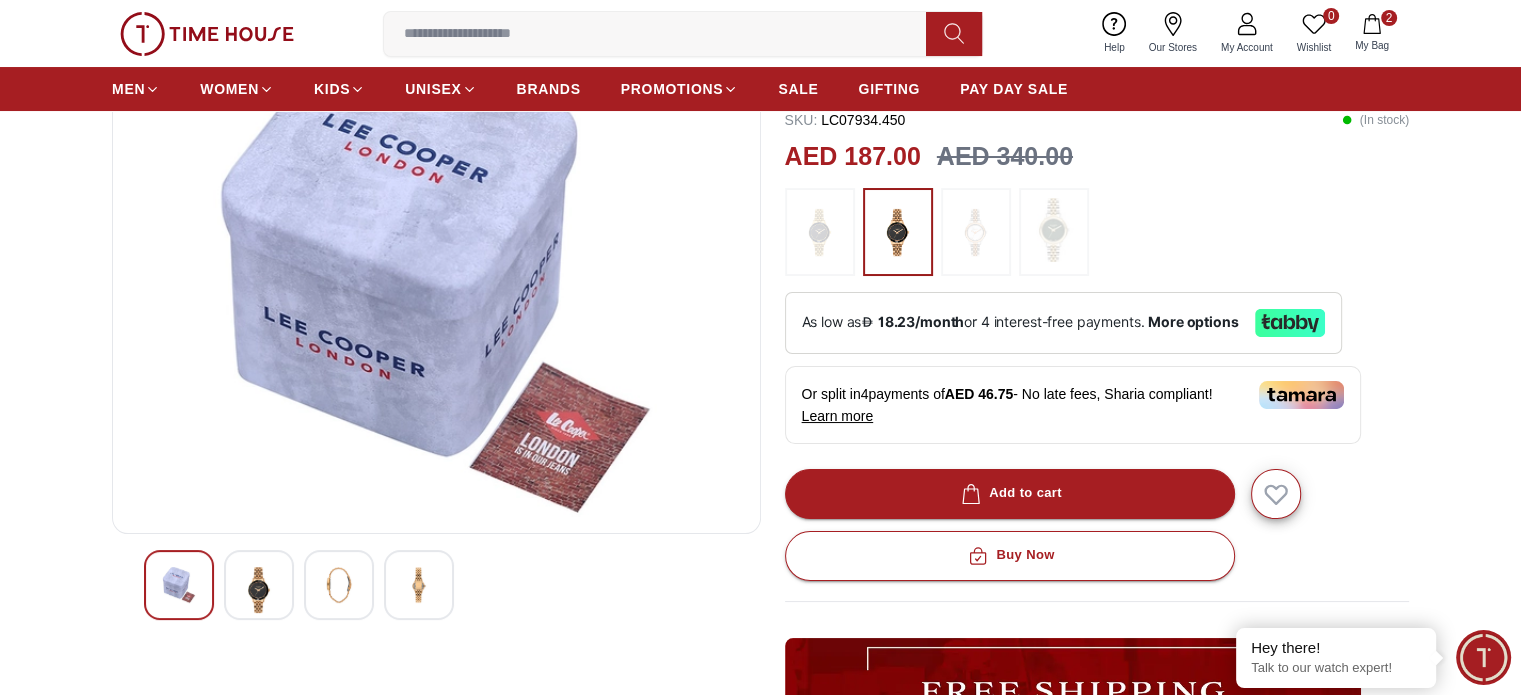 click at bounding box center (339, 585) 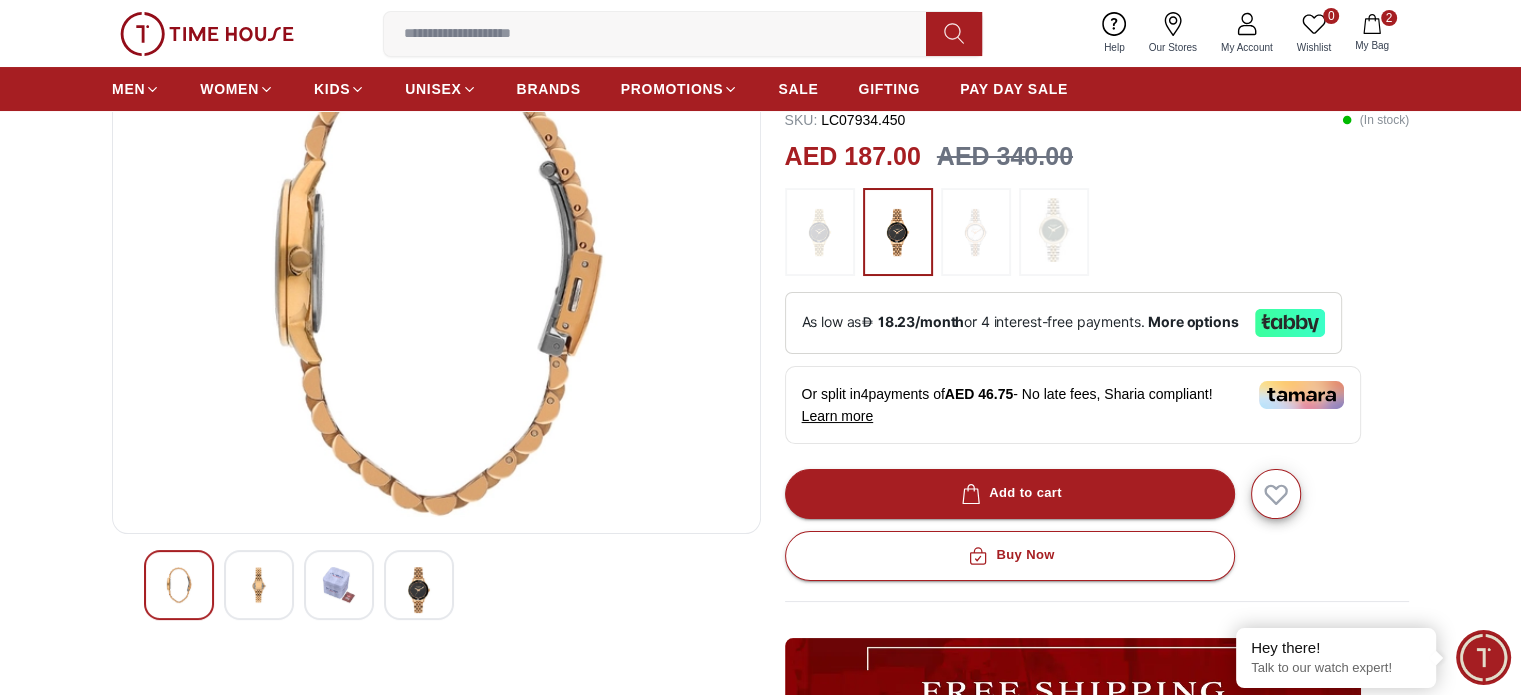click at bounding box center [259, 585] 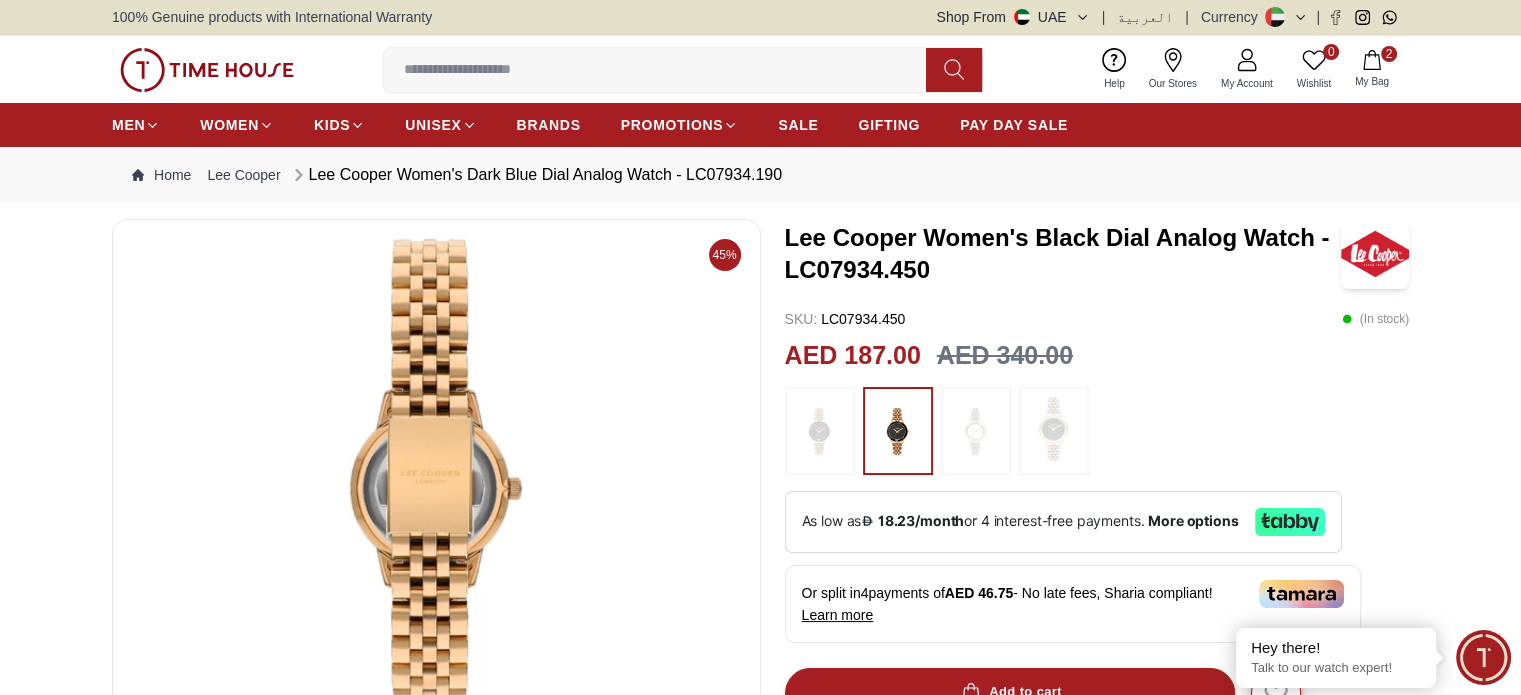 scroll, scrollTop: 0, scrollLeft: 0, axis: both 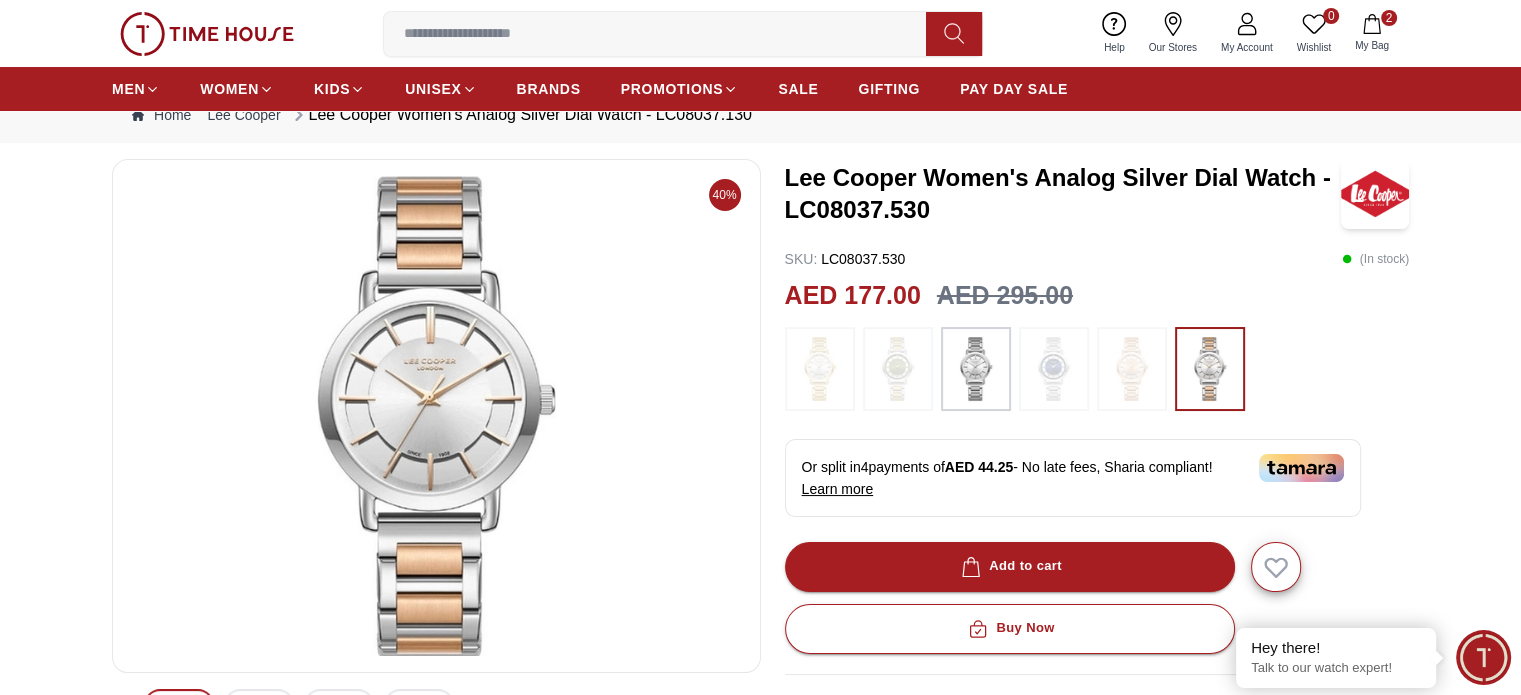 click on "Lee Cooper Women's Analog Silver Dial Watch - LC08037.530" at bounding box center [1063, 194] 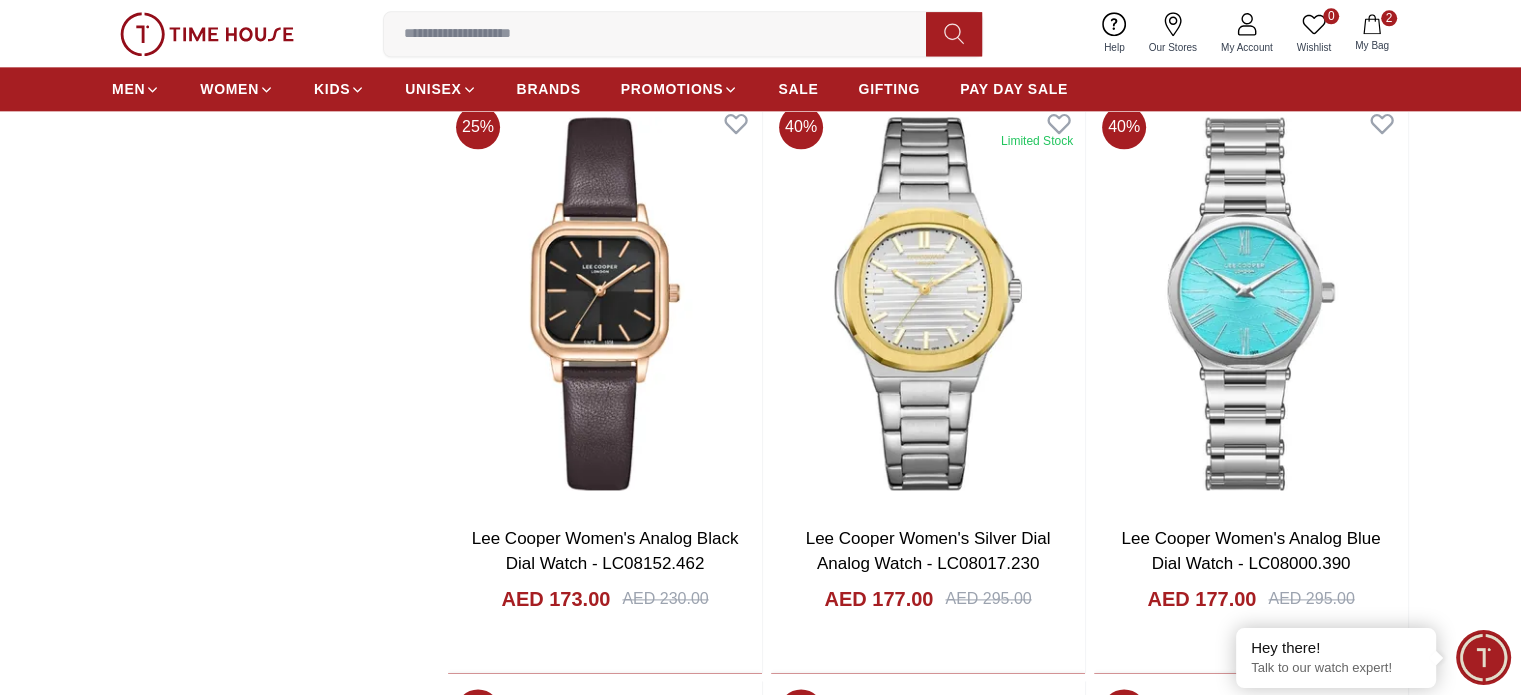 scroll, scrollTop: 2533, scrollLeft: 0, axis: vertical 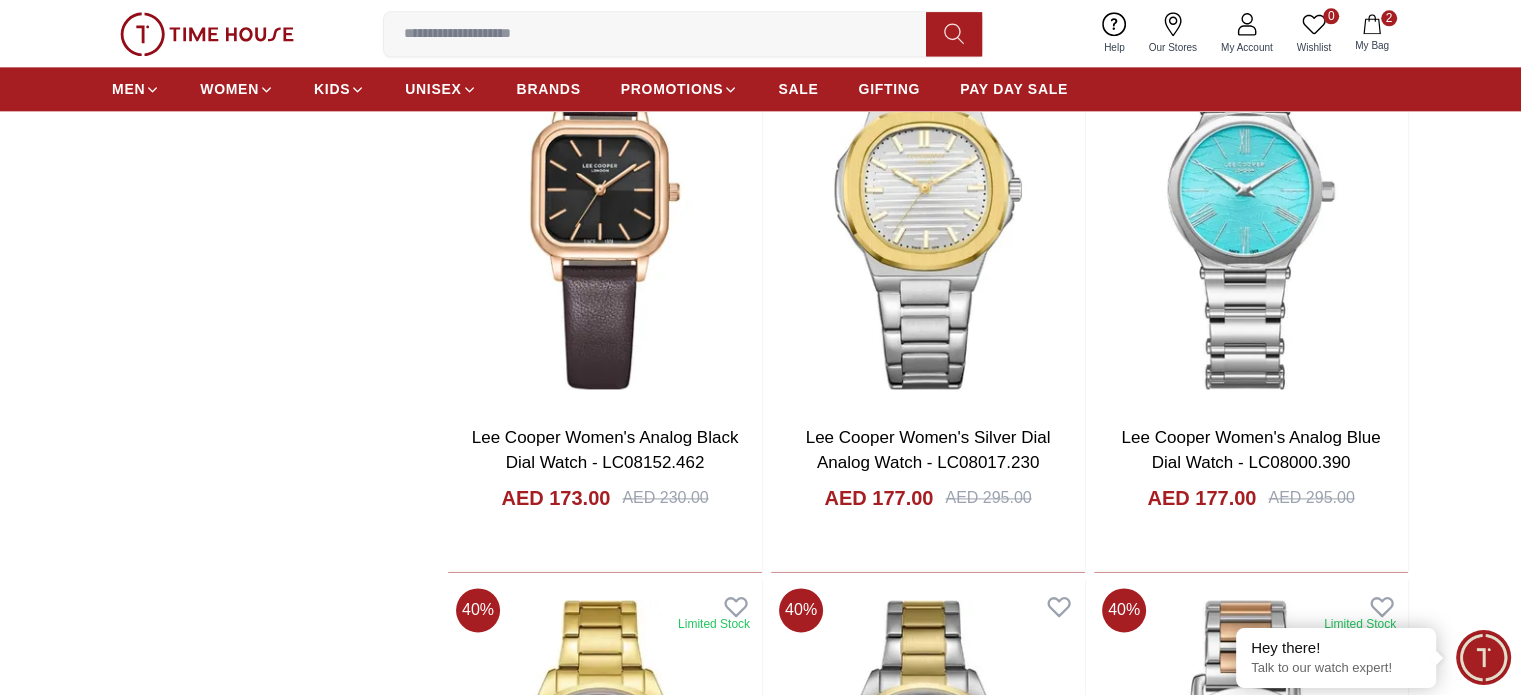 click at bounding box center [928, 1954] 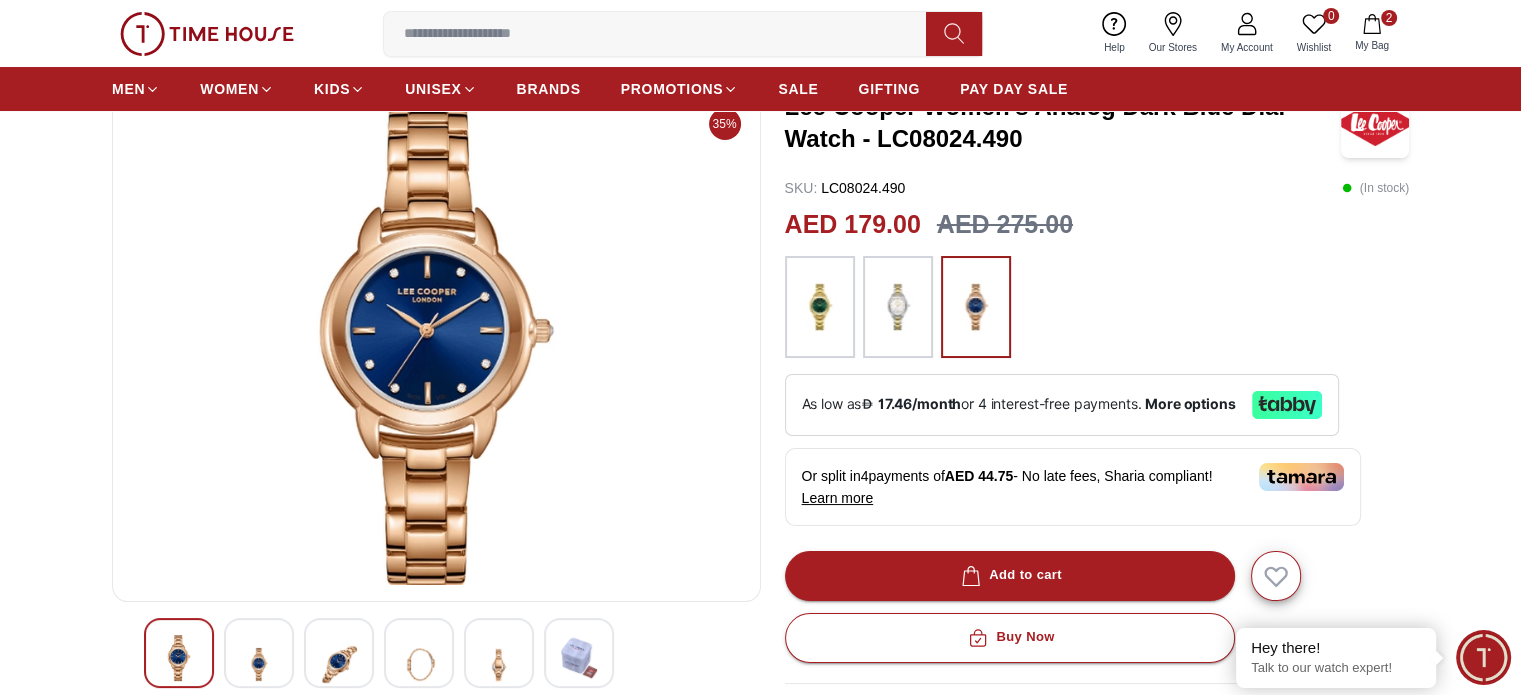scroll, scrollTop: 100, scrollLeft: 0, axis: vertical 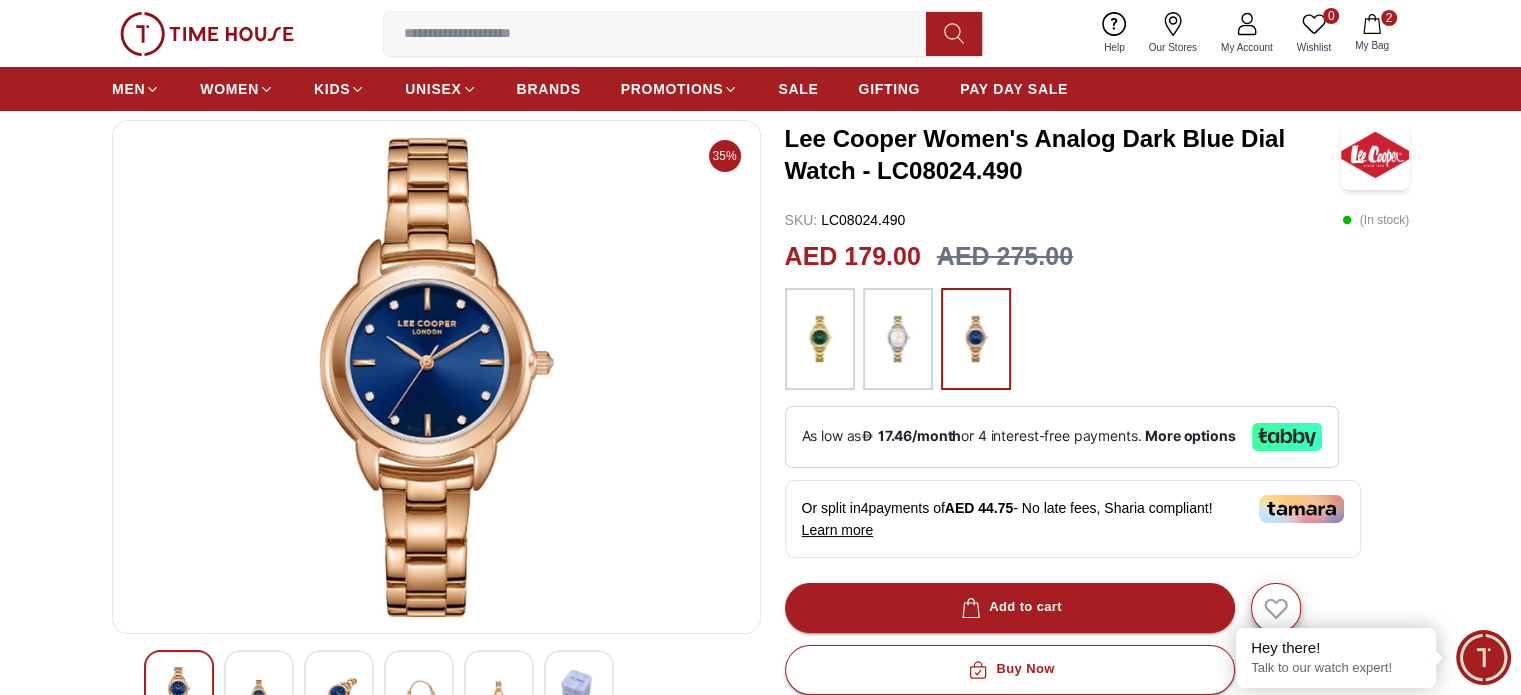 click at bounding box center (820, 339) 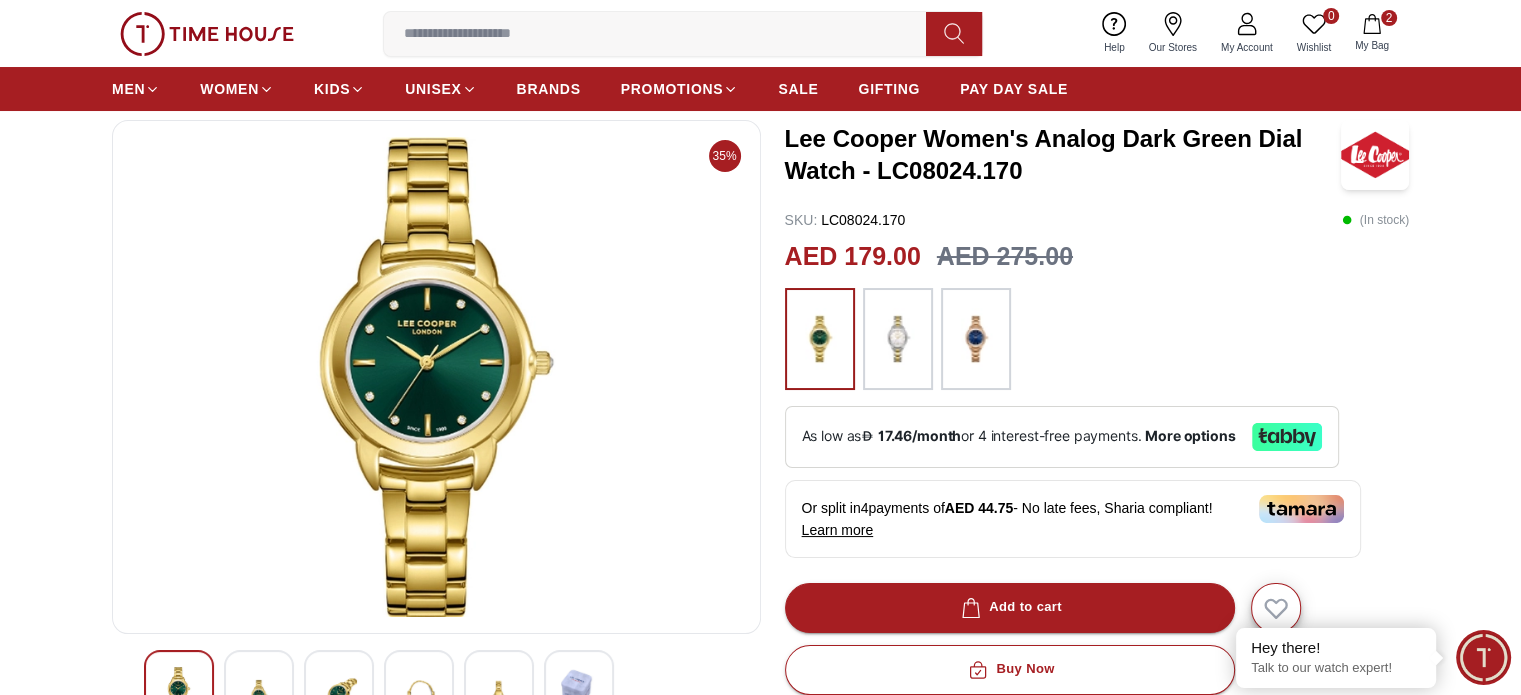 click at bounding box center [976, 339] 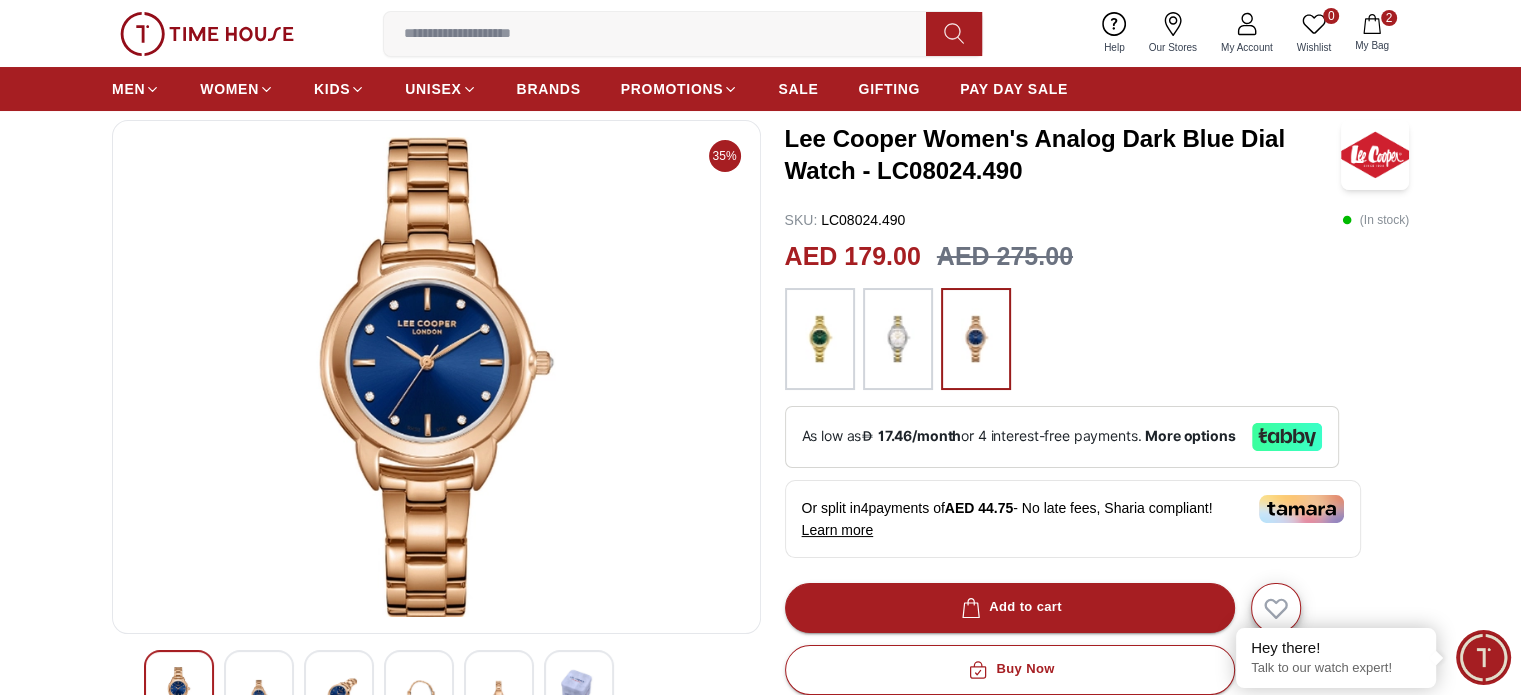 click at bounding box center (898, 339) 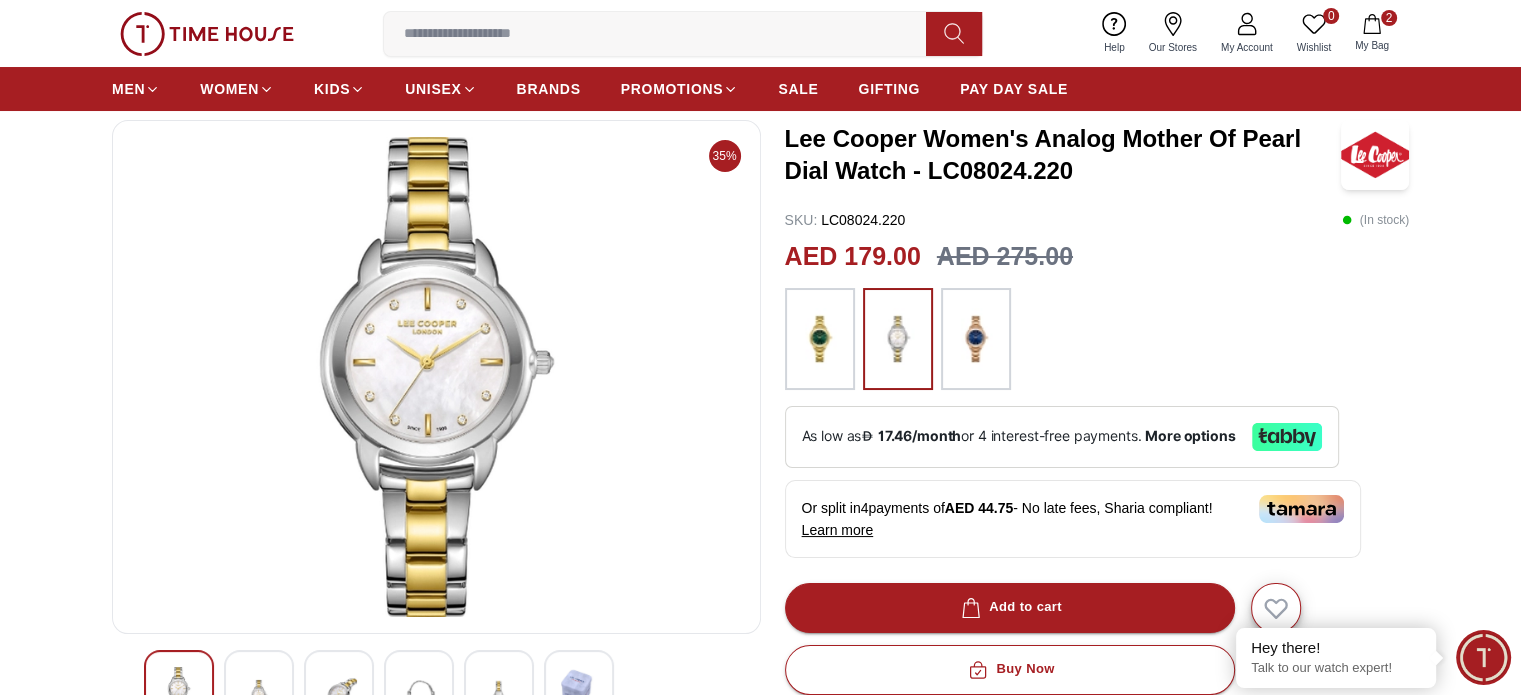 click at bounding box center (976, 339) 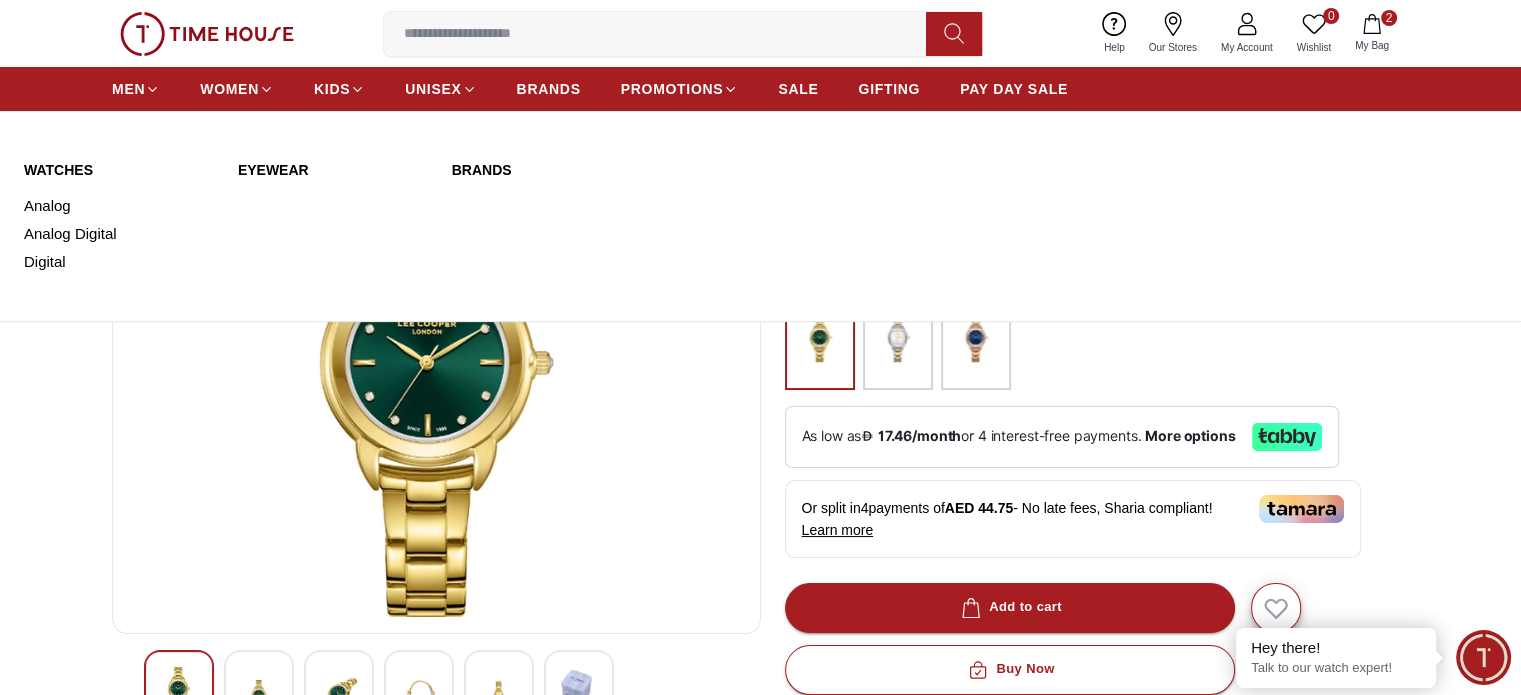 scroll, scrollTop: 0, scrollLeft: 0, axis: both 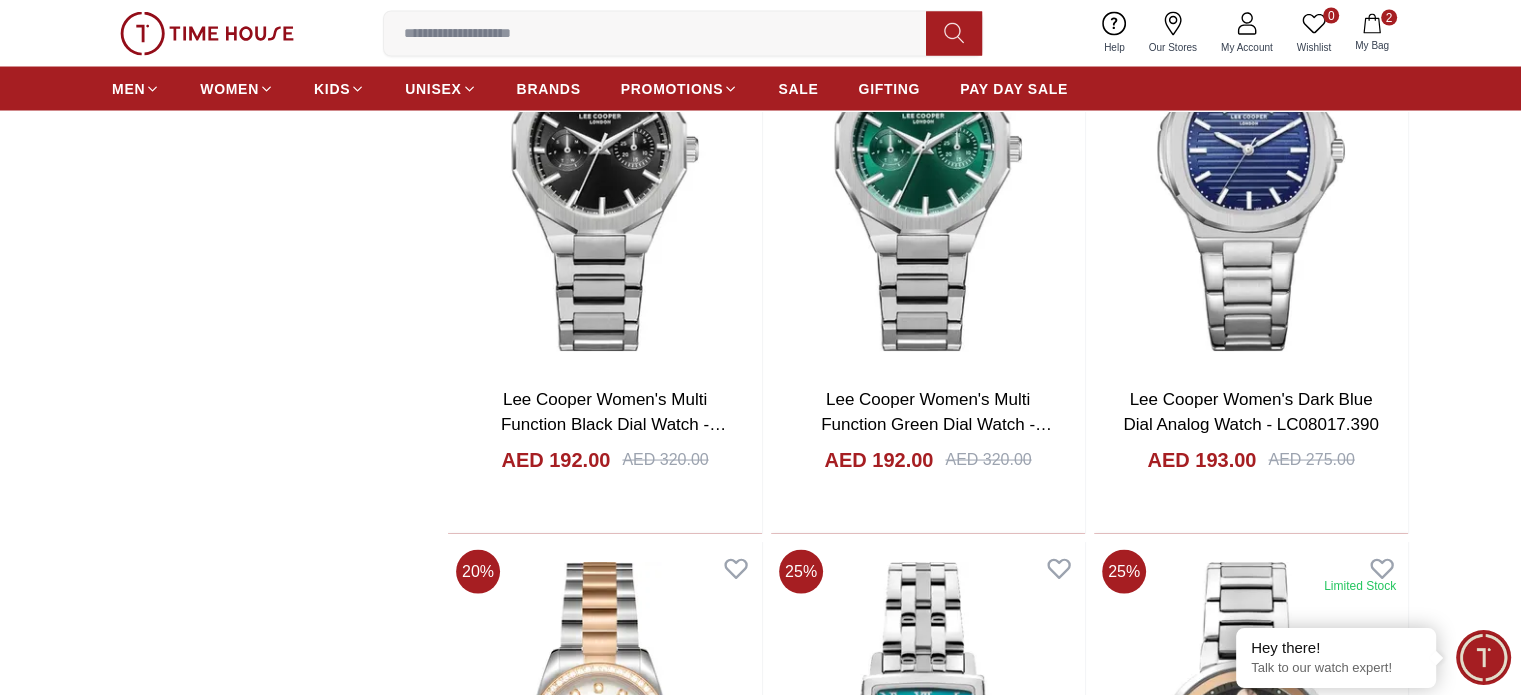 click on "Lee Cooper Women's Analog White Mop Dial Watch - LC07818.520" at bounding box center (928, 6253) 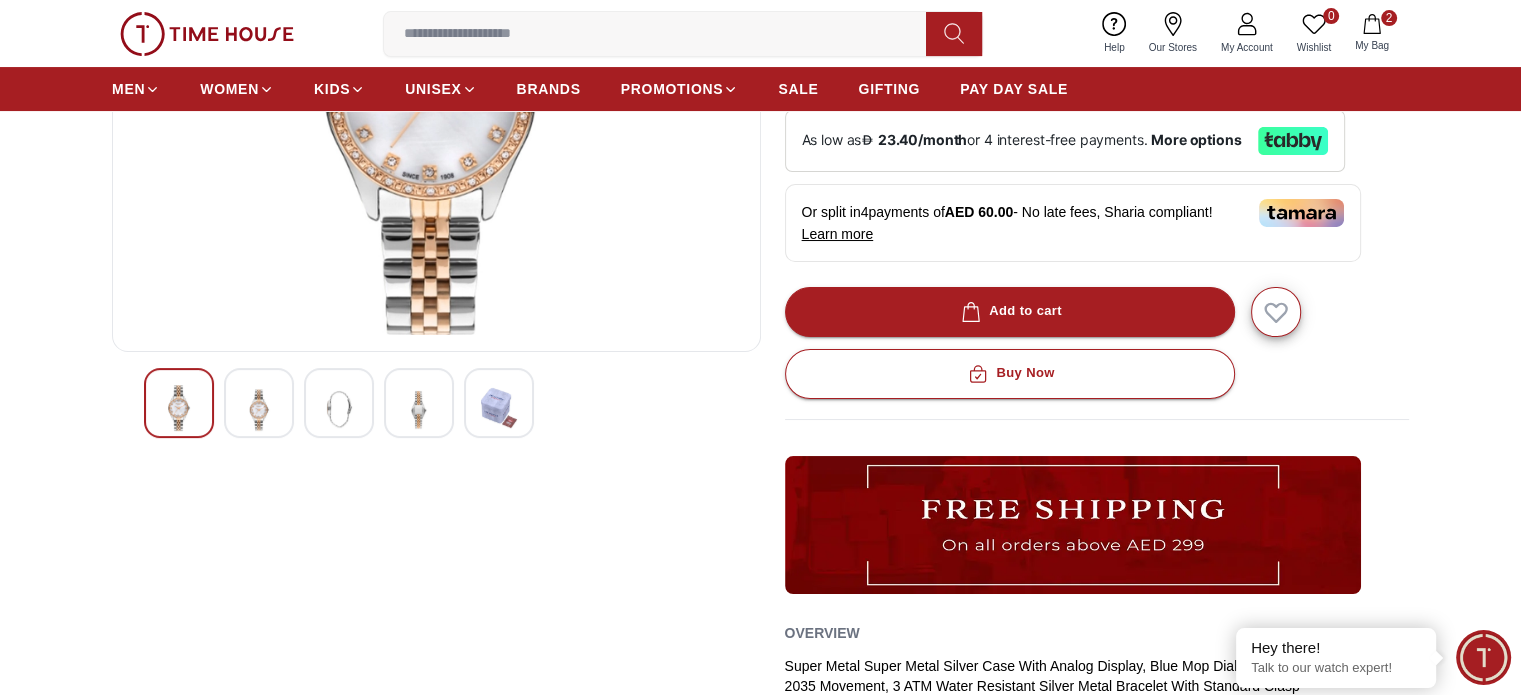 scroll, scrollTop: 0, scrollLeft: 0, axis: both 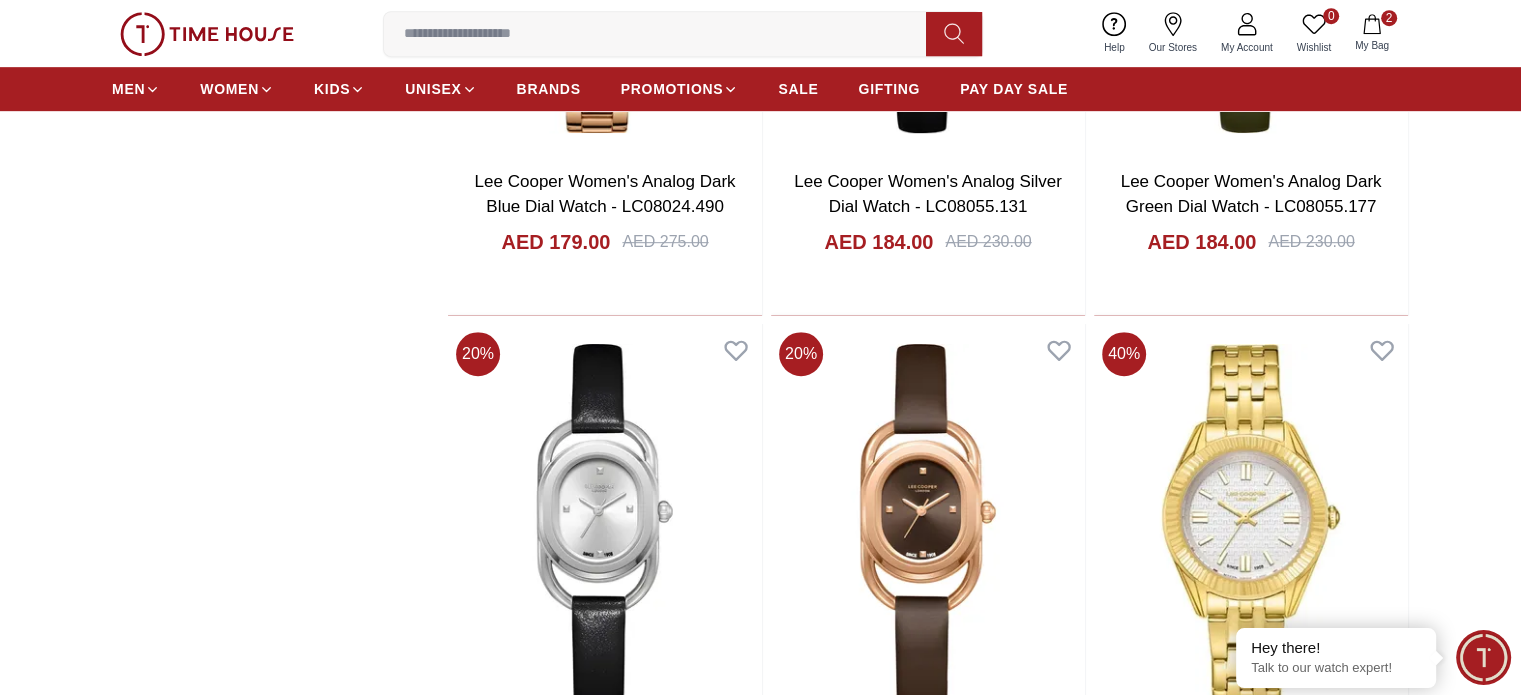 click at bounding box center [928, 5203] 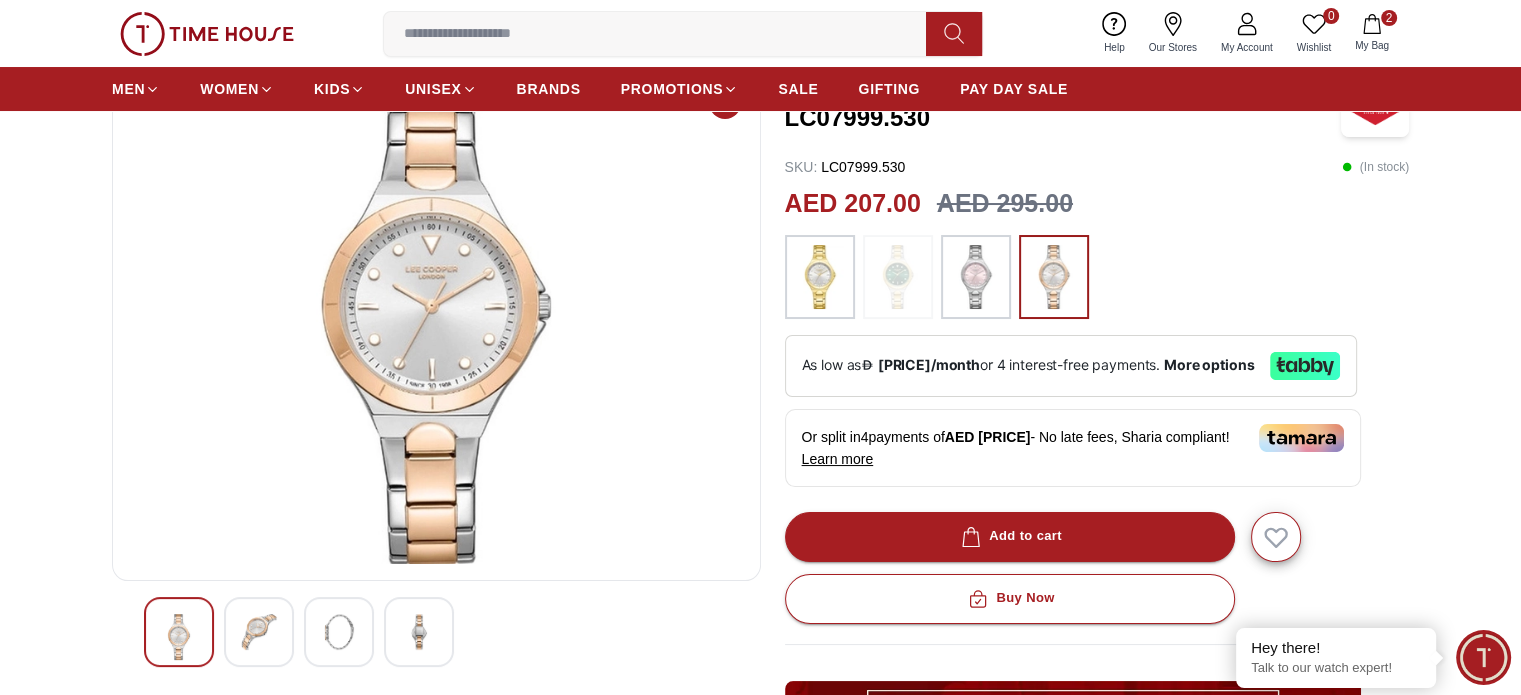 scroll, scrollTop: 100, scrollLeft: 0, axis: vertical 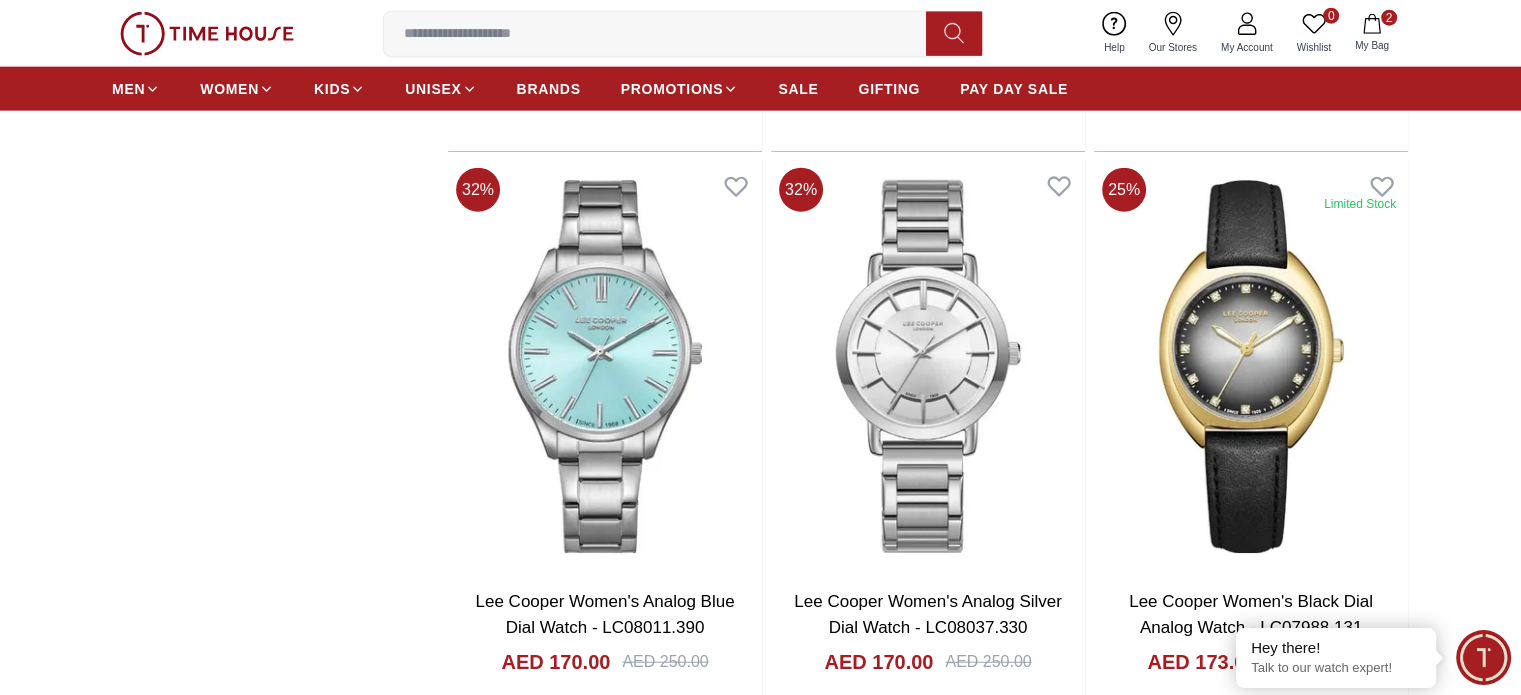 click at bounding box center (928, 2703) 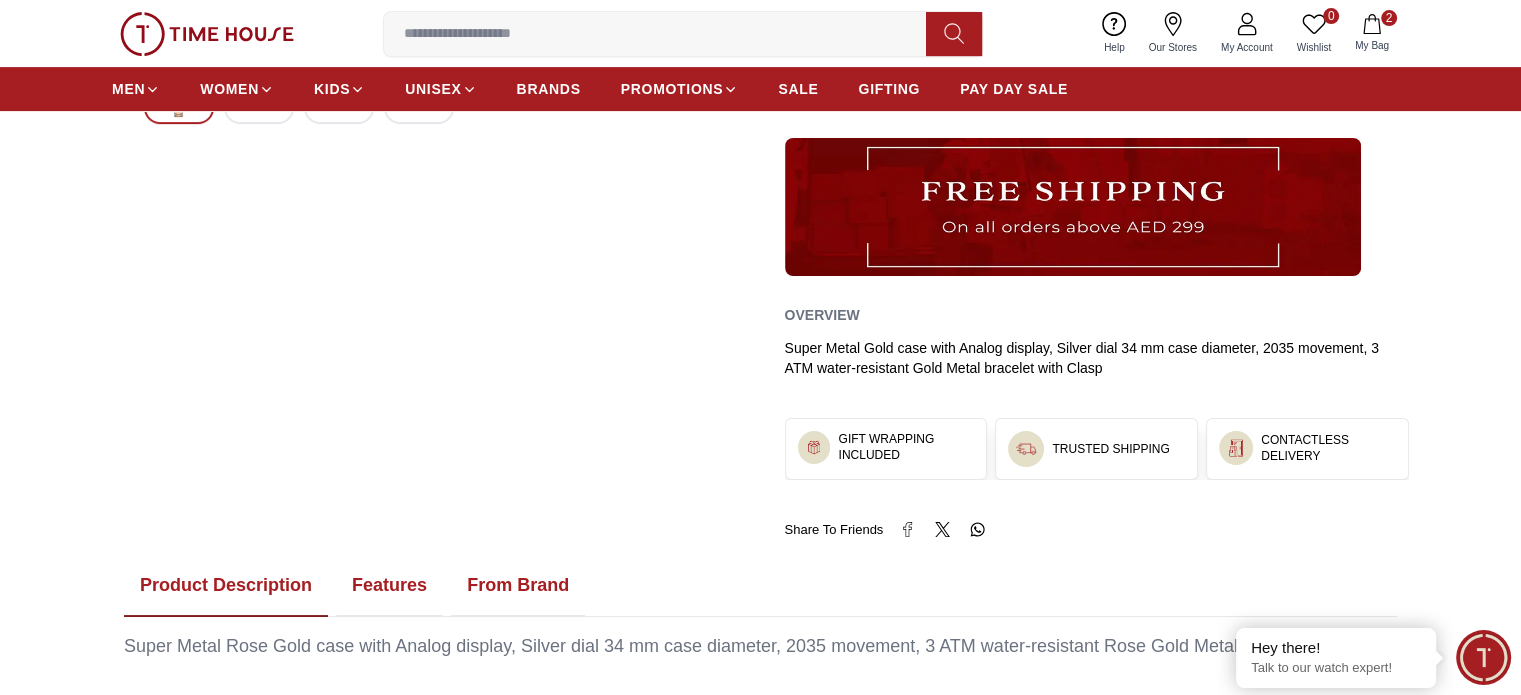 scroll, scrollTop: 700, scrollLeft: 0, axis: vertical 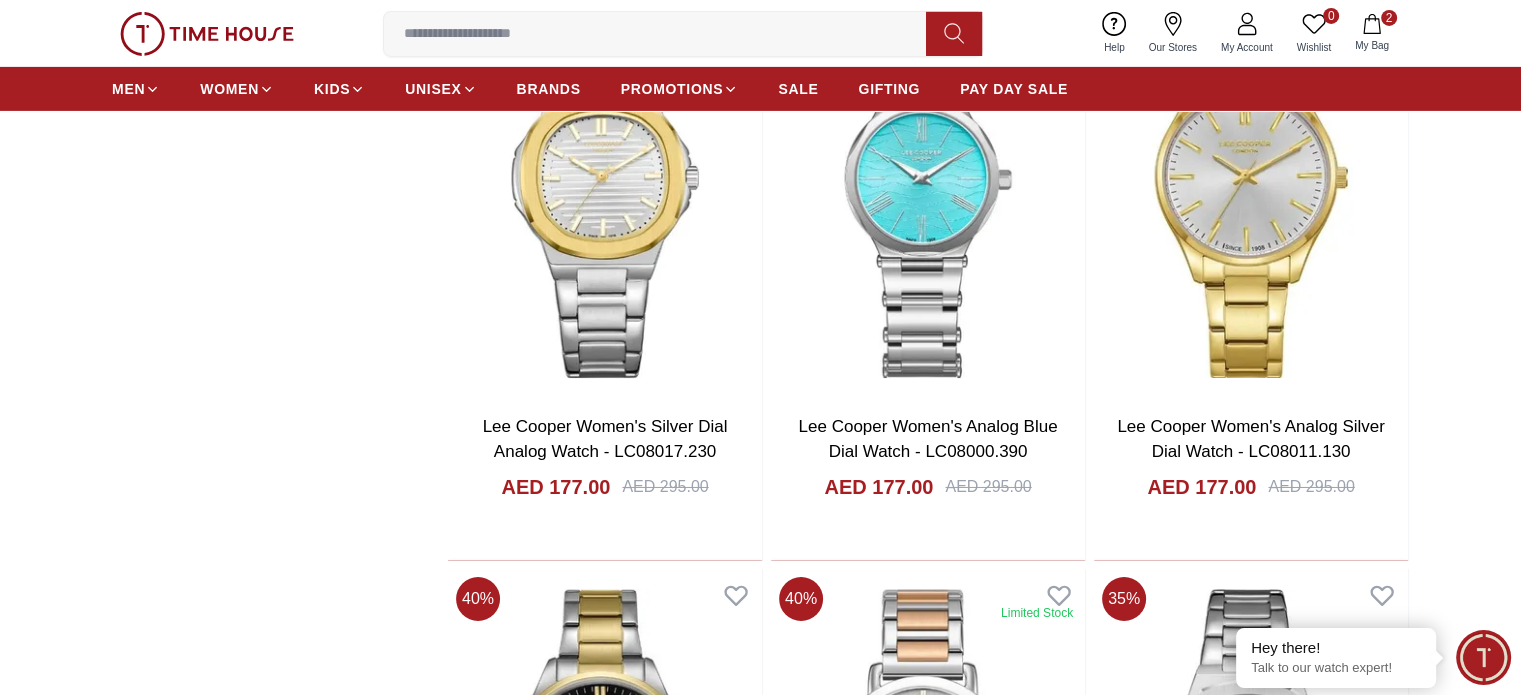 click at bounding box center (928, 4279) 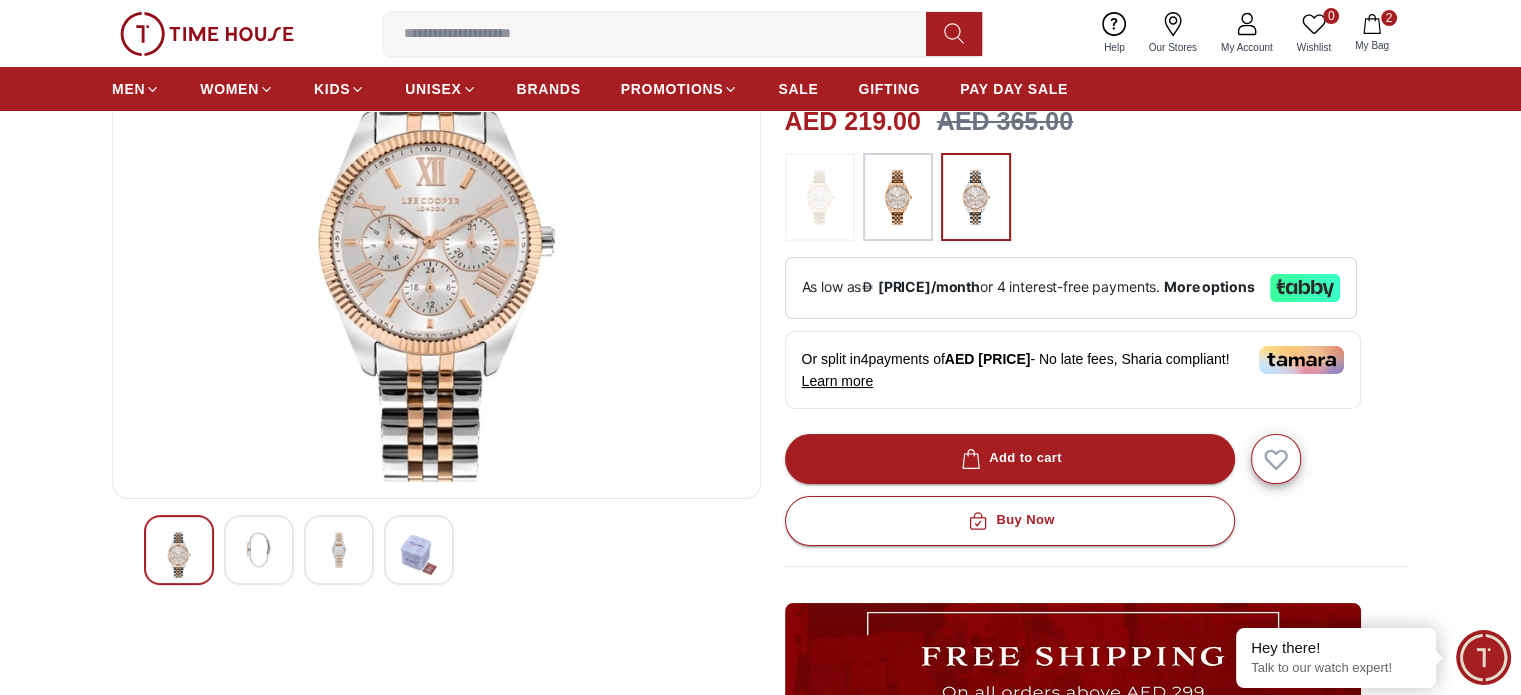 scroll, scrollTop: 0, scrollLeft: 0, axis: both 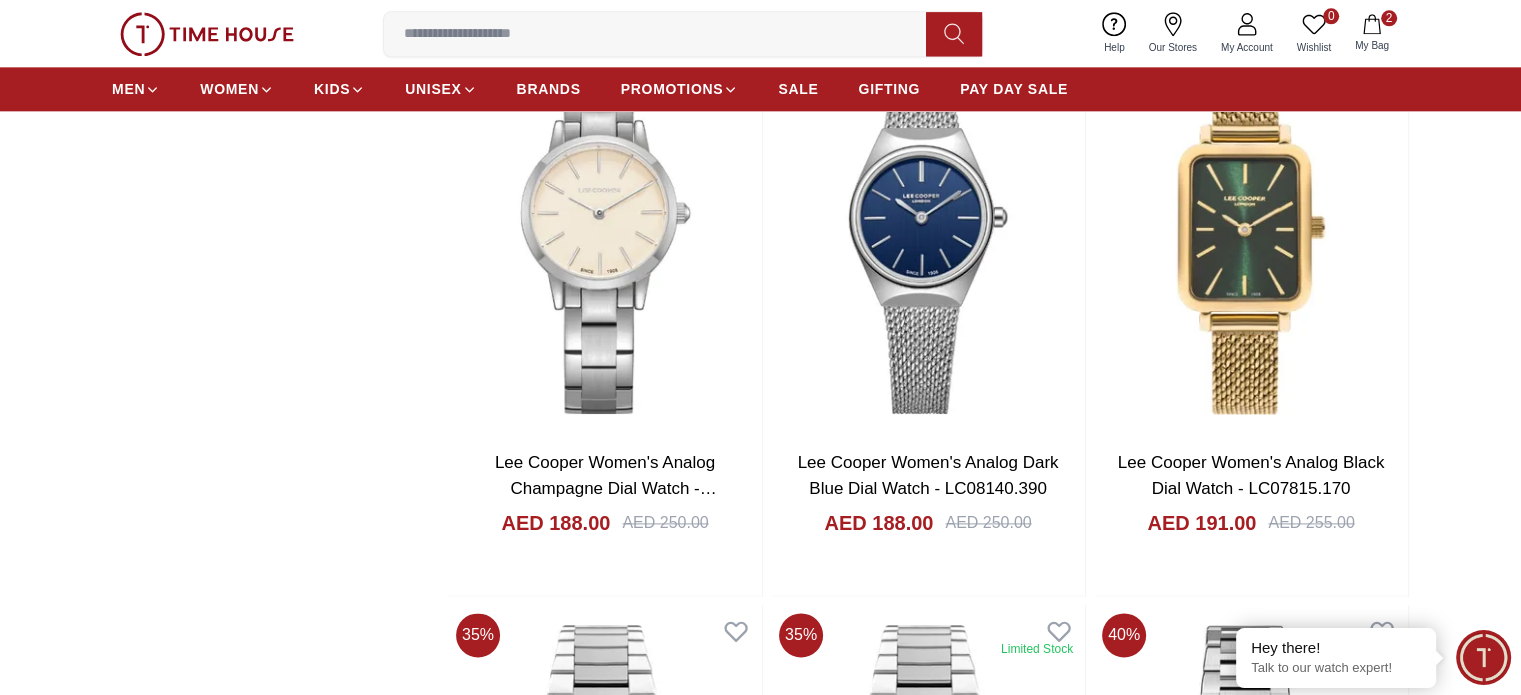 click at bounding box center [1251, 5484] 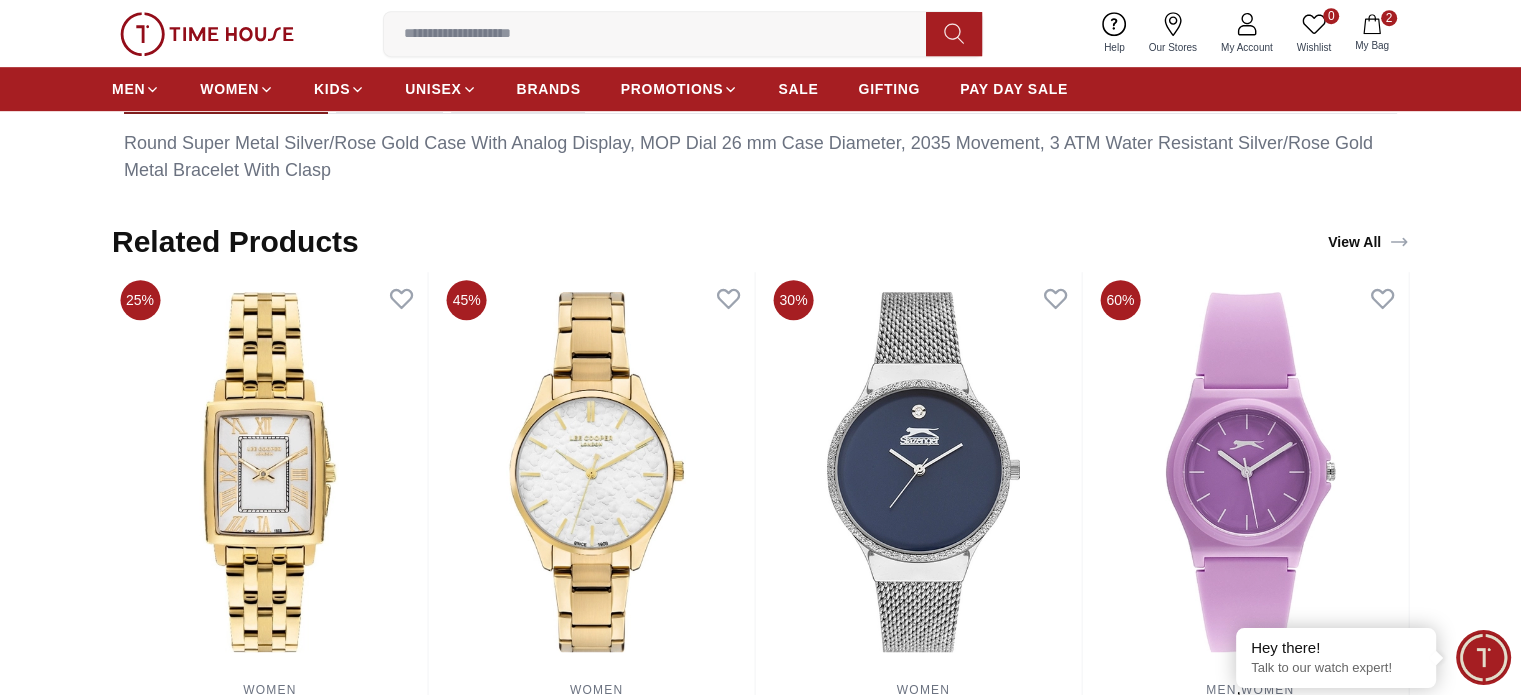 scroll, scrollTop: 1200, scrollLeft: 0, axis: vertical 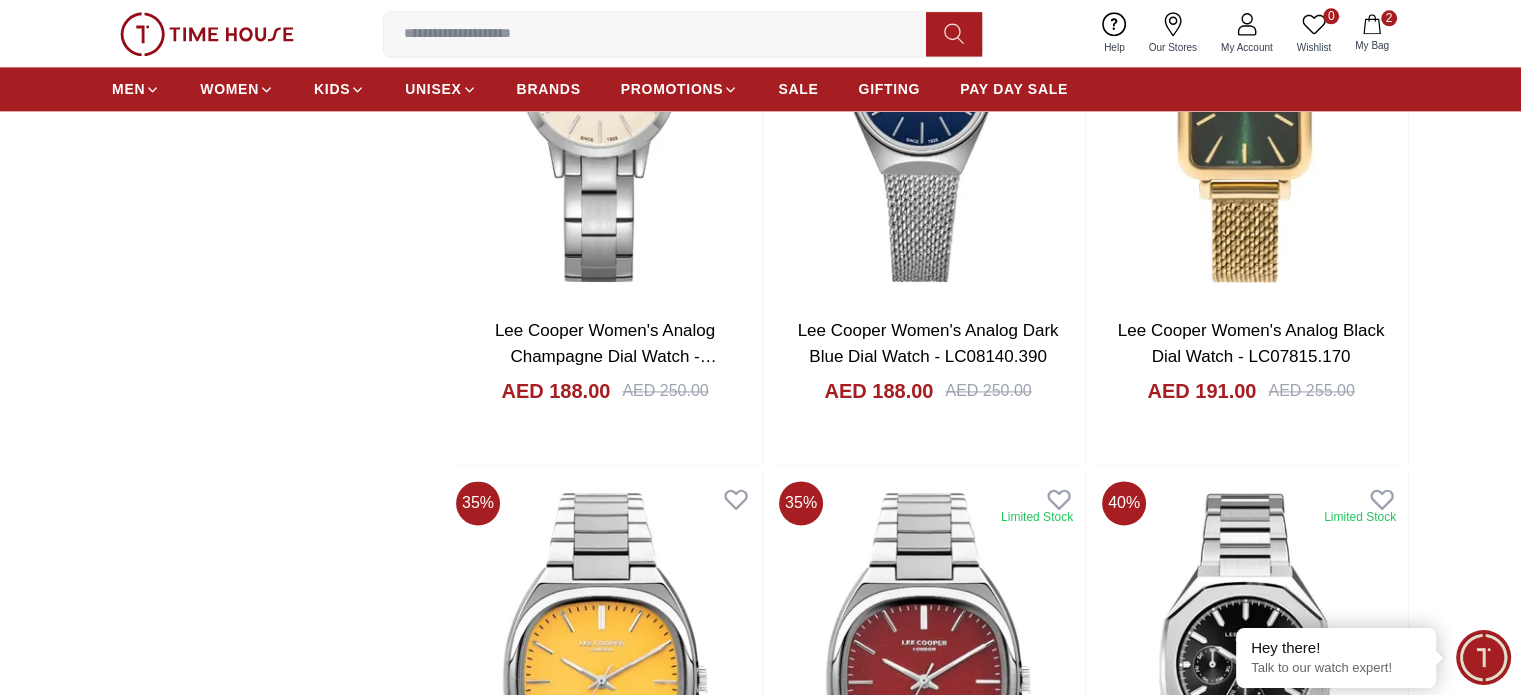 click at bounding box center [605, 5936] 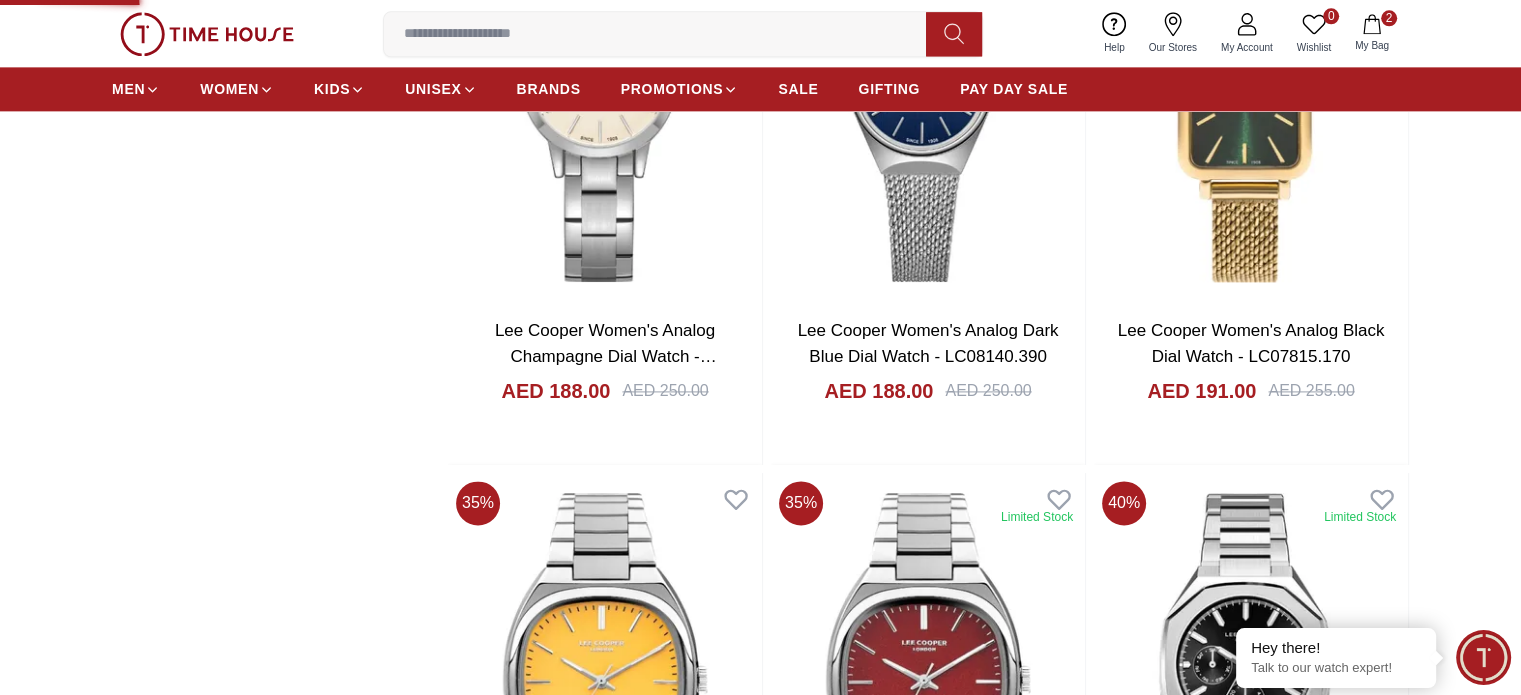 scroll, scrollTop: 0, scrollLeft: 0, axis: both 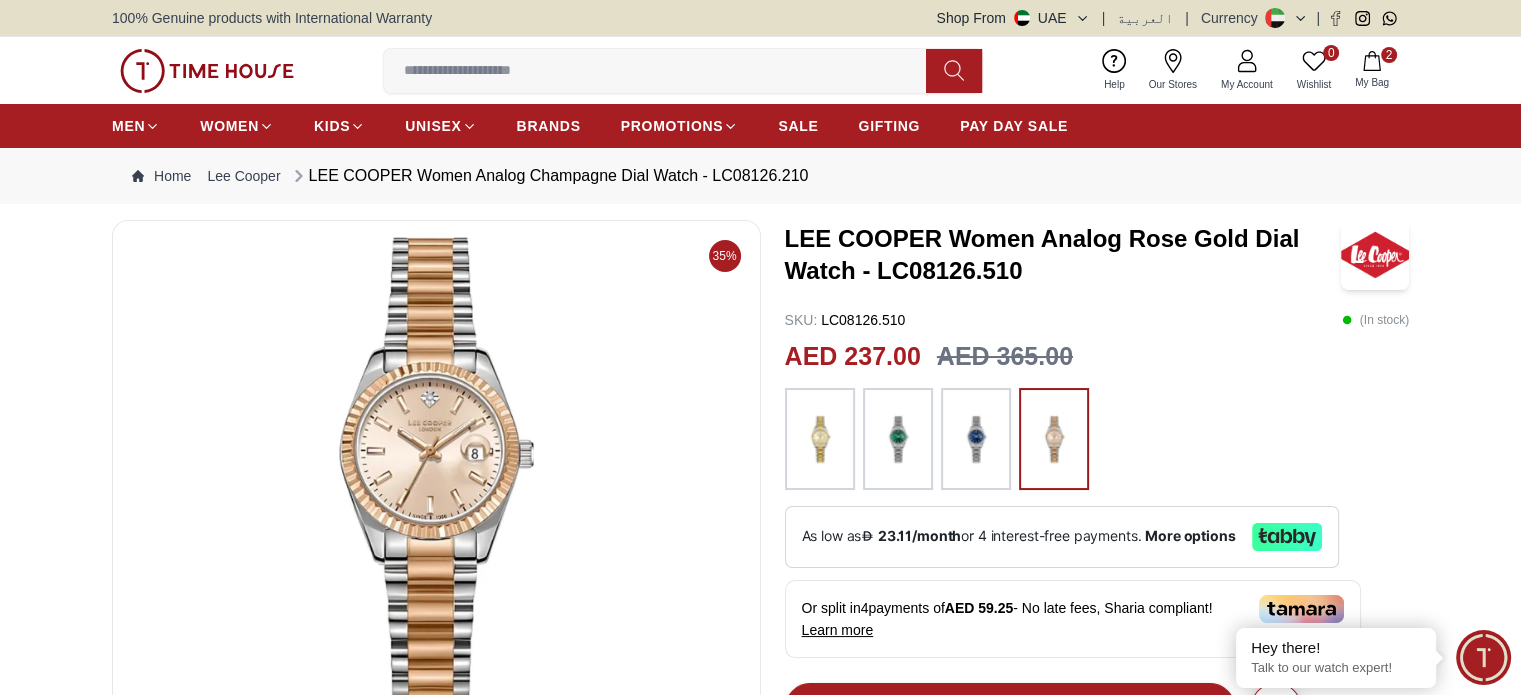 click at bounding box center [976, 439] 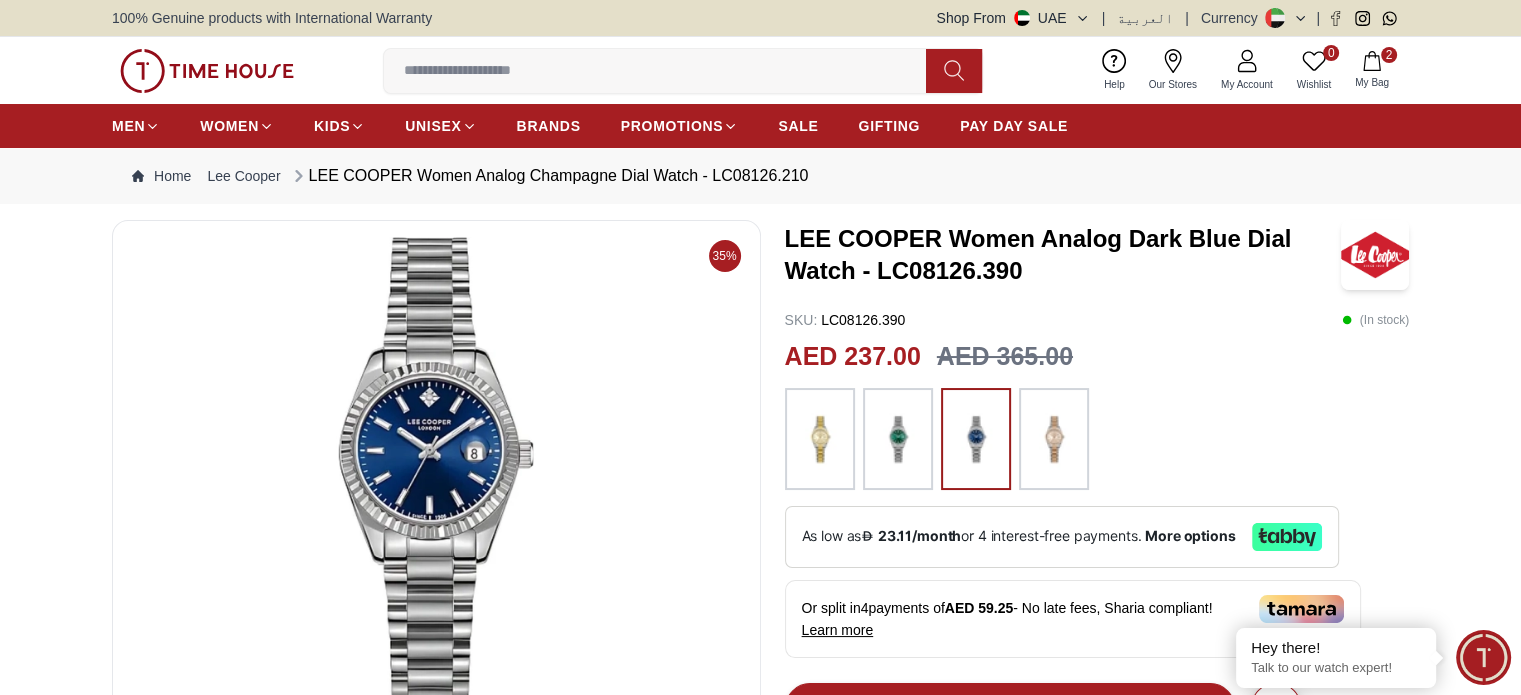 click at bounding box center (1054, 439) 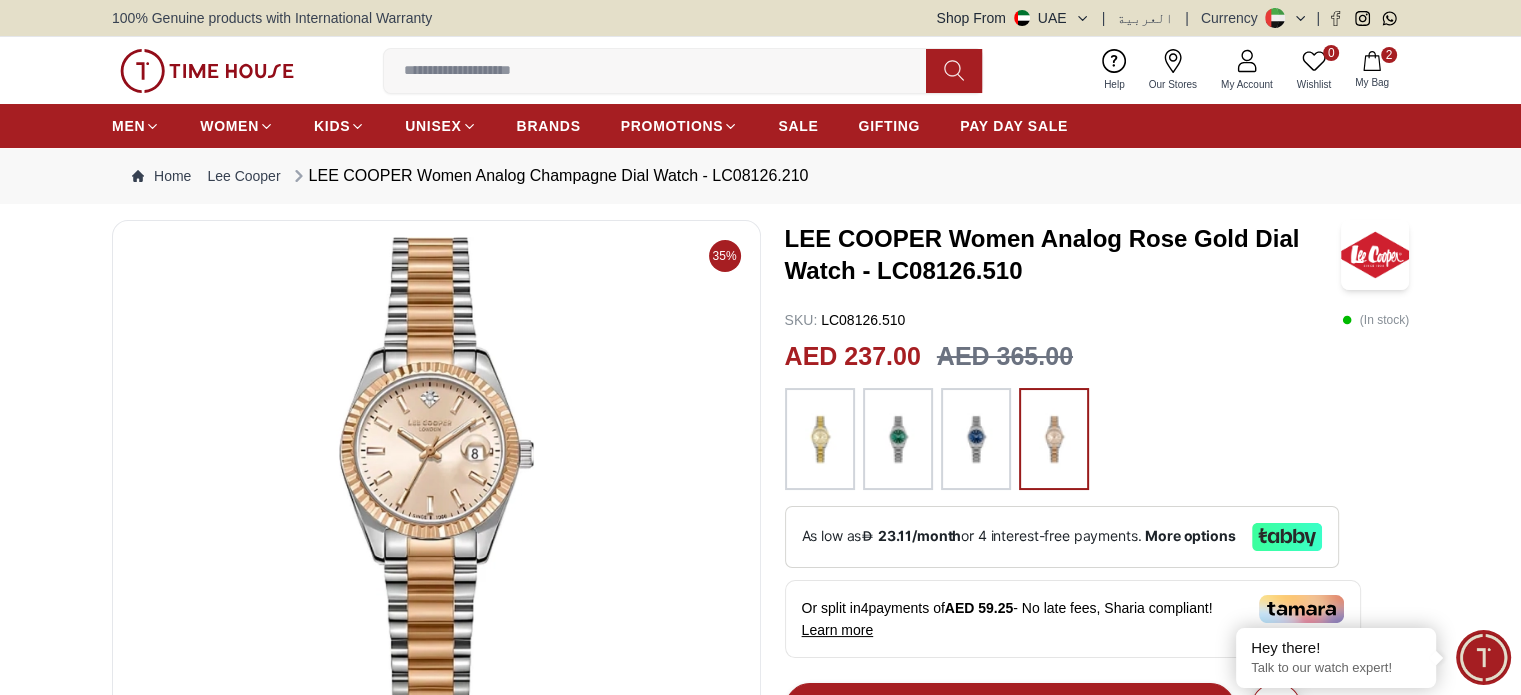 click at bounding box center [820, 439] 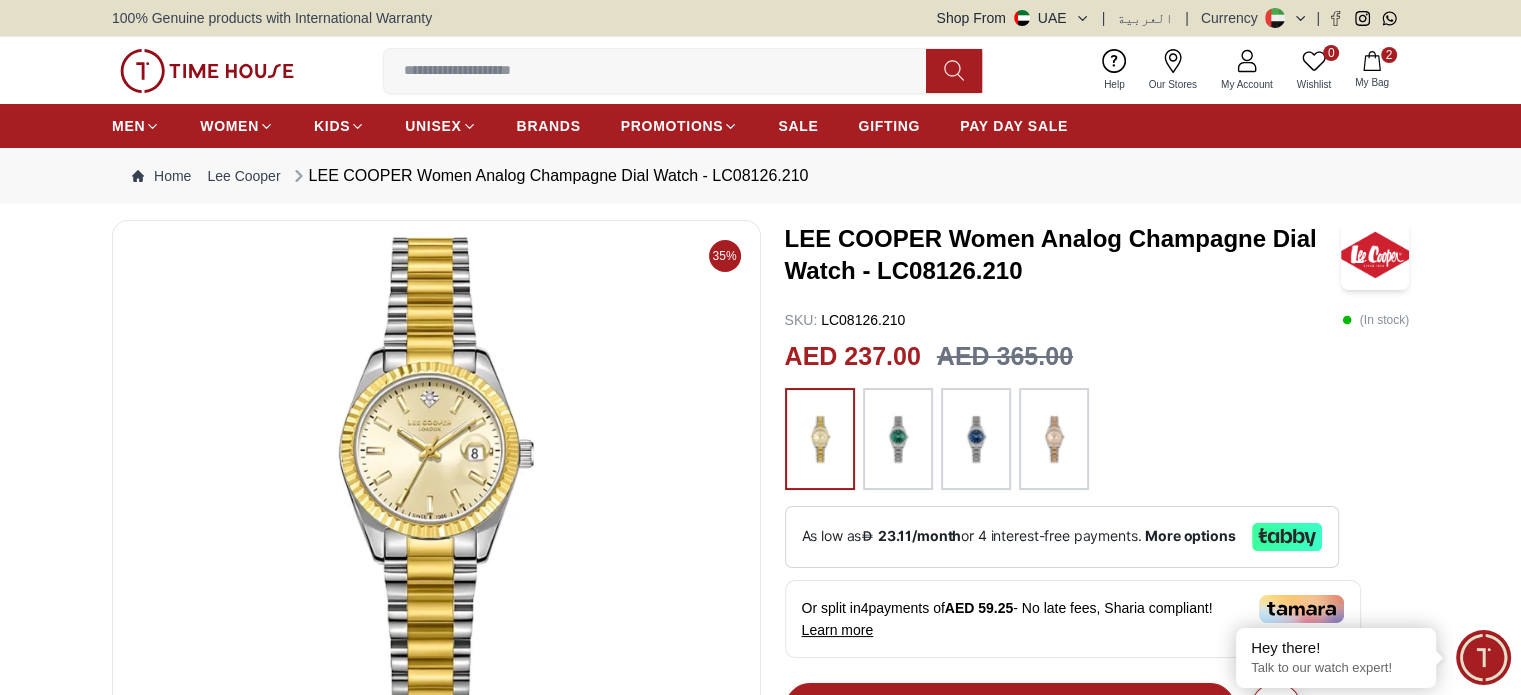 click at bounding box center [1097, 439] 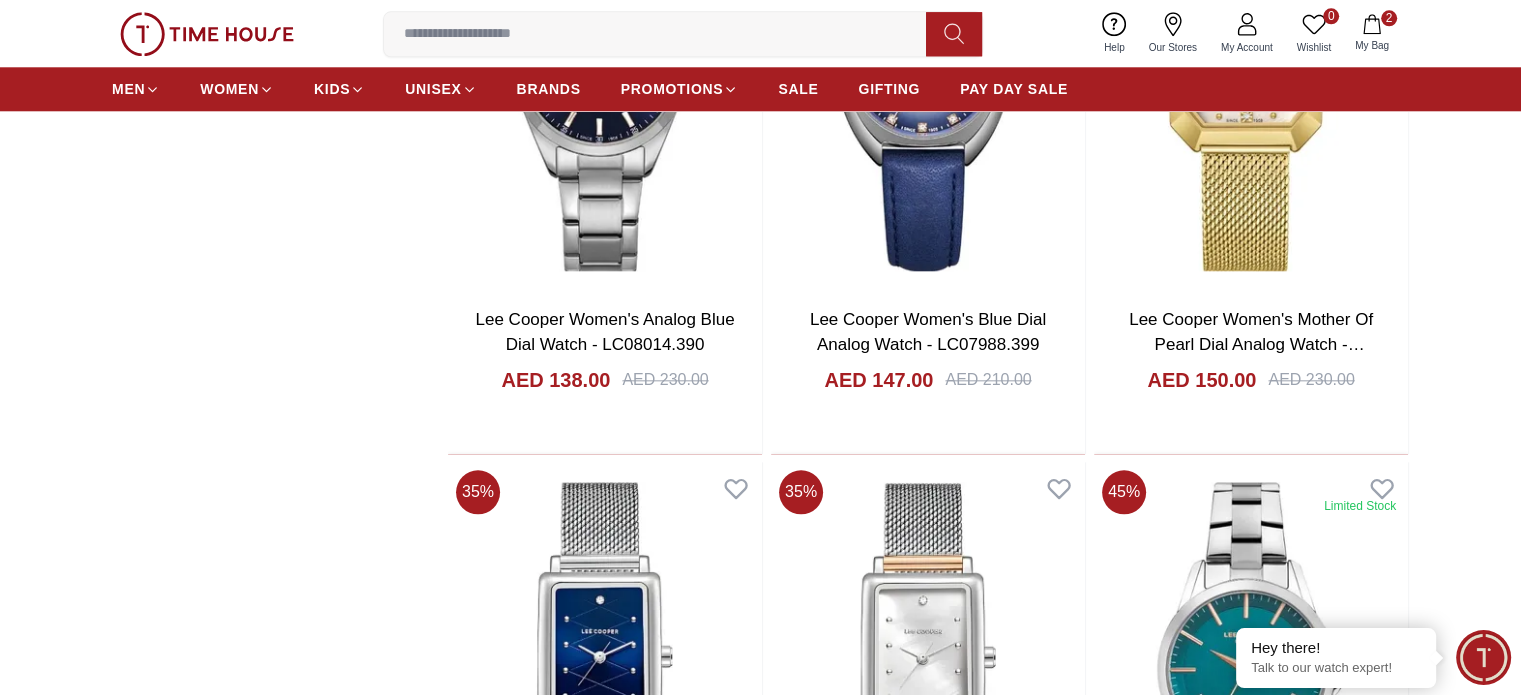 scroll, scrollTop: 2505, scrollLeft: 0, axis: vertical 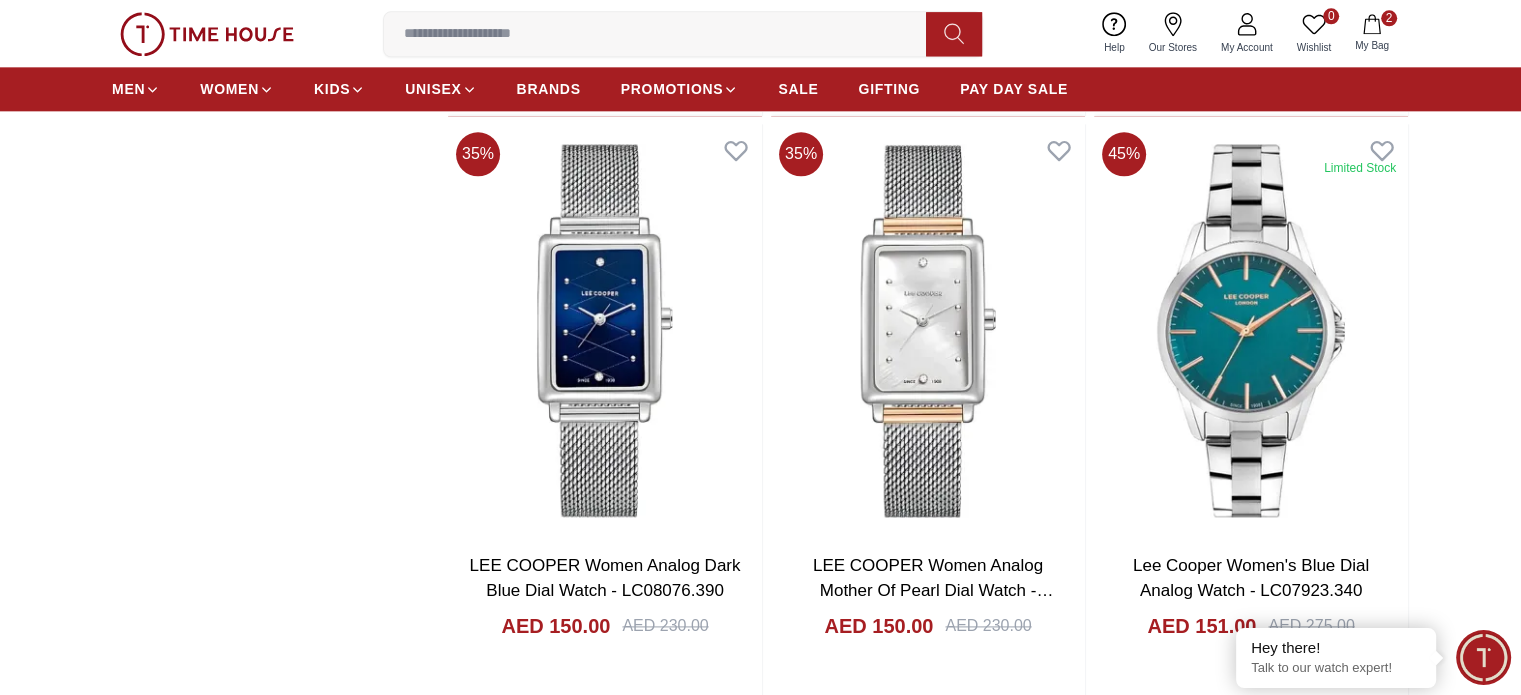 click at bounding box center (1251, 1498) 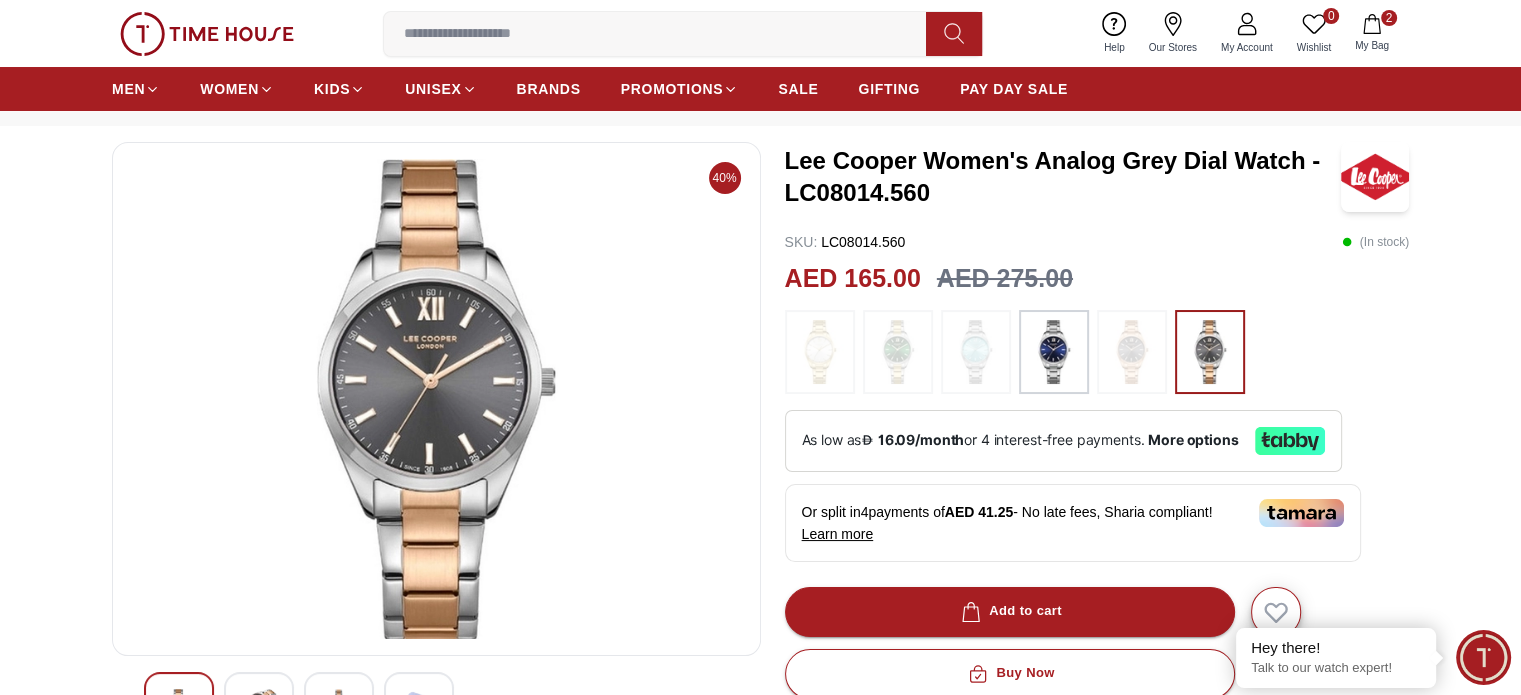 scroll, scrollTop: 0, scrollLeft: 0, axis: both 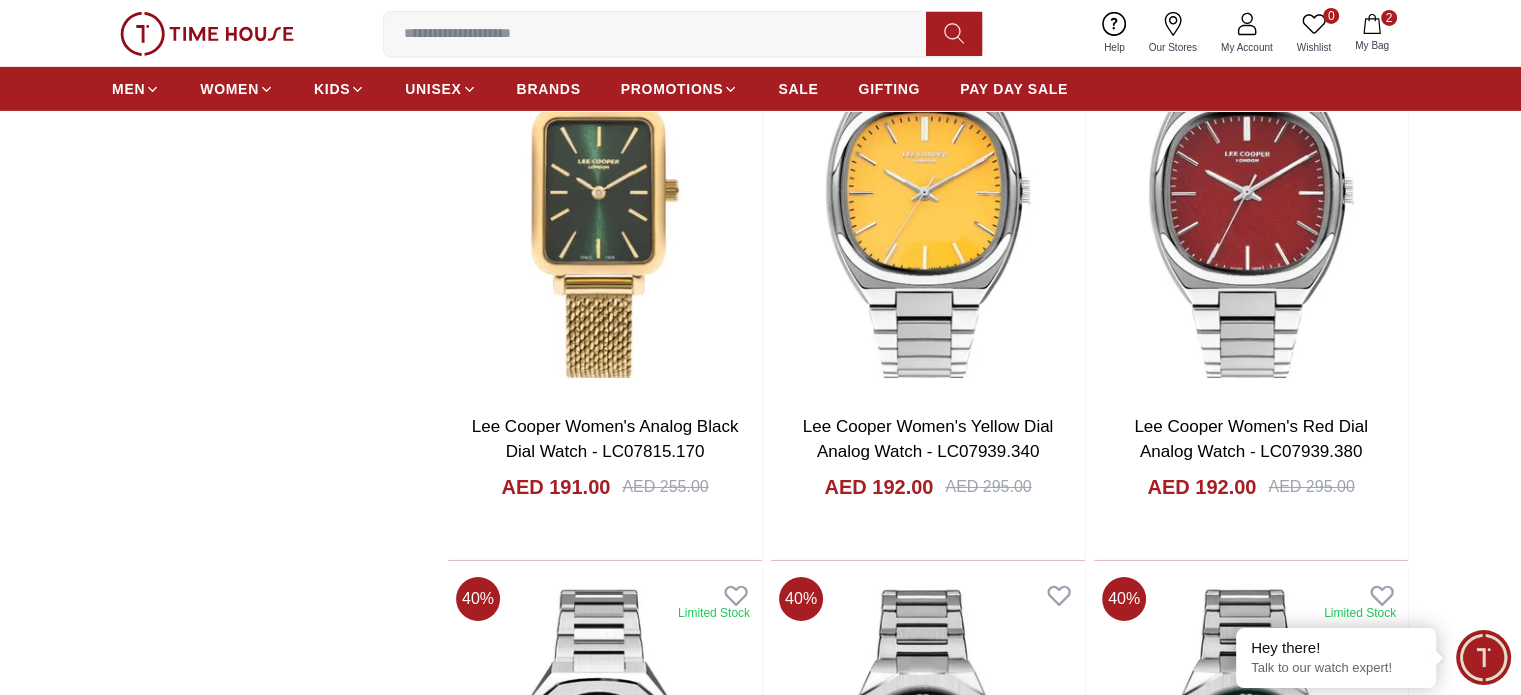 click at bounding box center (928, 4279) 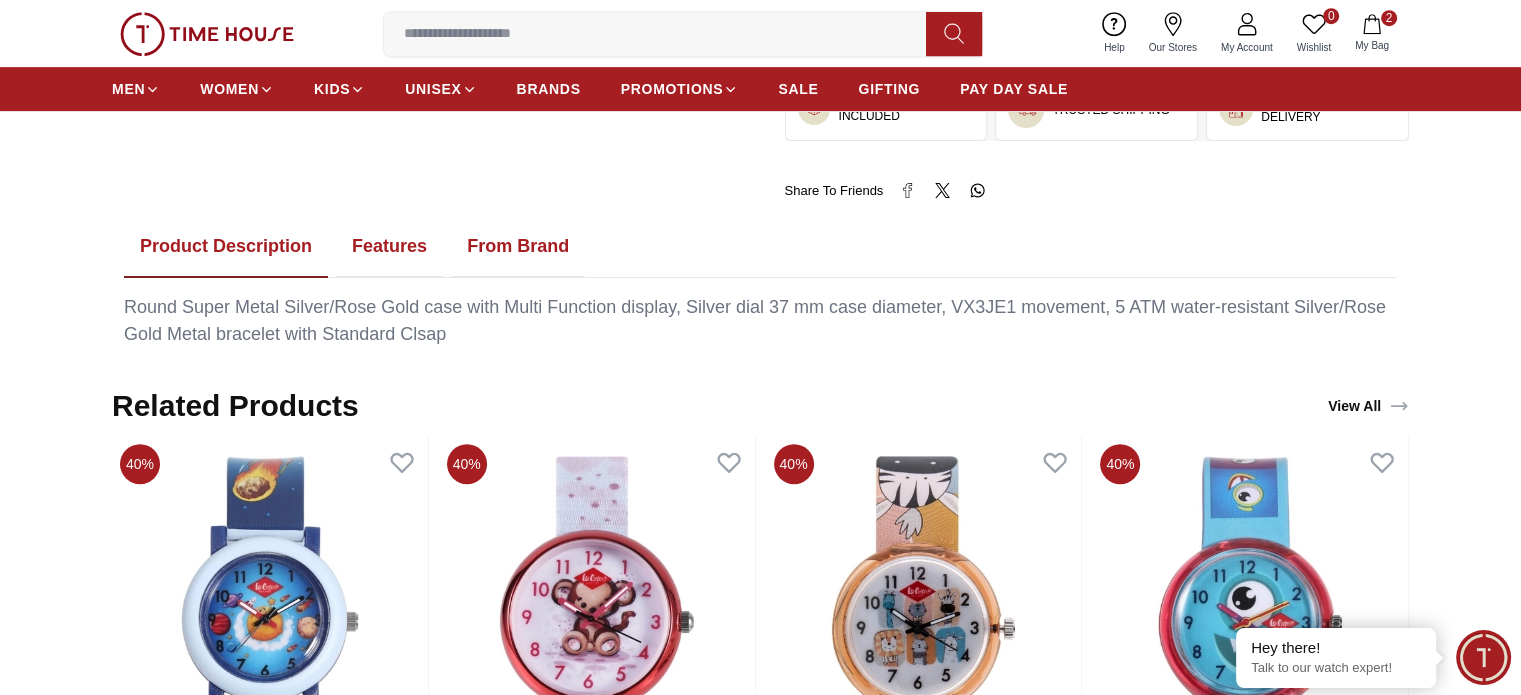 scroll, scrollTop: 900, scrollLeft: 0, axis: vertical 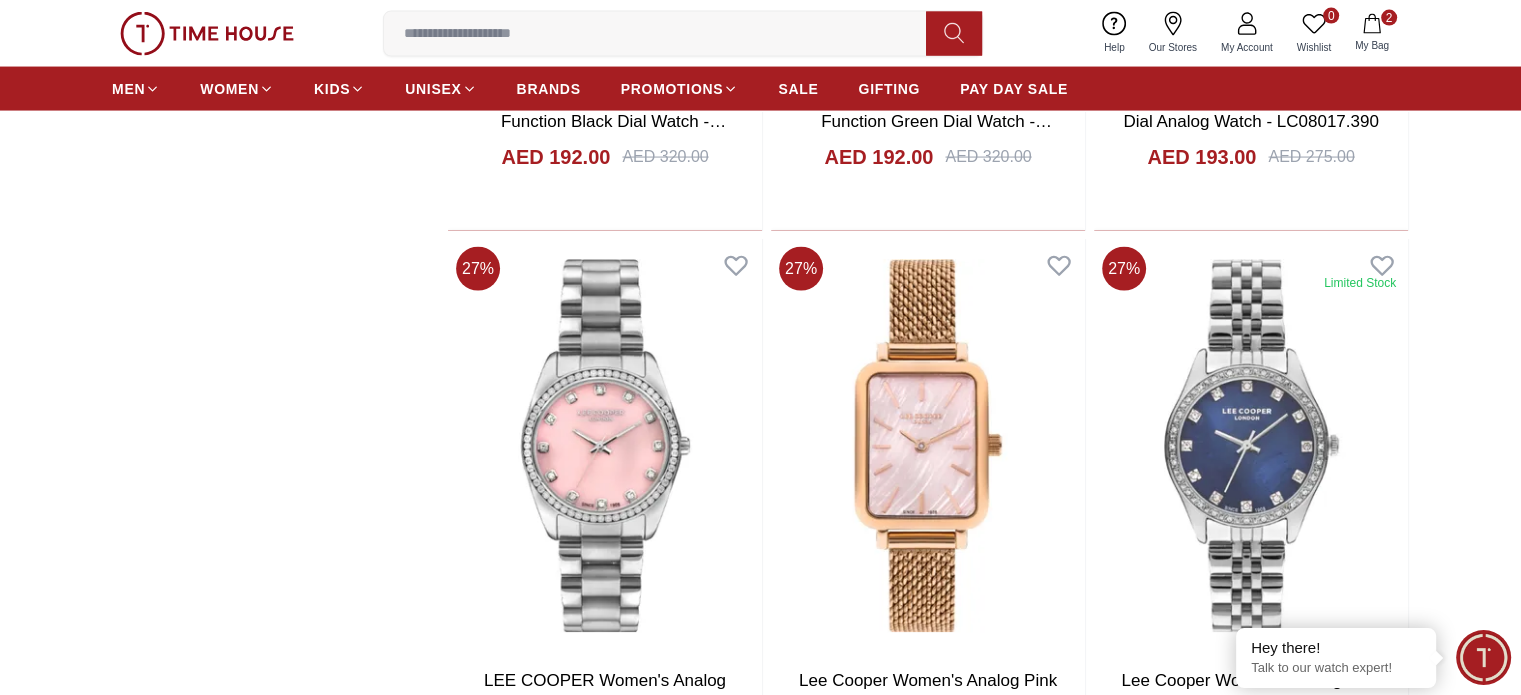 click at bounding box center [1251, 6870] 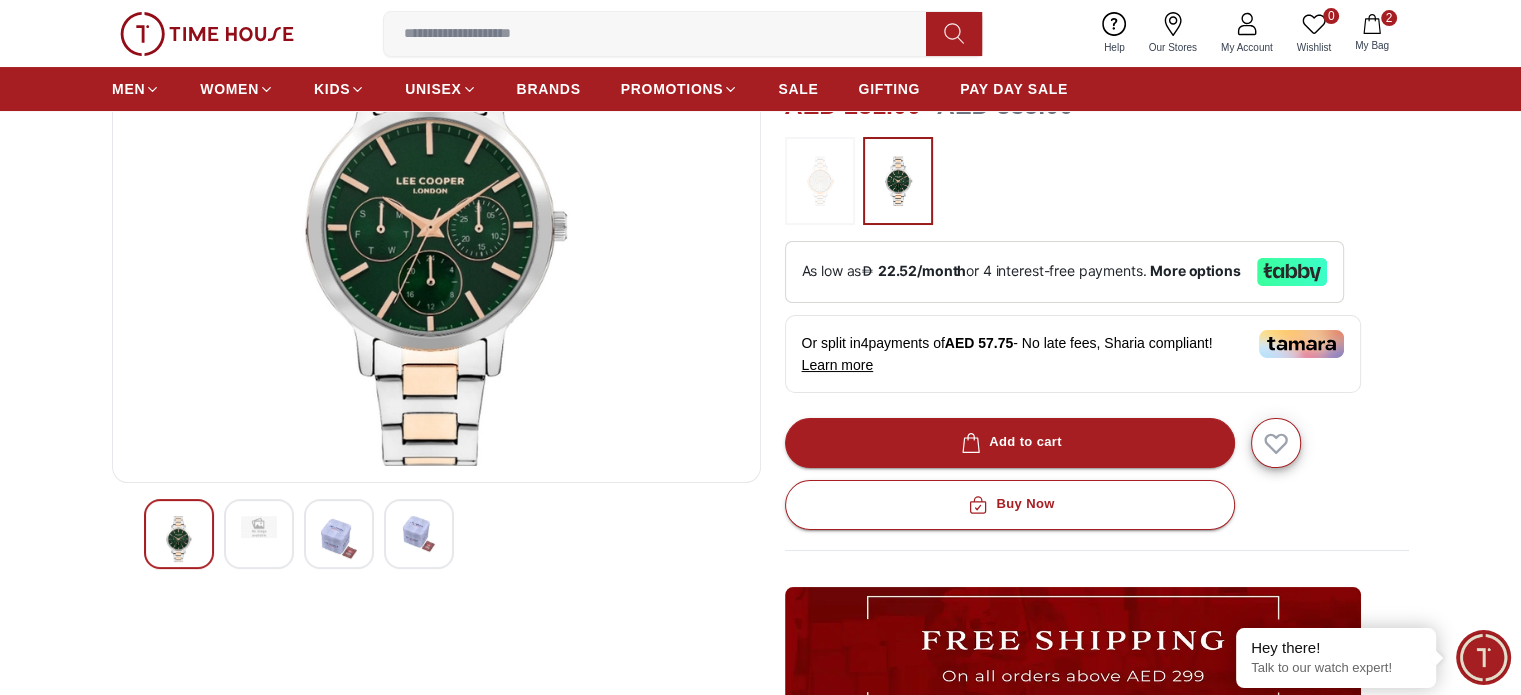 scroll, scrollTop: 300, scrollLeft: 0, axis: vertical 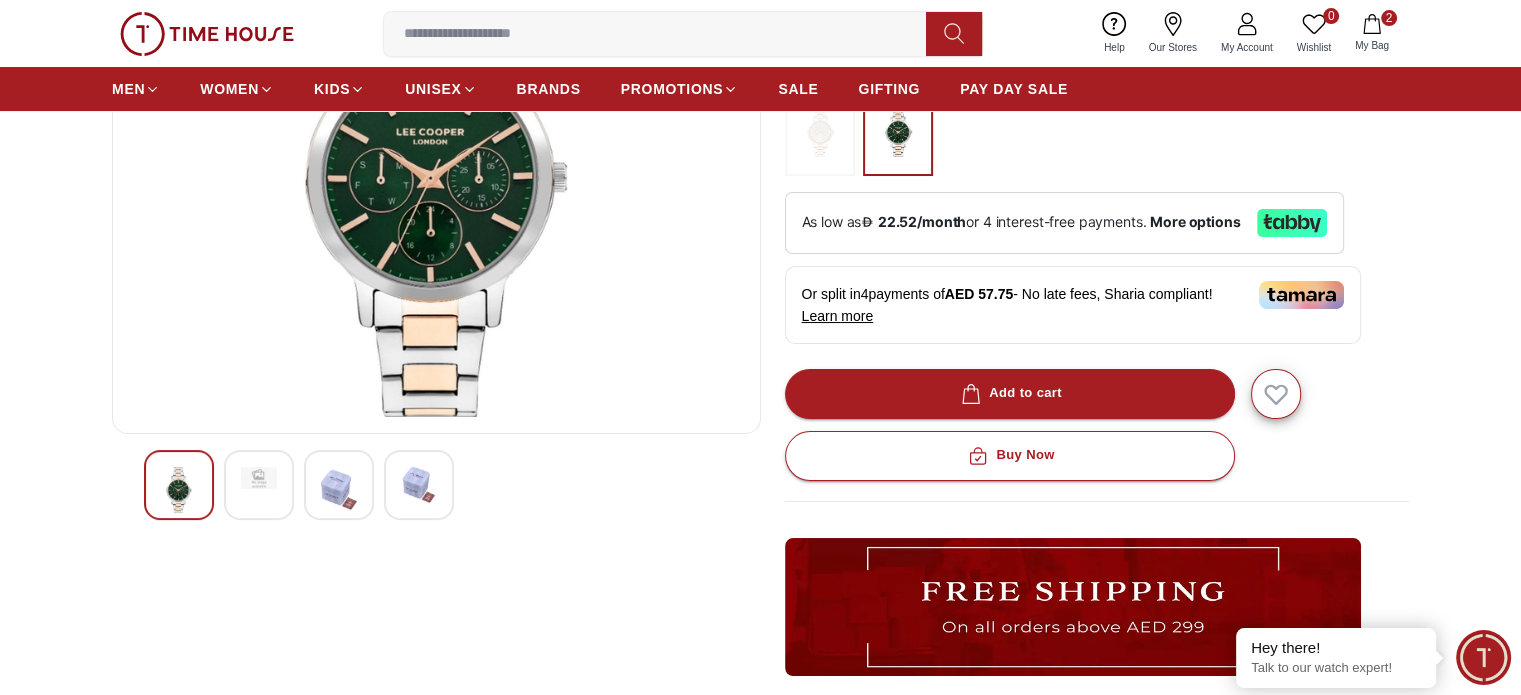 click at bounding box center [436, 485] 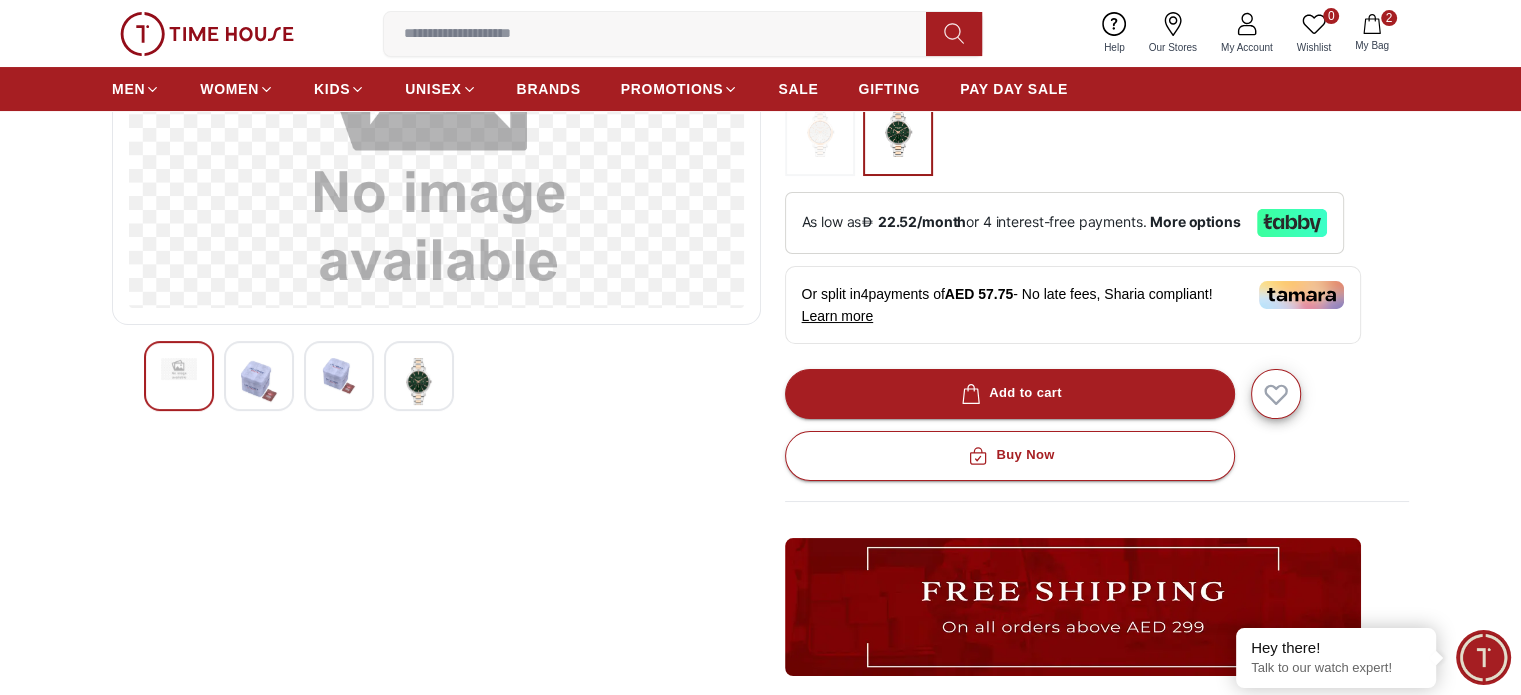 click at bounding box center (179, 376) 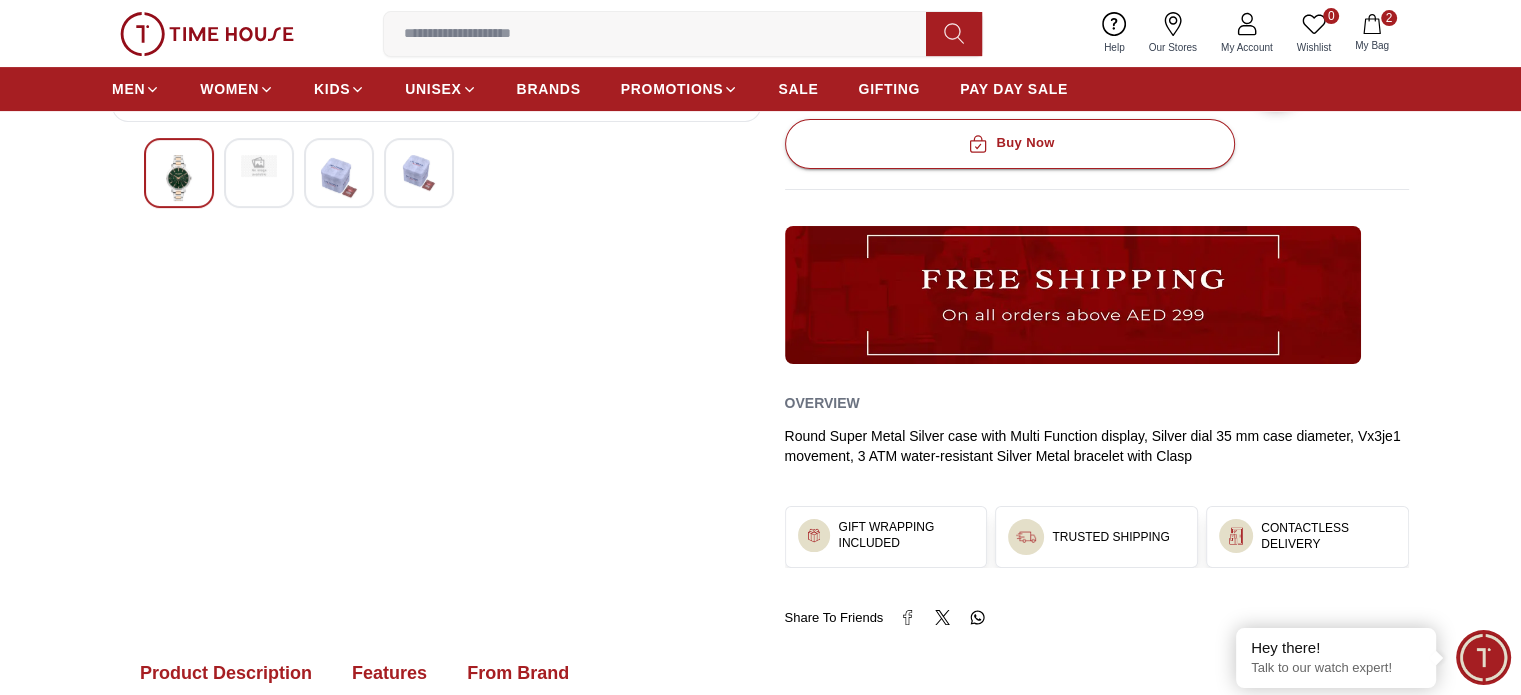 scroll, scrollTop: 800, scrollLeft: 0, axis: vertical 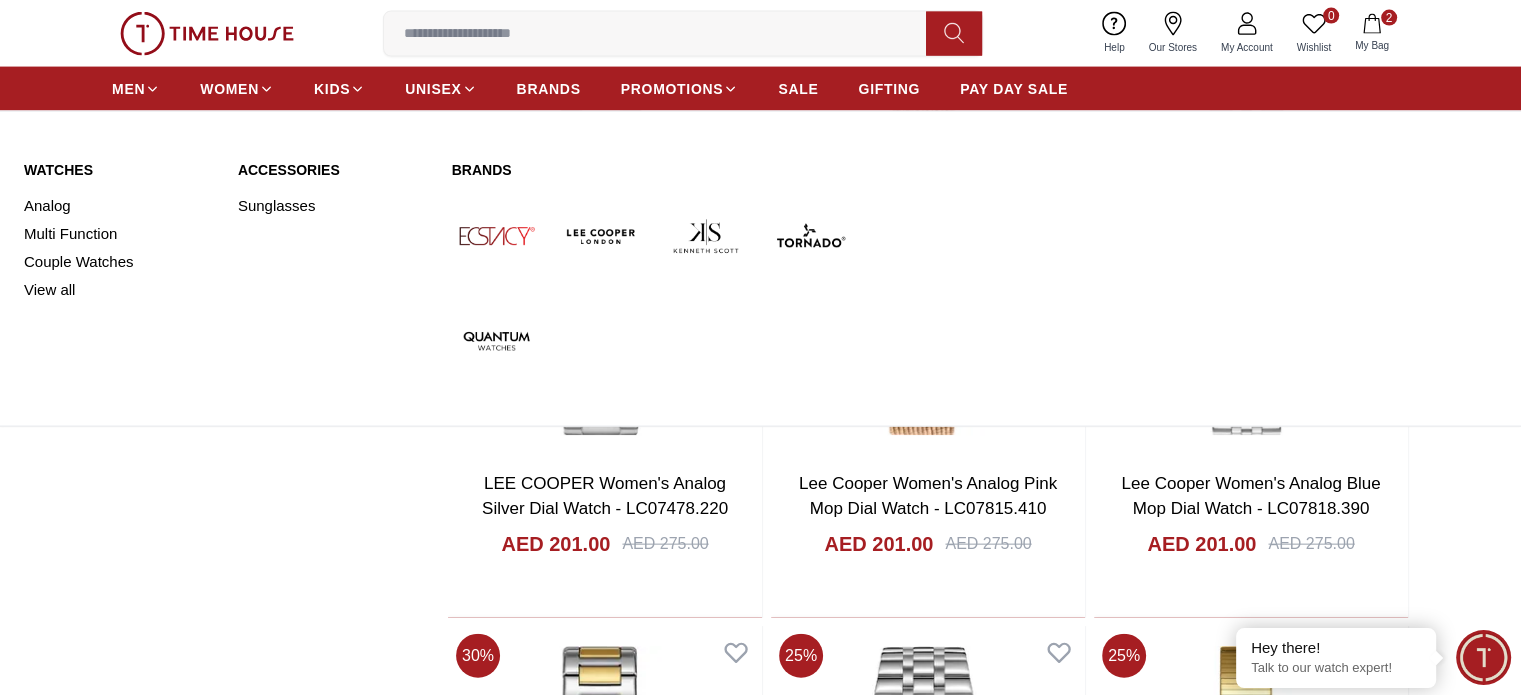 click at bounding box center (496, 341) 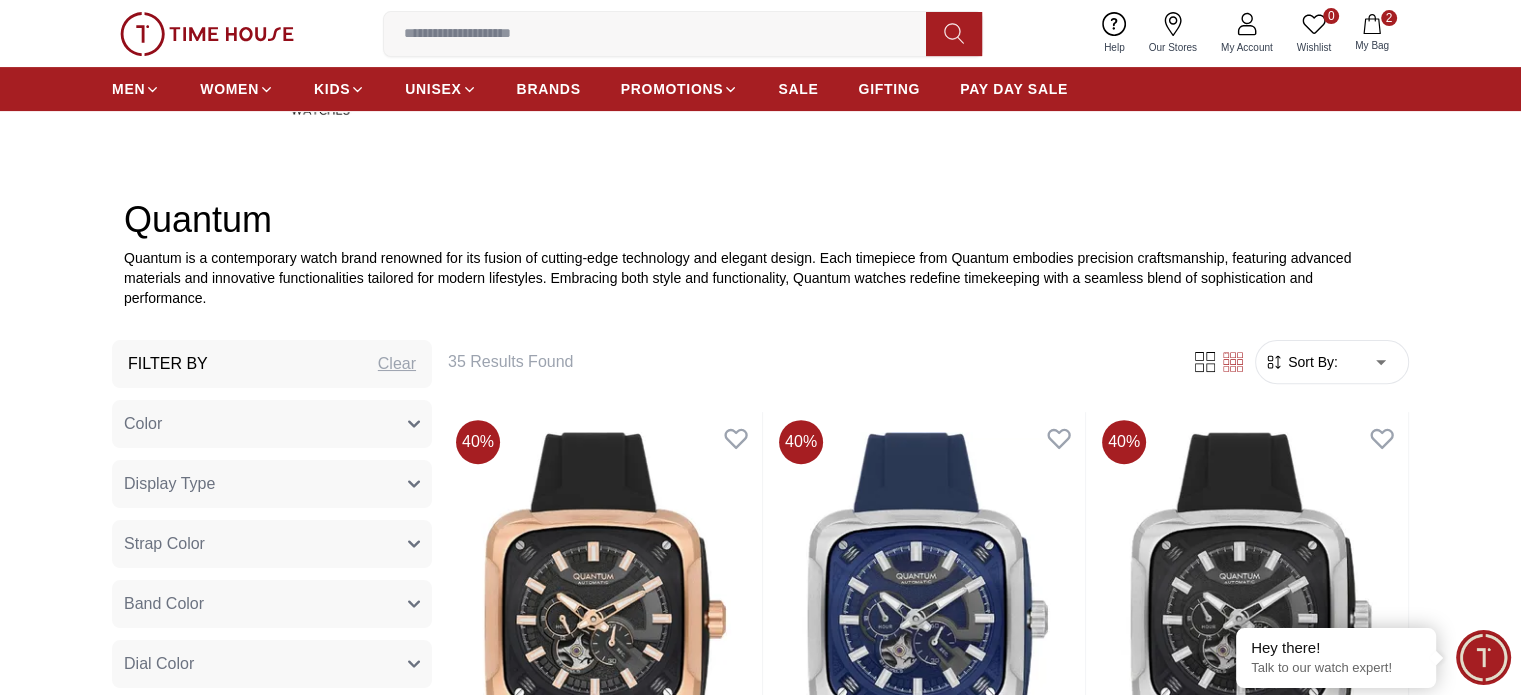 scroll, scrollTop: 600, scrollLeft: 0, axis: vertical 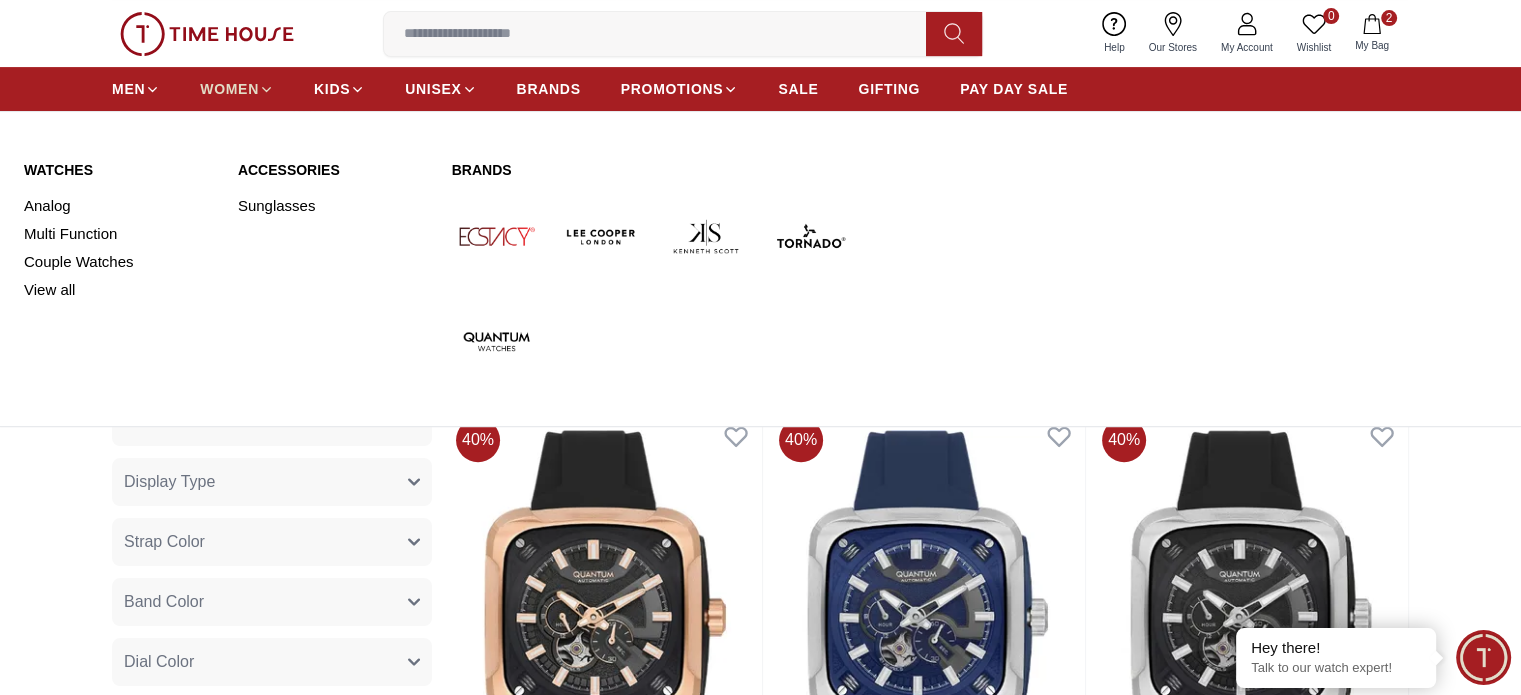 click on "WOMEN" at bounding box center [229, 89] 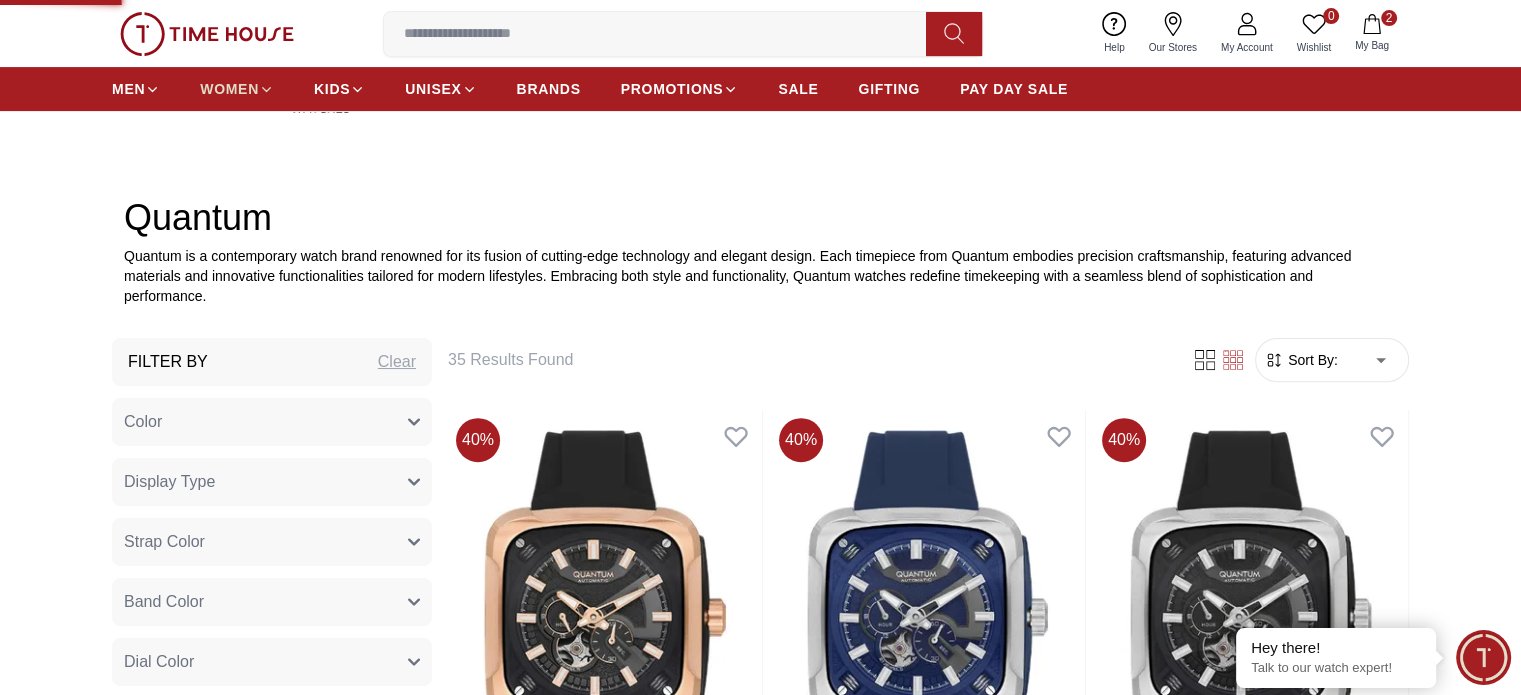 scroll, scrollTop: 0, scrollLeft: 0, axis: both 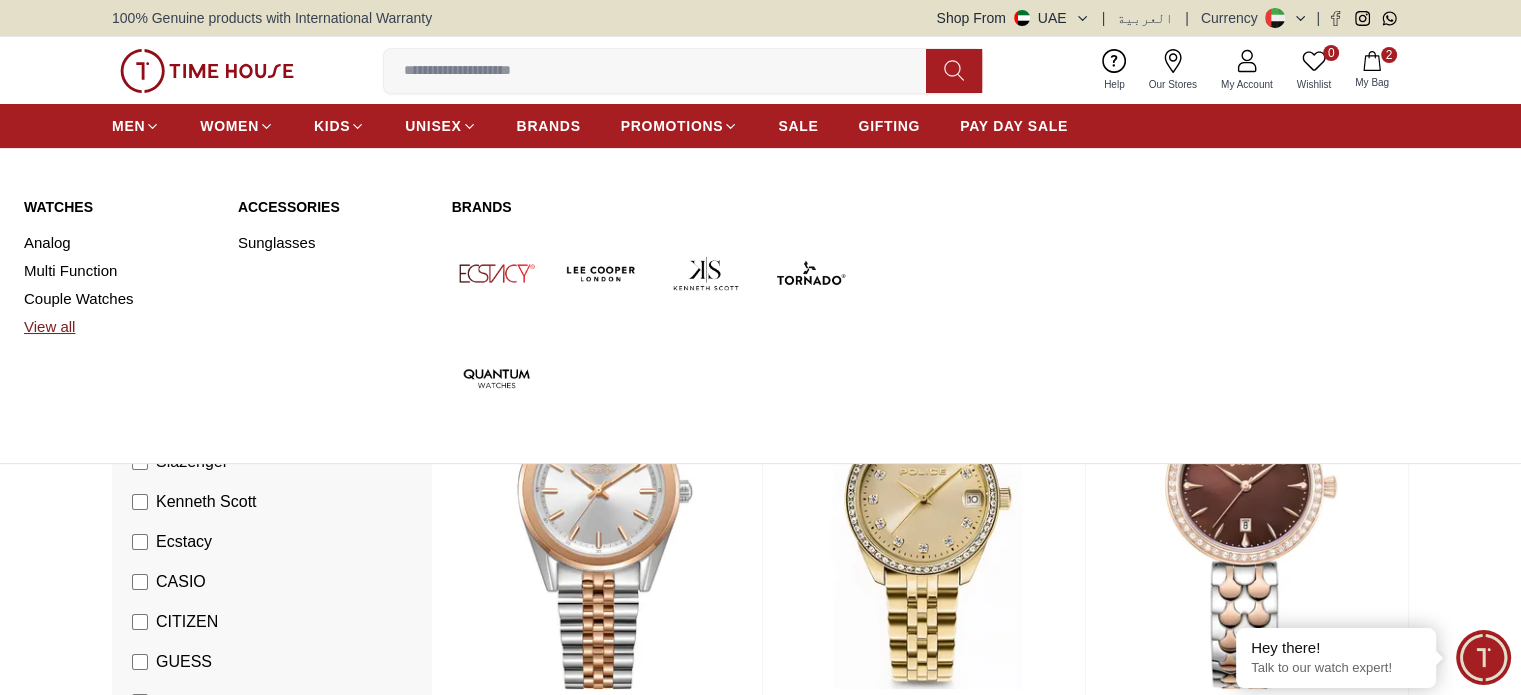 click on "View all" at bounding box center (119, 327) 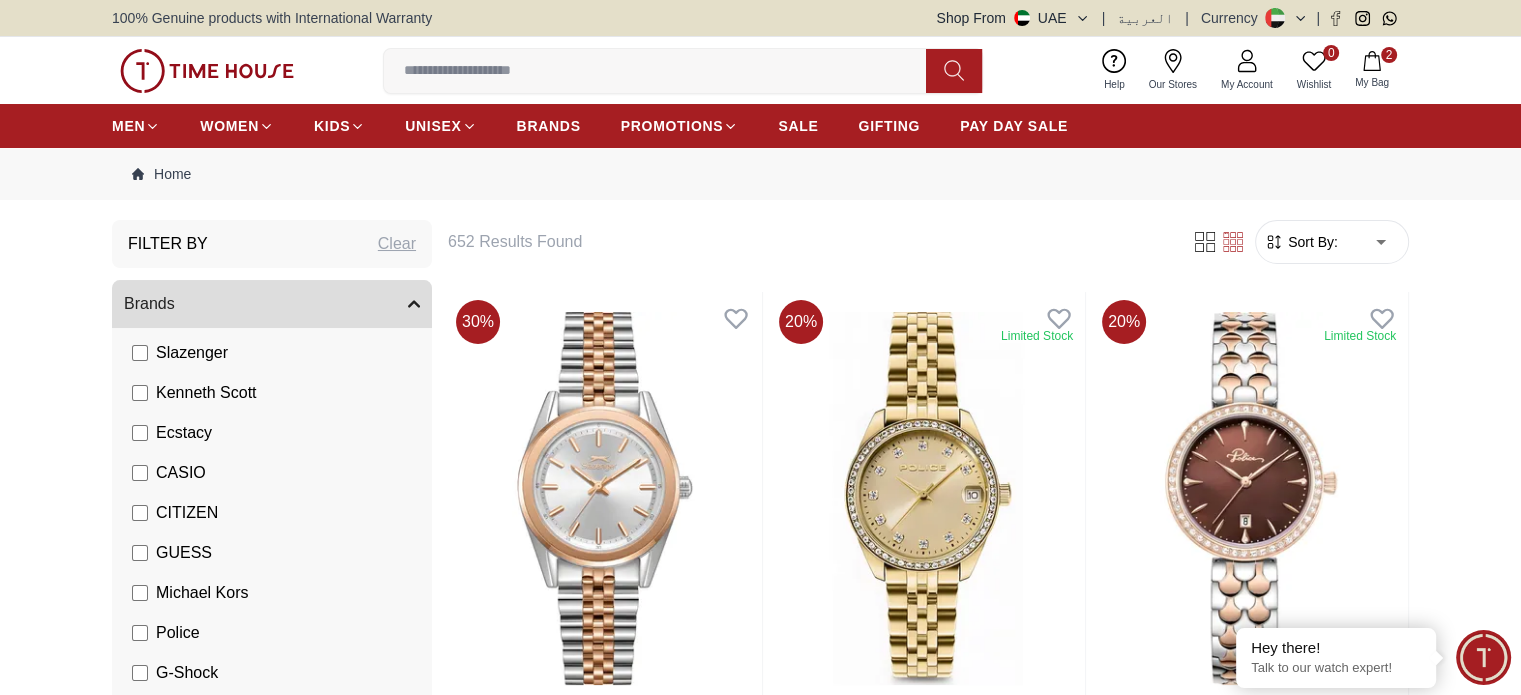 scroll, scrollTop: 109, scrollLeft: 0, axis: vertical 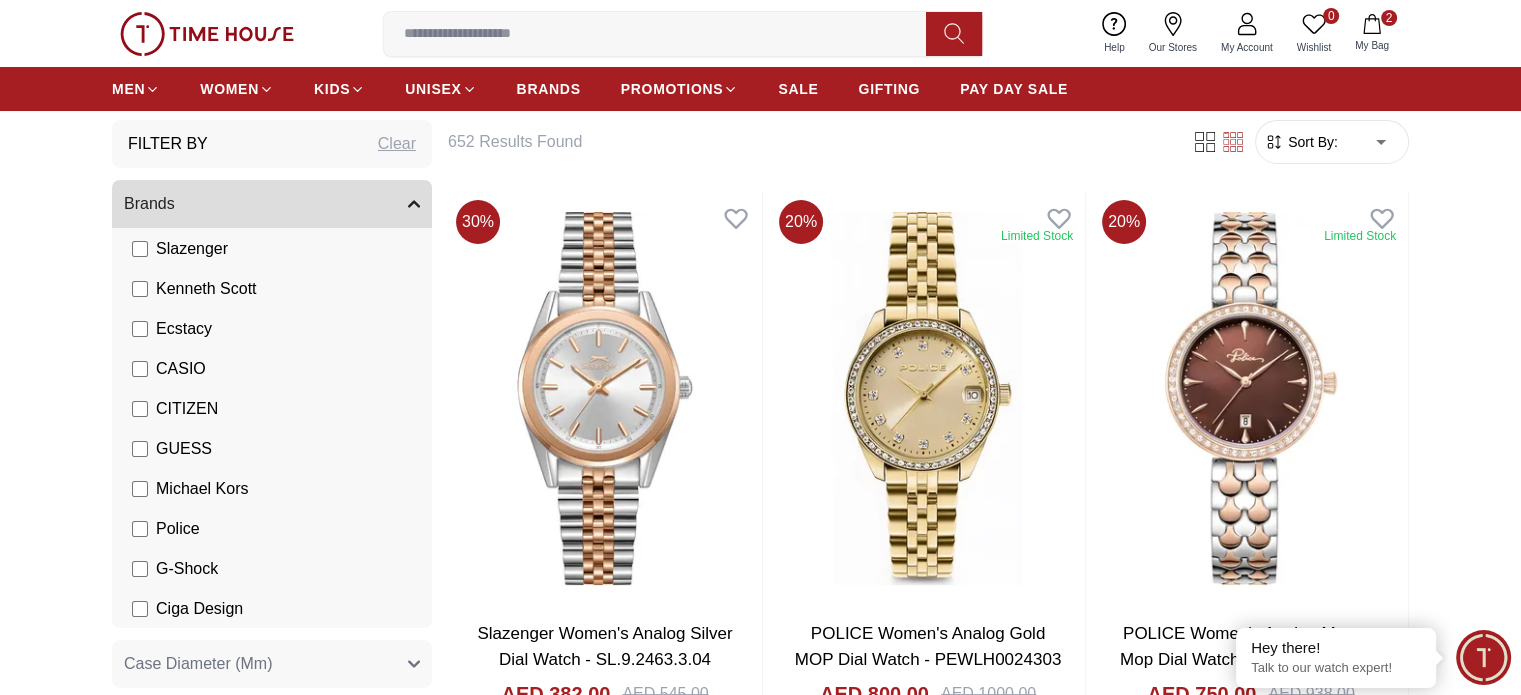 click on "CITIZEN" at bounding box center (175, 409) 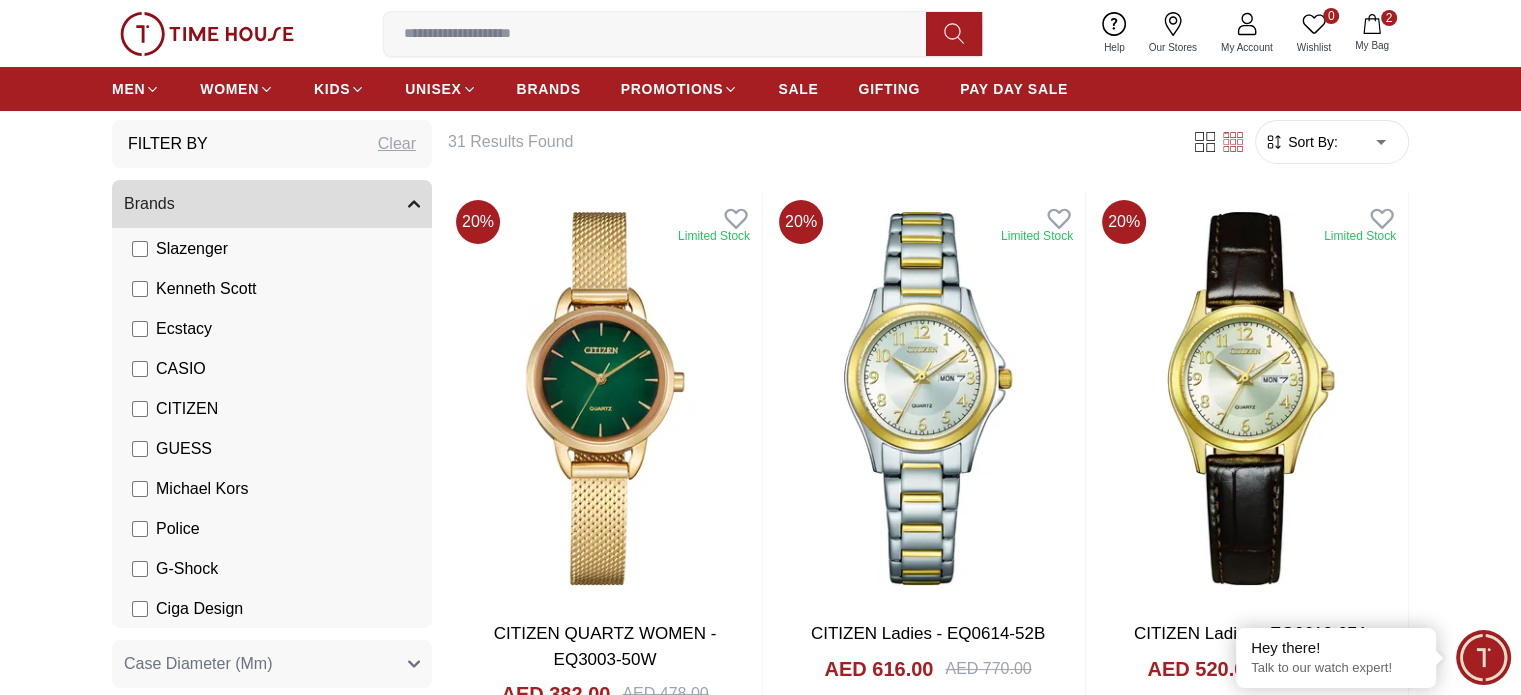 click on "100% Genuine products with International Warranty Shop From UAE | العربية |     Currency    | 0 Wishlist 2 My Bag Help Our Stores My Account 0 Wishlist 2 My Bag MEN WOMEN KIDS UNISEX BRANDS PROMOTIONS SALE GIFTING PAY DAY SALE Home    Filter By Clear Brands Lee Cooper Slazenger Kenneth Scott Ecstacy CASIO CITIZEN GUESS Michael Kors Police G-Shock Ciga Design Case Diameter (Mm) 36 40 34 33.2 36.3 29.8 31.1 34.4 37.4 35.2 34.9 Band Material Metal Silicone Leather Stainless Steel Nylon Brushed With Polished Middle Link Stainless Steel Genuine Leather Genuine Leather  Acetate Resin Stainless steel Calf Leather Band Closure Clasp Buckle Free Adjust Tang Buckle Butterfly Buckle Butterfly Clasp Adjustable Clasp Deployment Clasp Triple-fold Clasp Deployment Clasp with Push Button Three-fold clasp with push button release Deployment with Push Button Release Screen Type Amoled TFT LCD Display Display Type Analog Automatic Mechanical Chronograph Analog-Digital Digital Smart Watch Smart Eco Drive Green" at bounding box center [760, 2484] 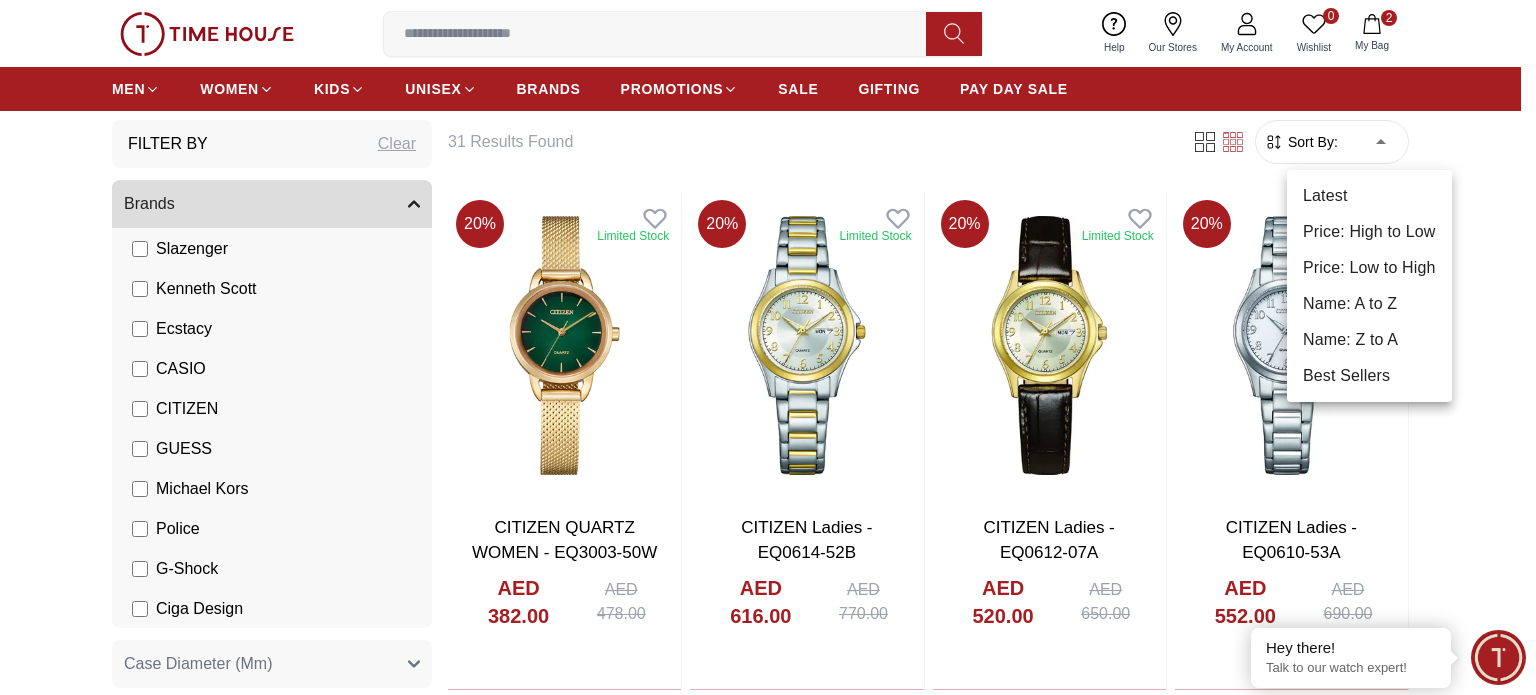 click on "Price: Low to High" at bounding box center (1369, 268) 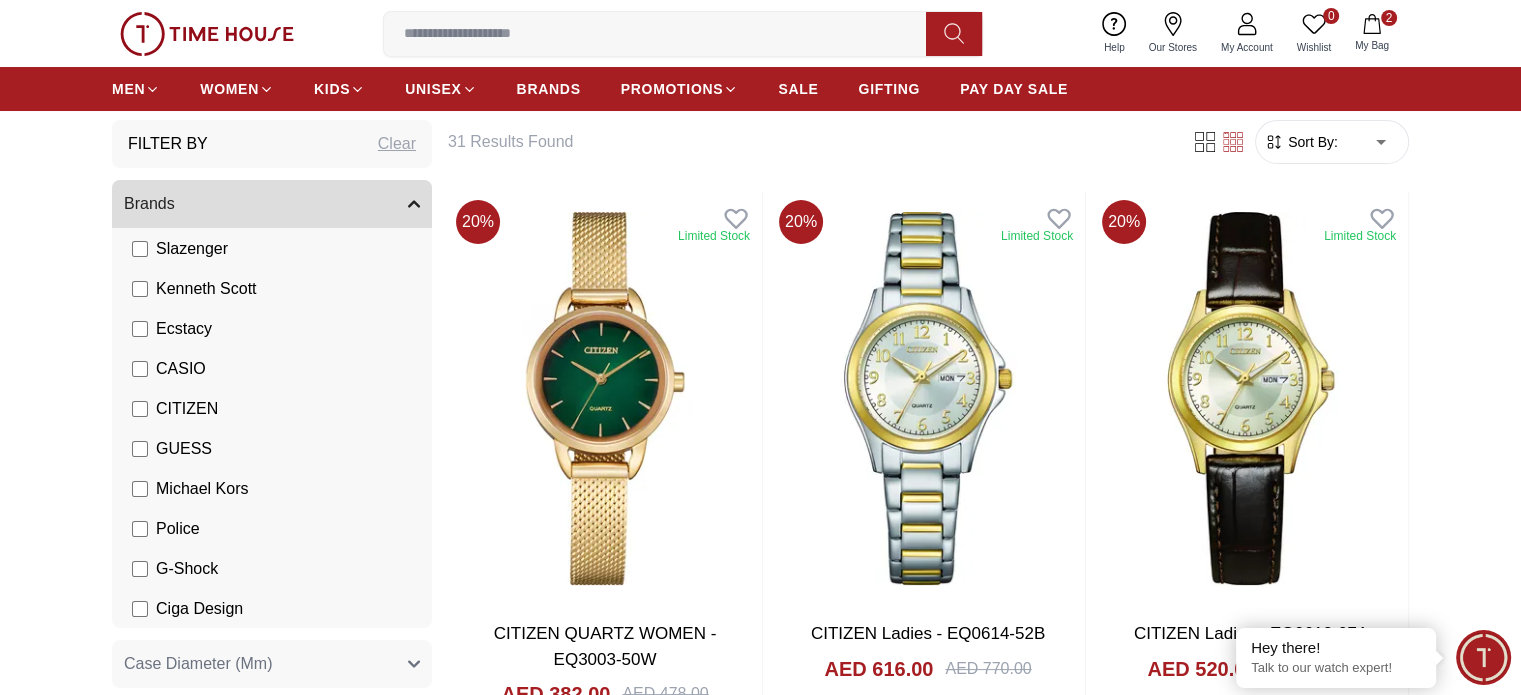 type on "*" 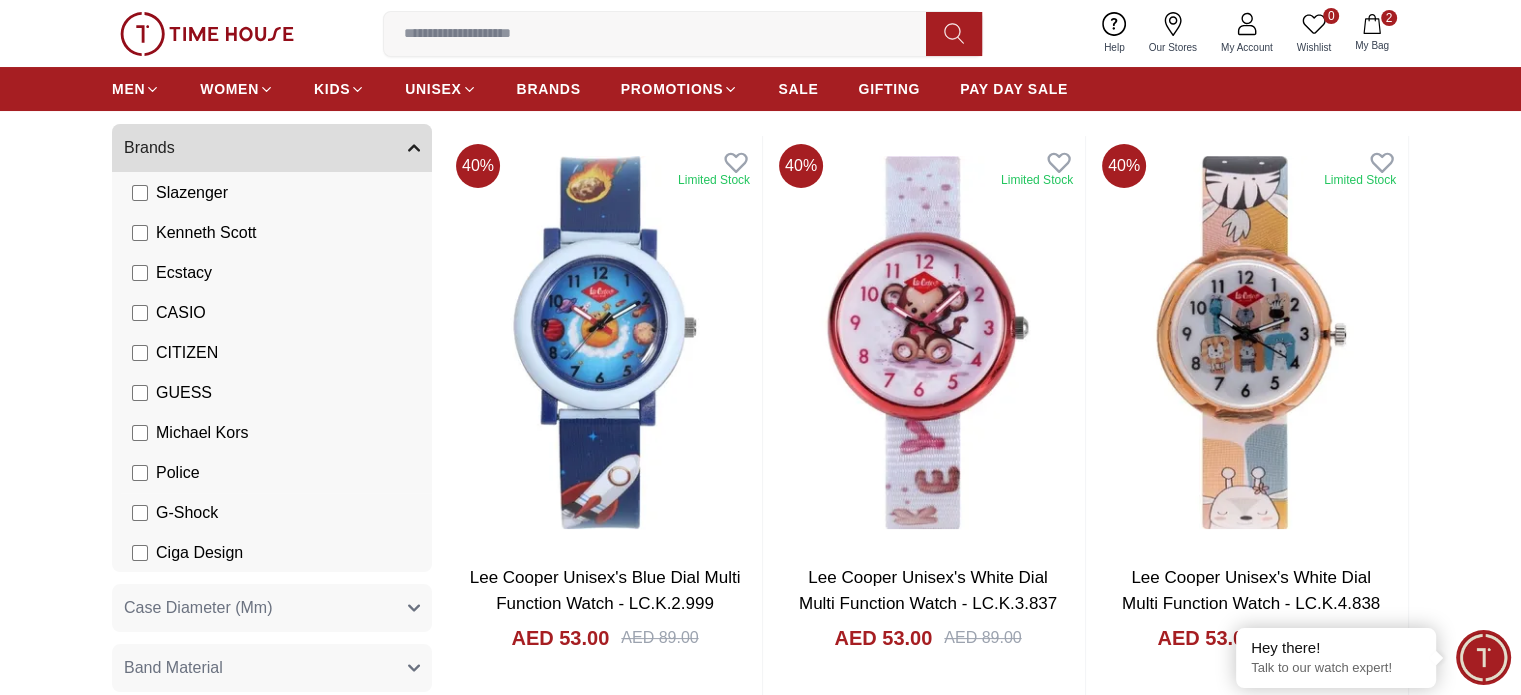 scroll, scrollTop: 200, scrollLeft: 0, axis: vertical 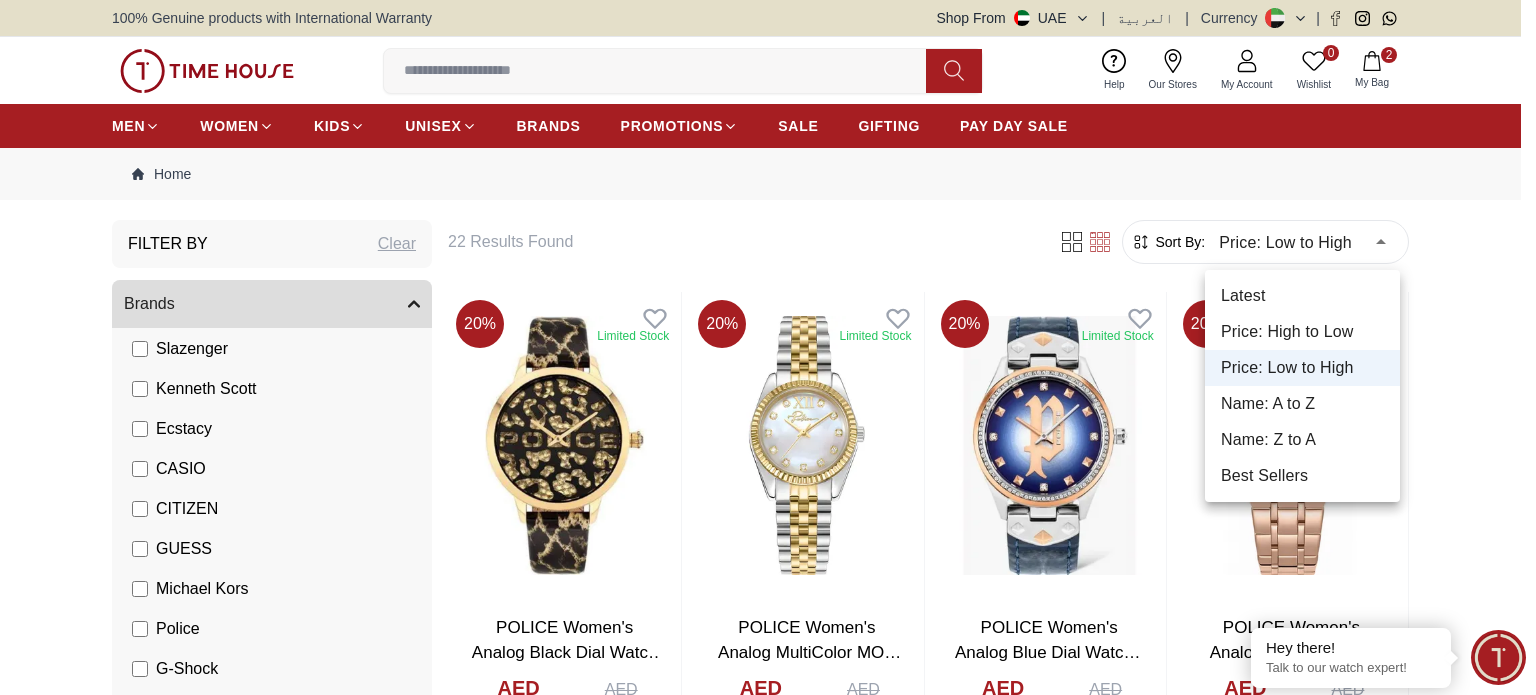 click on "100% Genuine products with International Warranty Shop From UAE | العربية |     Currency    | 0 Wishlist 2 My Bag Help Our Stores My Account 0 Wishlist 2 My Bag MEN WOMEN KIDS UNISEX BRANDS PROMOTIONS SALE GIFTING PAY DAY SALE Home    Filter By Clear Brands Lee Cooper Slazenger Kenneth Scott Ecstacy CASIO CITIZEN GUESS Michael Kors Police G-Shock Ciga Design Case Diameter (Mm) 36 40 34 33.2 36.3 29.8 31.1 34.4 37.4 35.2 34.9 Band Material Metal Silicone Leather Stainless Steel Nylon Brushed With Polished Middle Link Stainless Steel Genuine Leather Genuine Leather  Acetate Resin Stainless steel Calf Leather Band Closure Clasp Buckle Free Adjust Tang Buckle Butterfly Buckle Butterfly Clasp Adjustable Clasp Deployment Clasp Triple-fold Clasp Deployment Clasp with Push Button Three-fold clasp with push button release Deployment with Push Button Release Screen Type Amoled TFT LCD Display Display Type Analog Automatic Mechanical Chronograph Analog-Digital Digital Smart Watch Smart Eco Drive Green" at bounding box center [768, 1805] 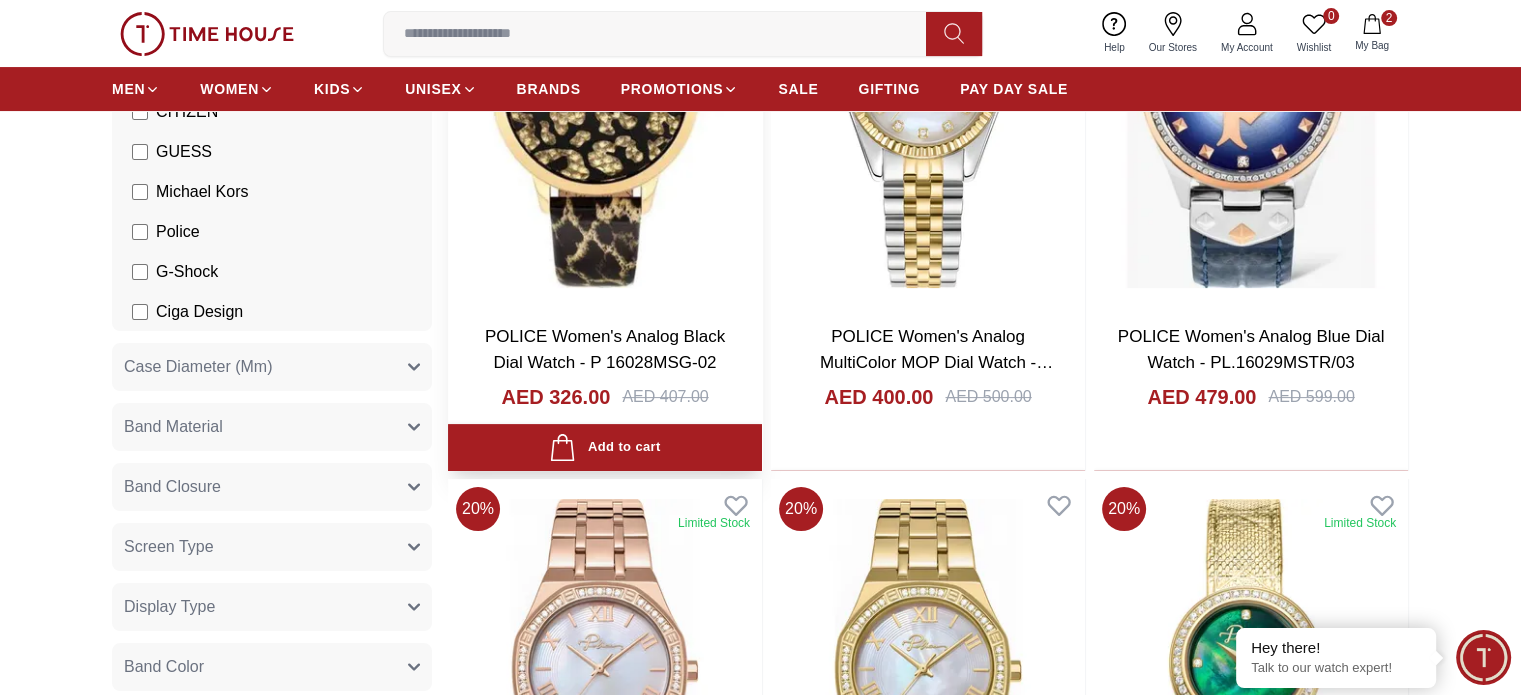 scroll, scrollTop: 400, scrollLeft: 0, axis: vertical 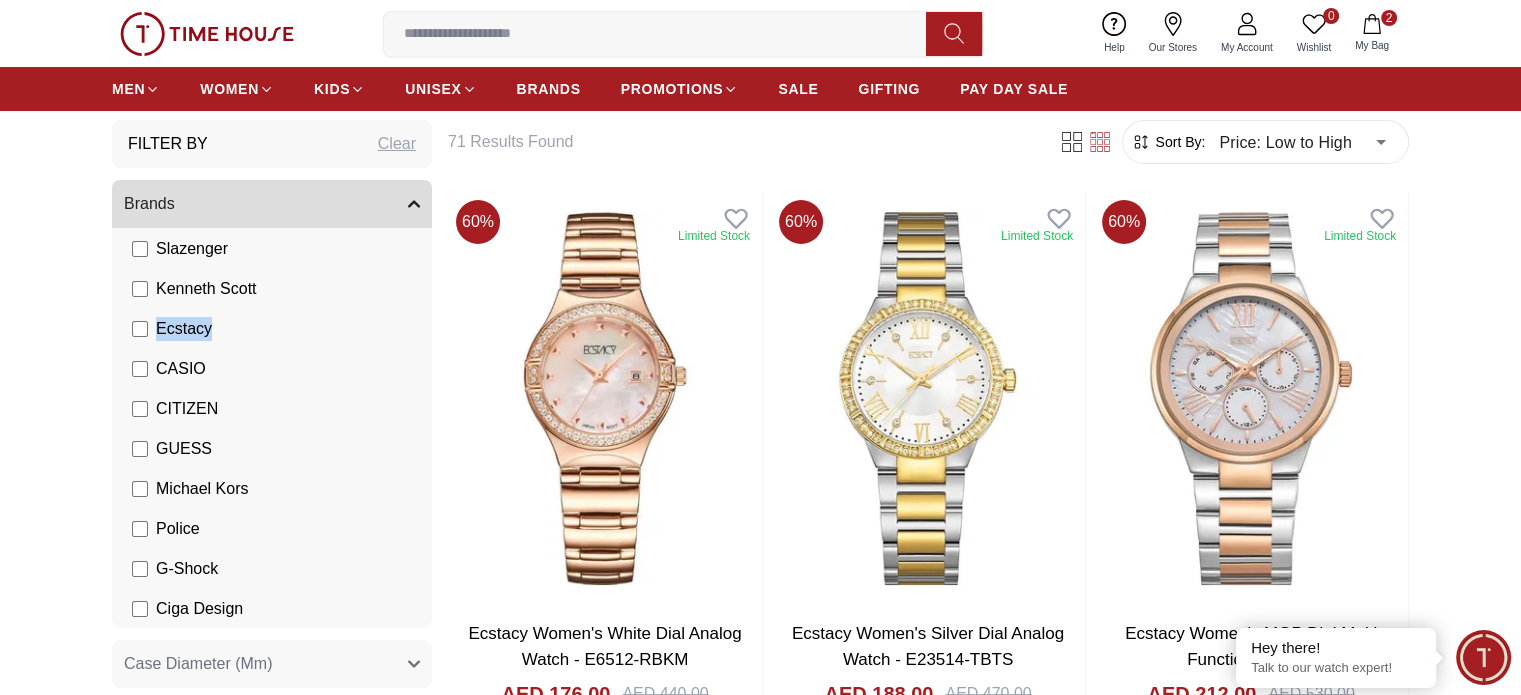 drag, startPoint x: 221, startPoint y: 335, endPoint x: 158, endPoint y: 321, distance: 64.53681 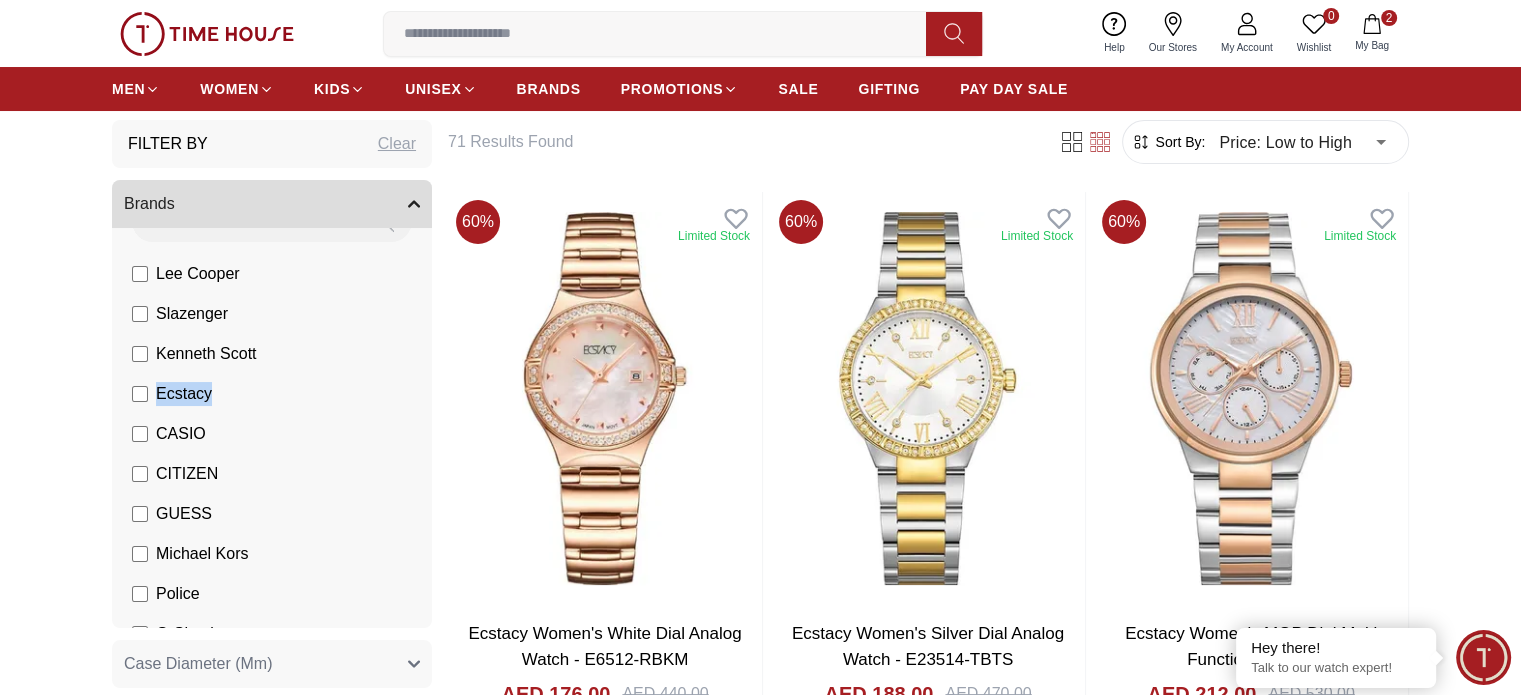 scroll, scrollTop: 9, scrollLeft: 0, axis: vertical 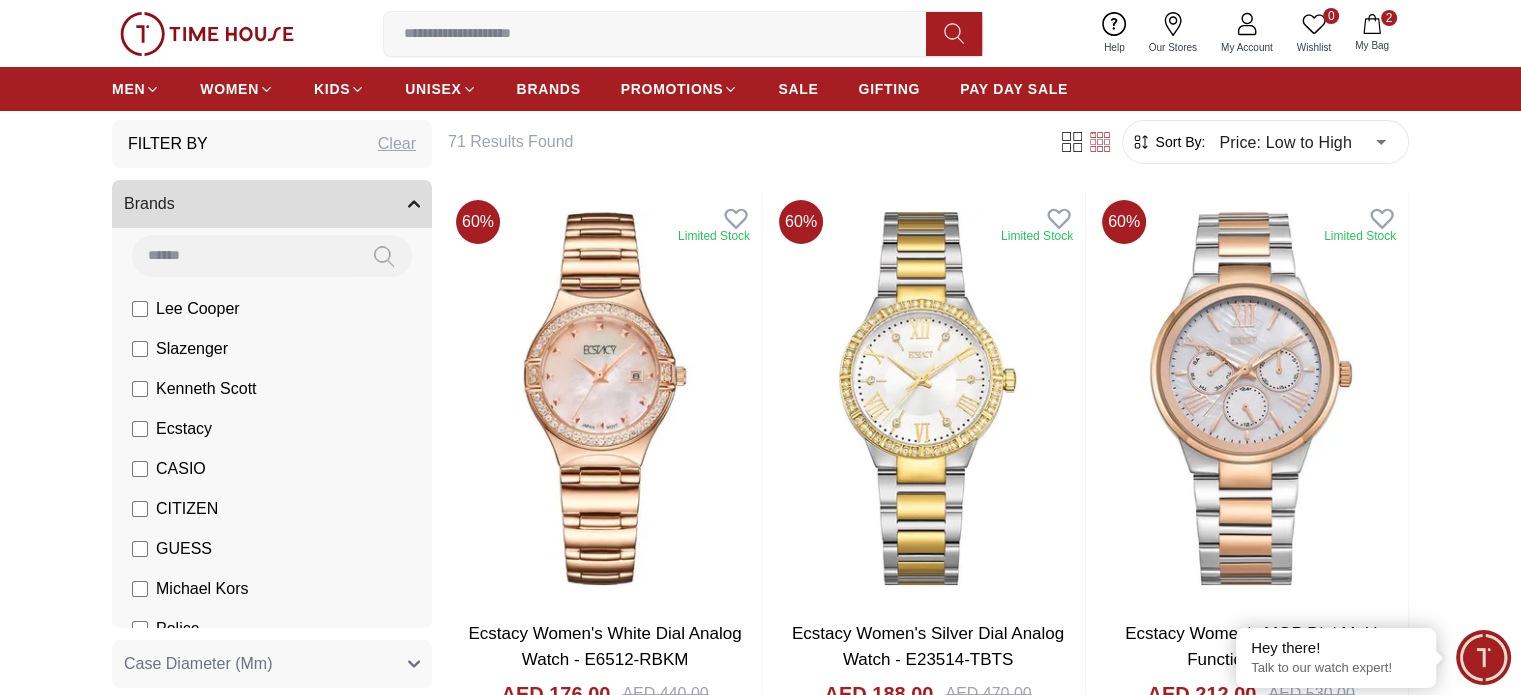 click on "Kenneth Scott" at bounding box center (206, 389) 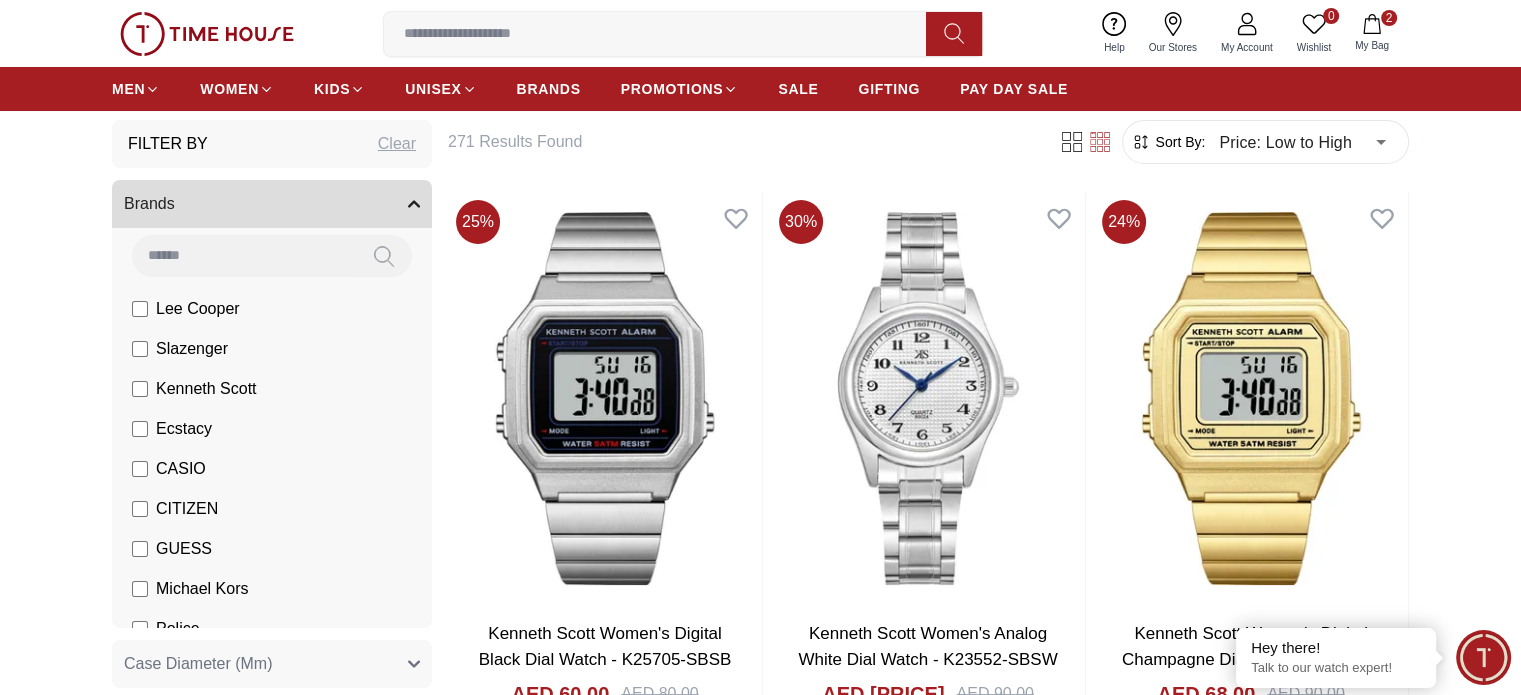 click on "Ecstacy" at bounding box center [172, 429] 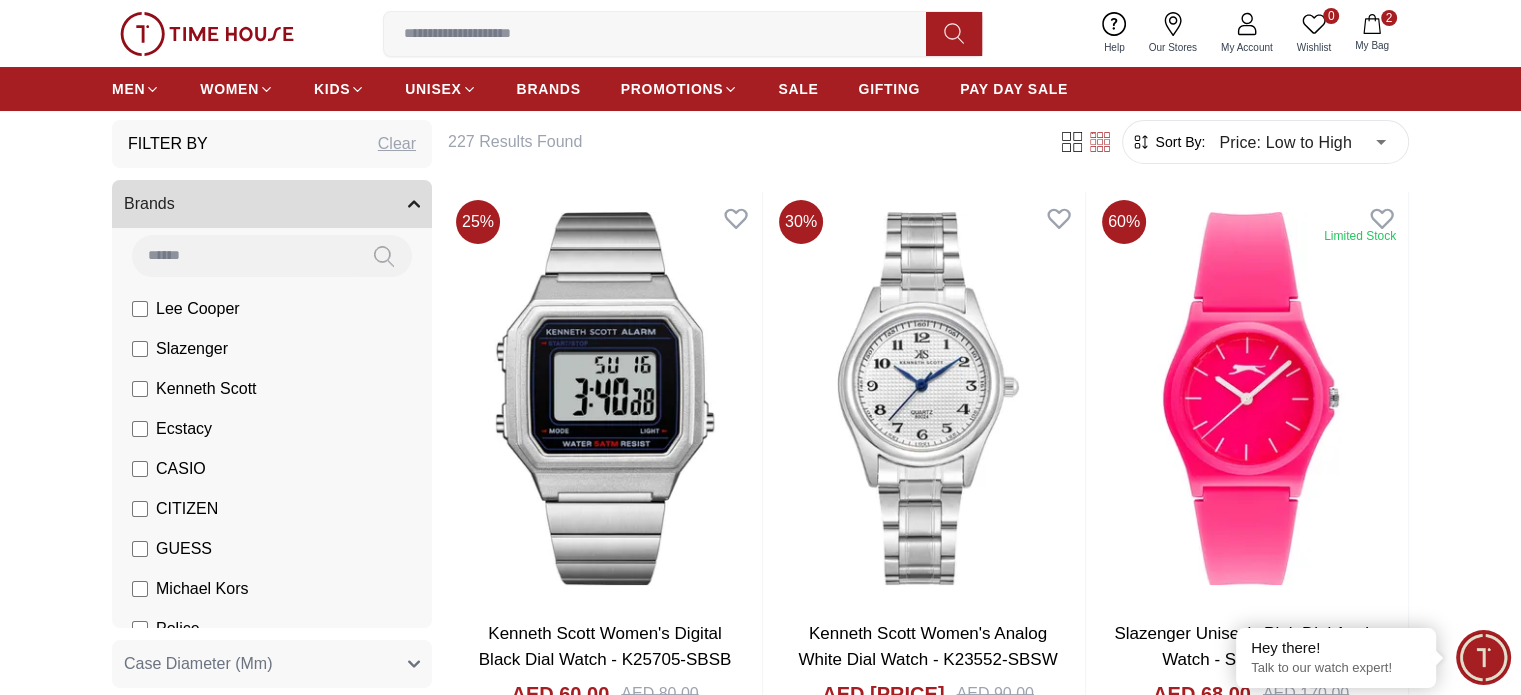 click on "Kenneth Scott" at bounding box center [194, 389] 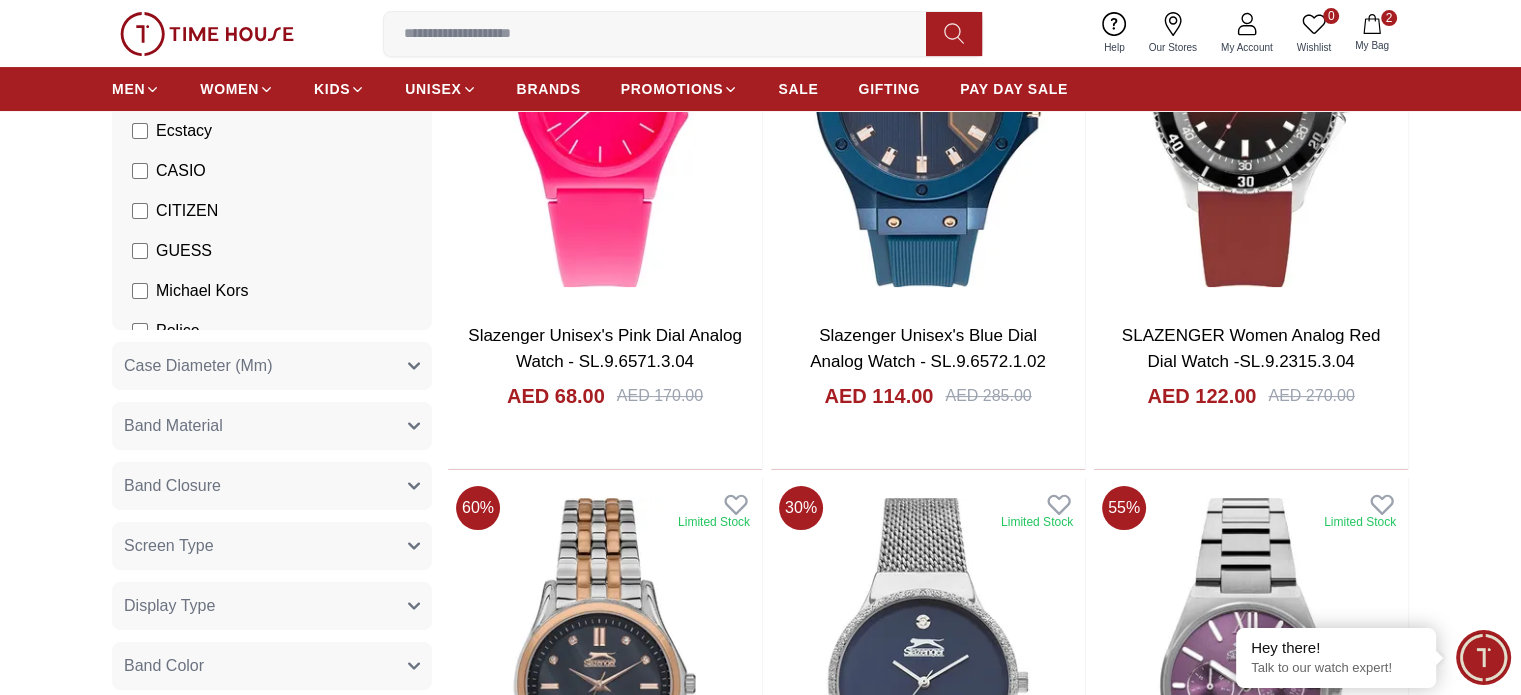 scroll, scrollTop: 200, scrollLeft: 0, axis: vertical 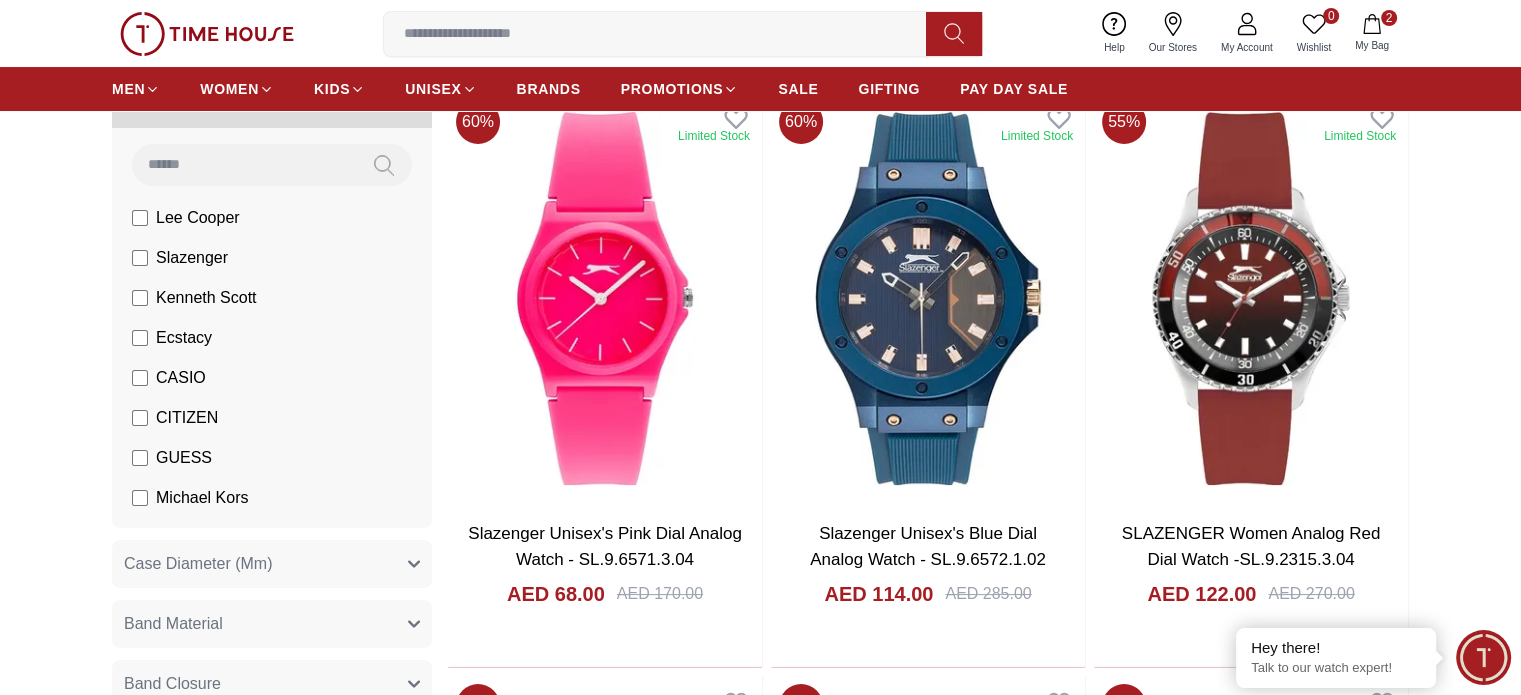 click on "Lee Cooper" at bounding box center (198, 218) 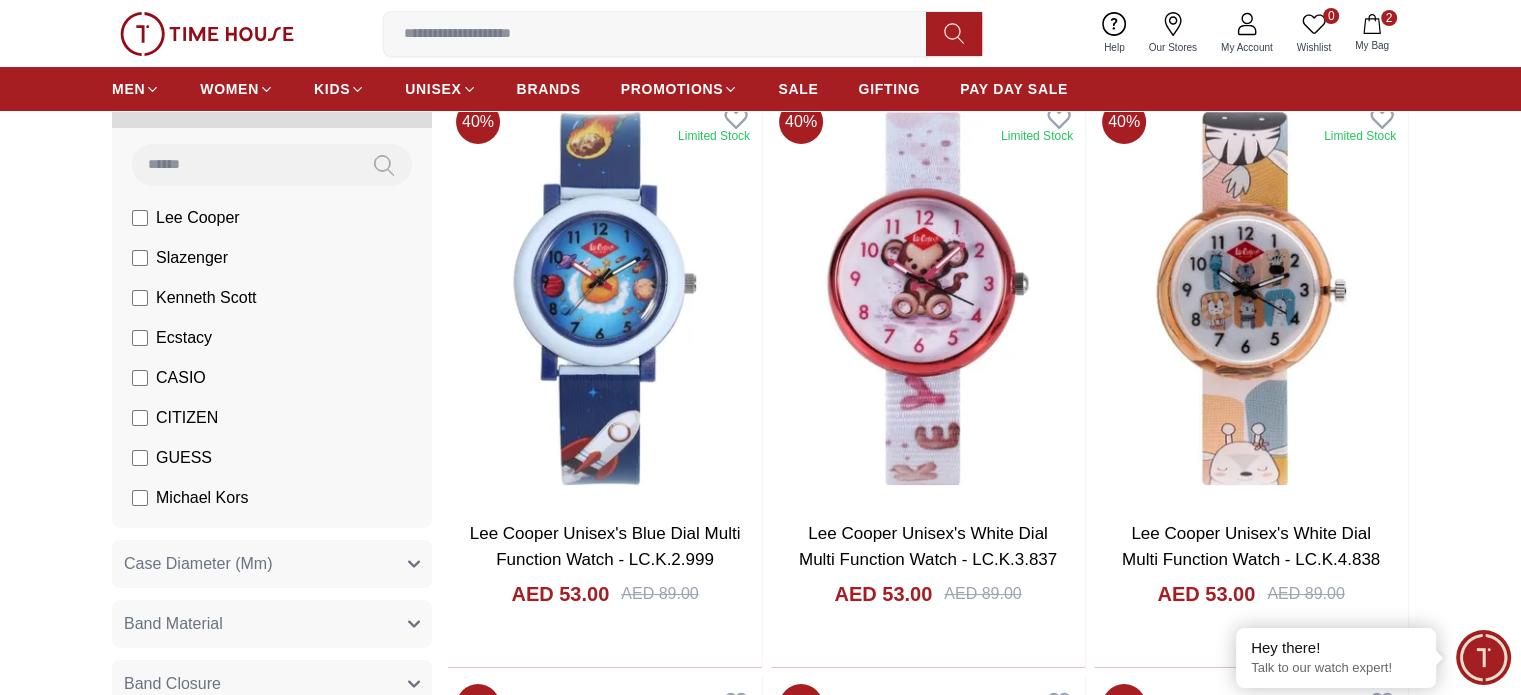 click on "Slazenger" at bounding box center (192, 258) 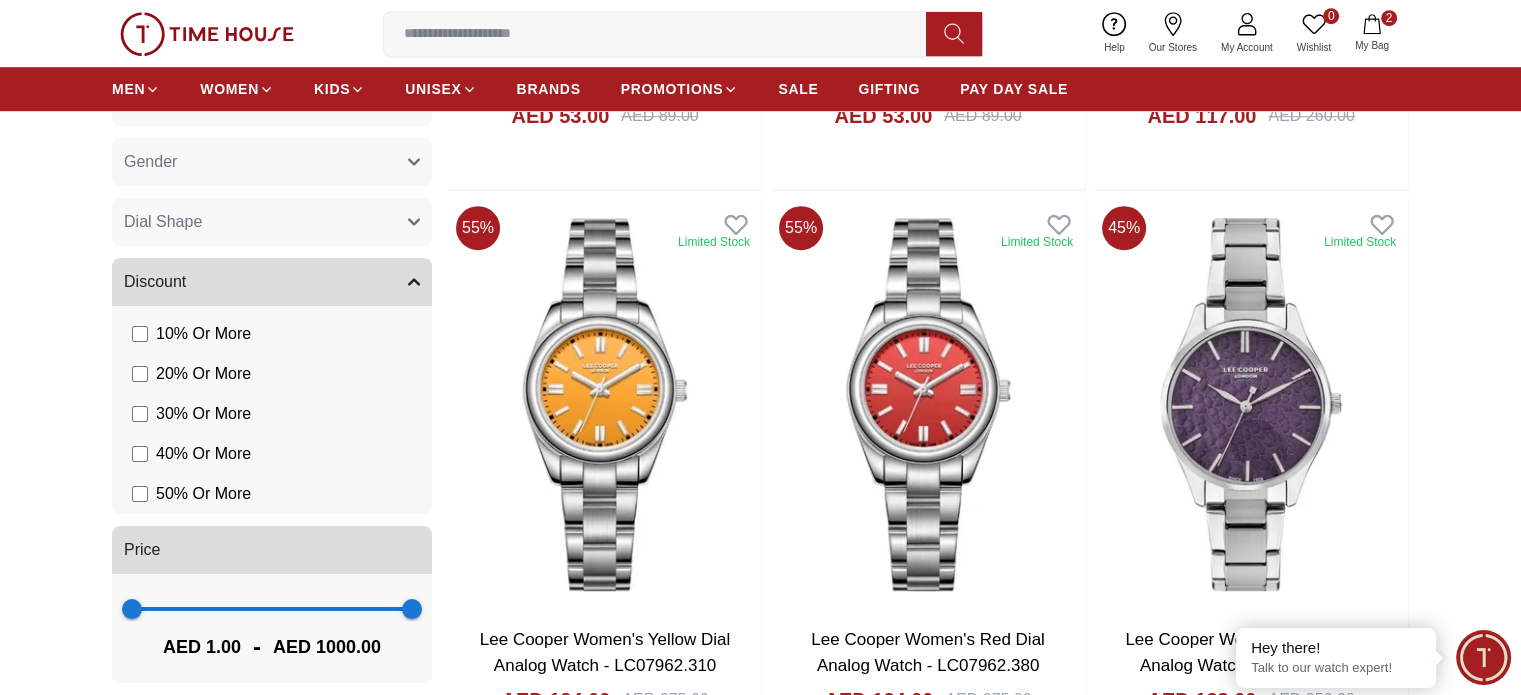 scroll, scrollTop: 1100, scrollLeft: 0, axis: vertical 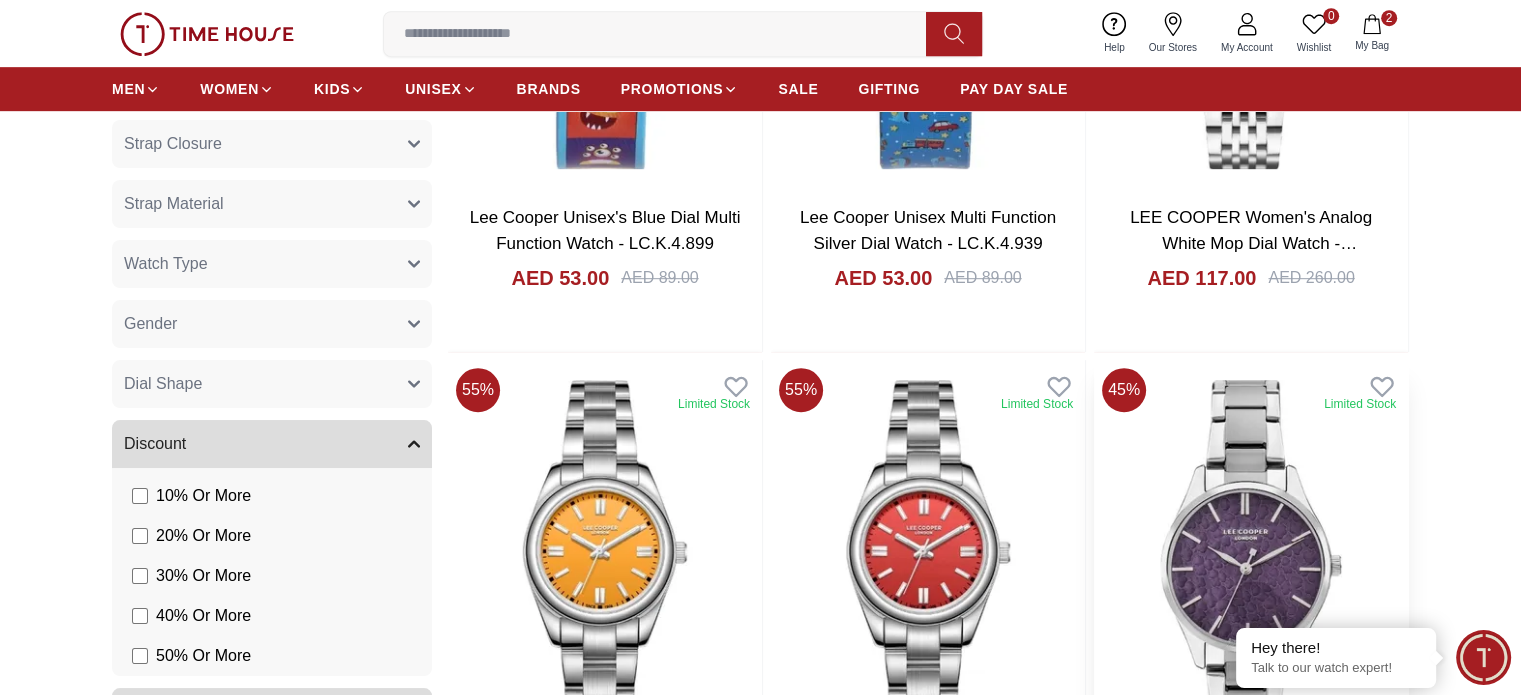 click at bounding box center (1251, 566) 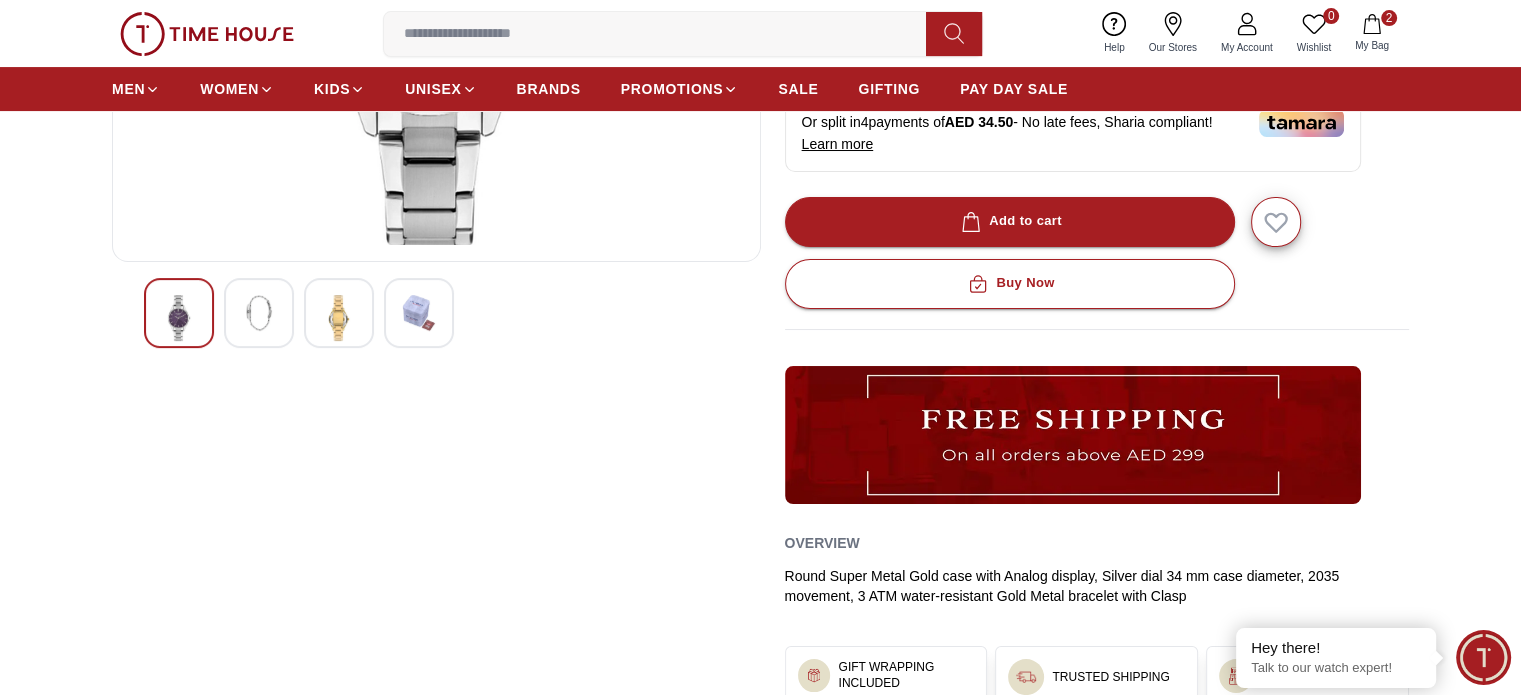 scroll, scrollTop: 500, scrollLeft: 0, axis: vertical 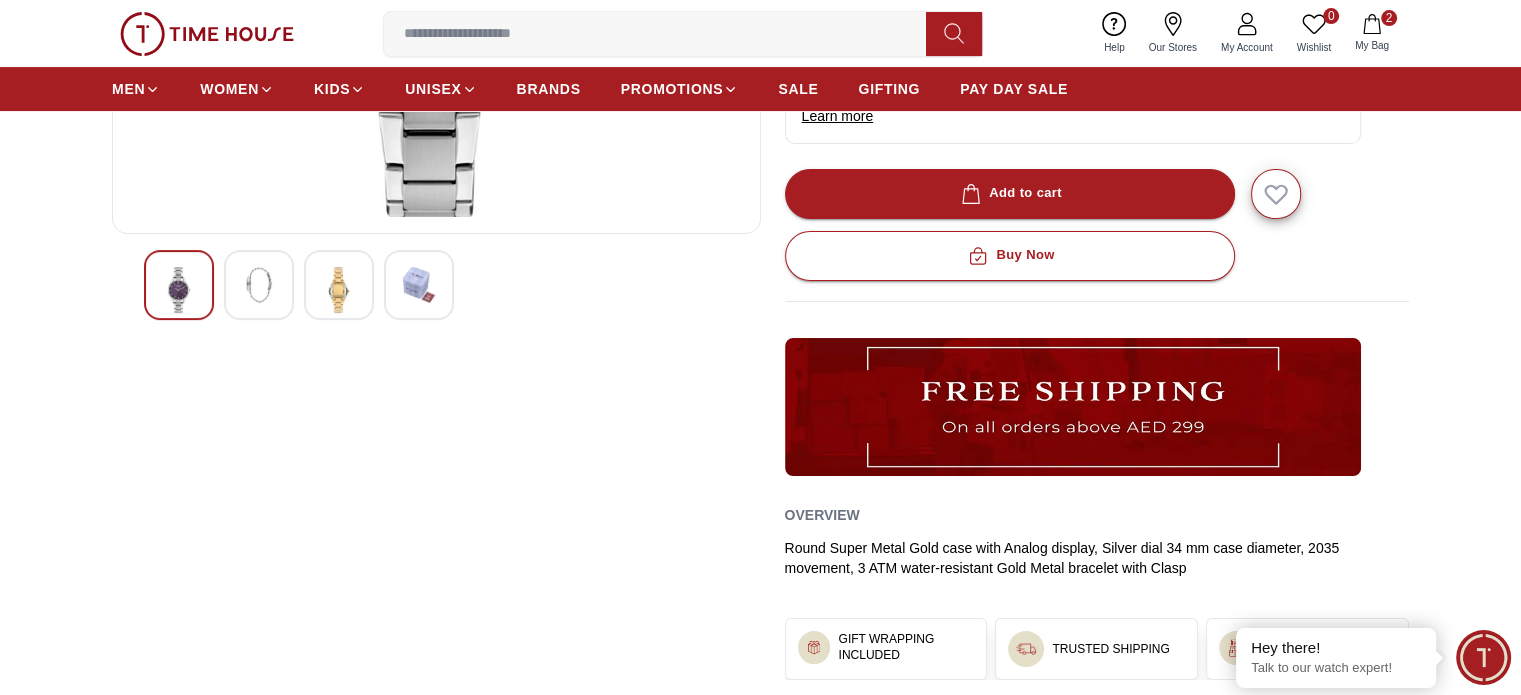 click at bounding box center [339, 290] 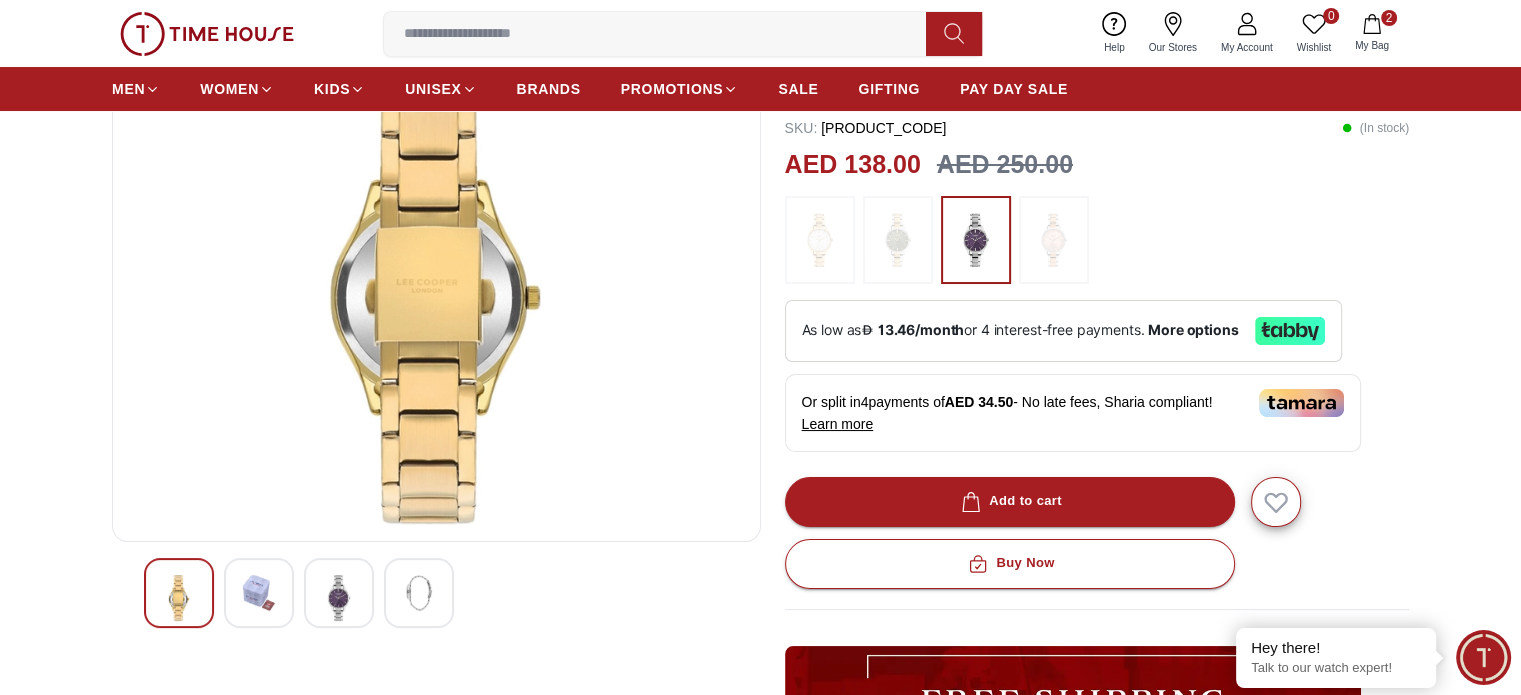 scroll, scrollTop: 400, scrollLeft: 0, axis: vertical 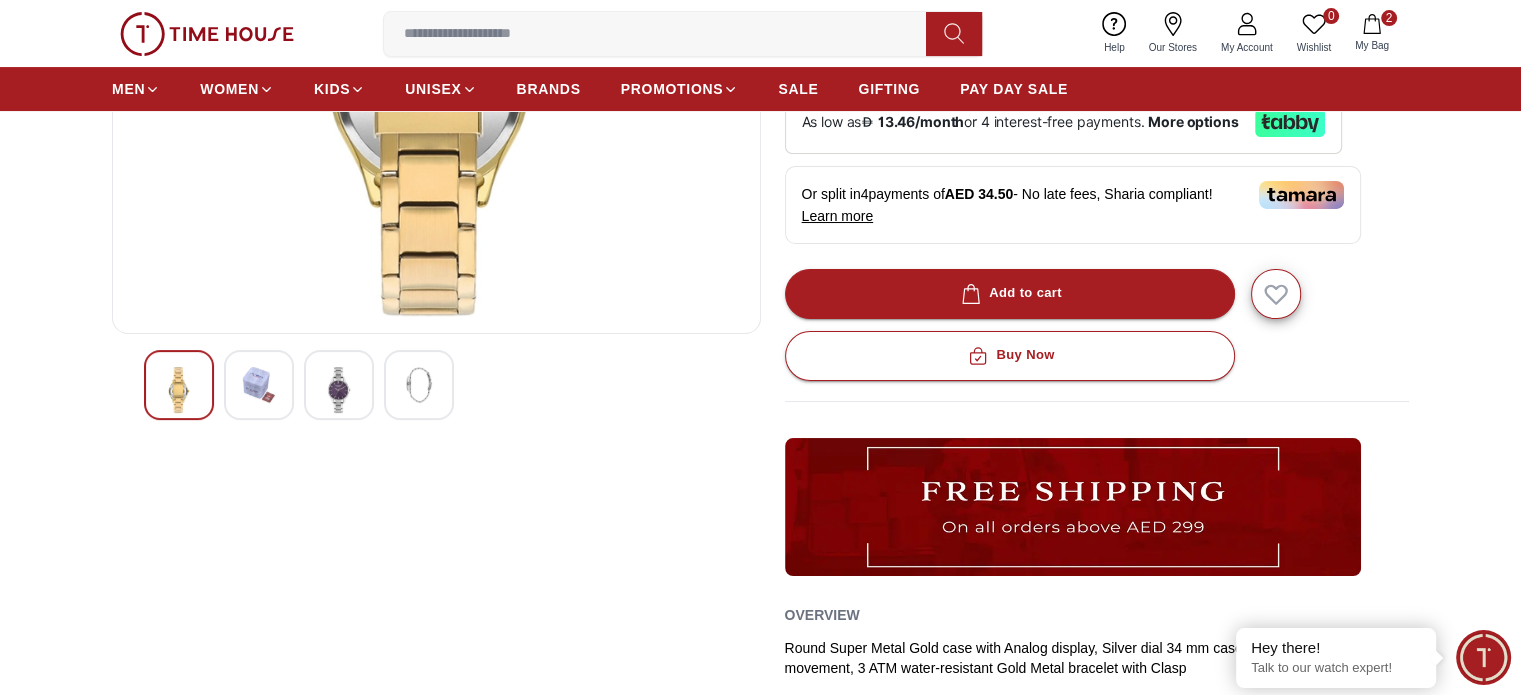 click at bounding box center (436, 385) 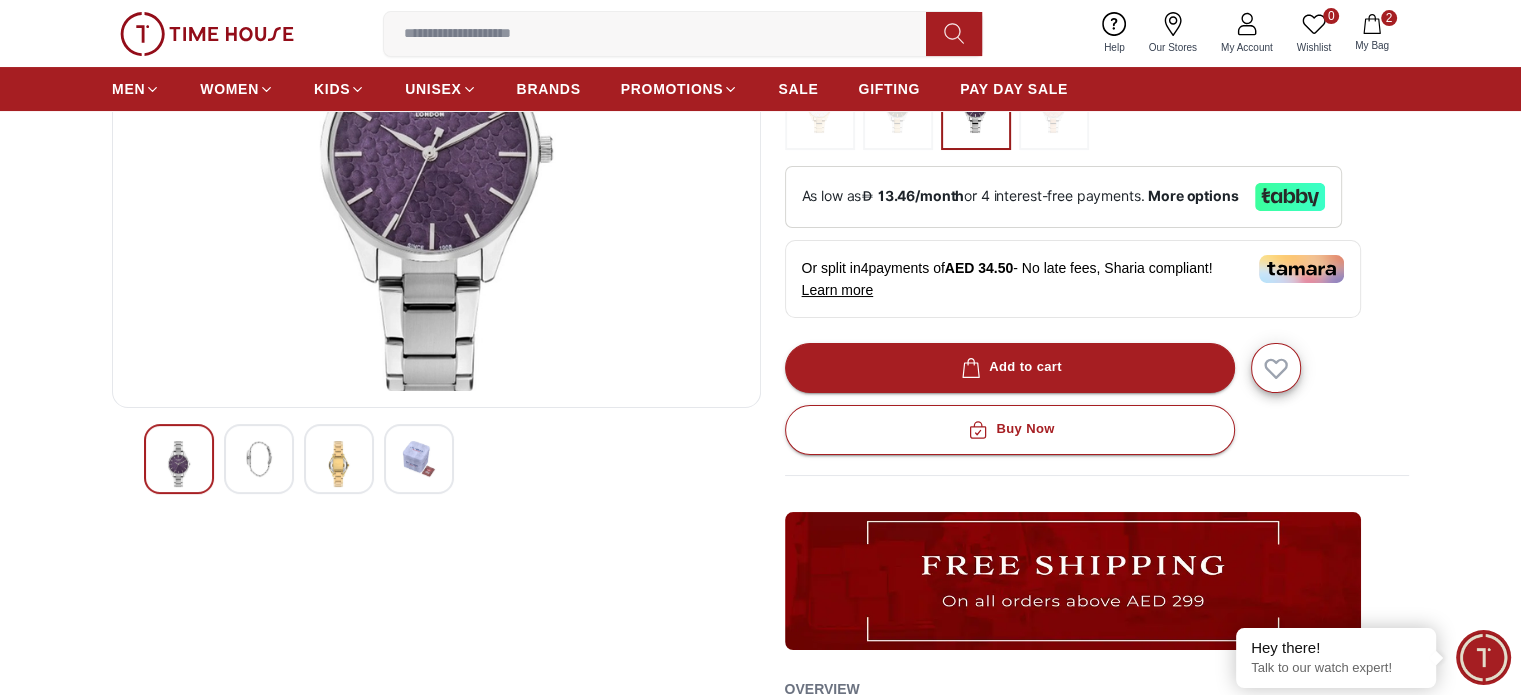 scroll, scrollTop: 100, scrollLeft: 0, axis: vertical 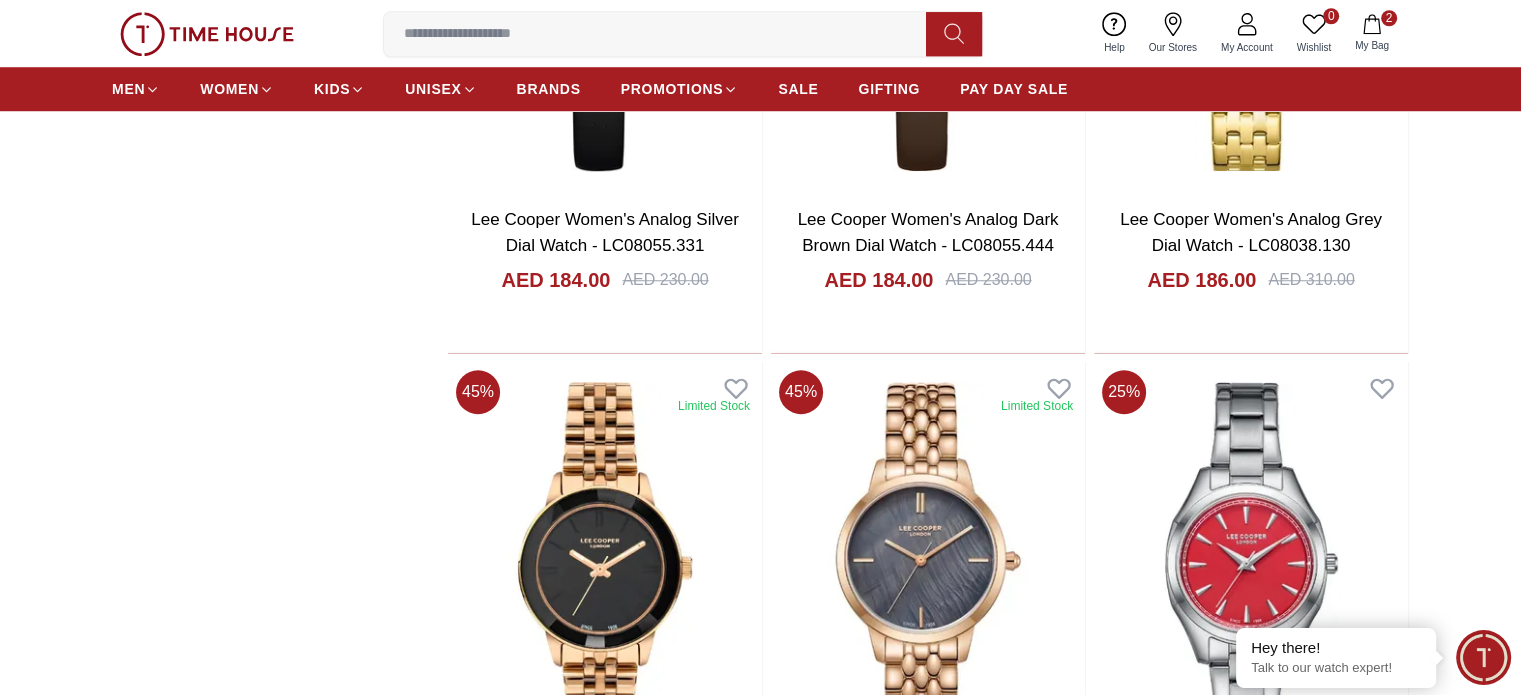 click at bounding box center [605, 5825] 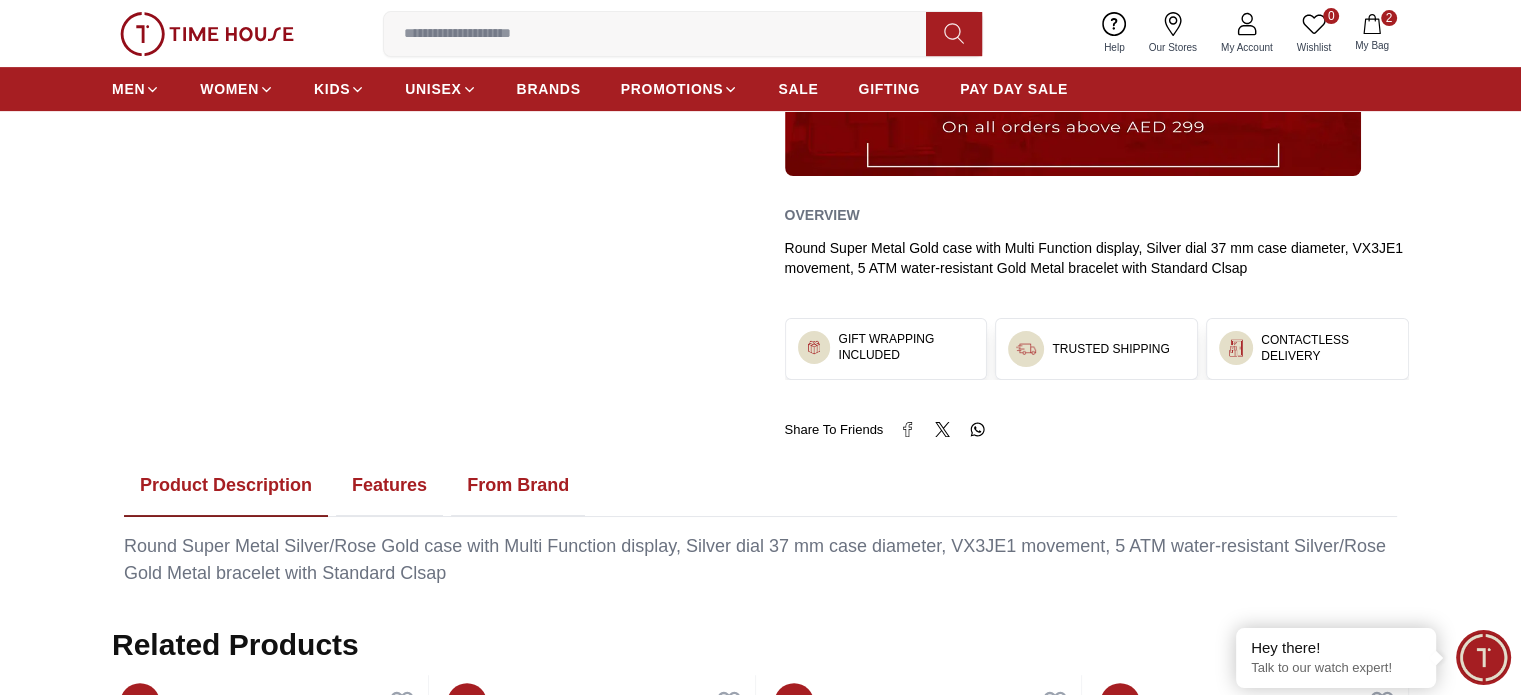 scroll, scrollTop: 1100, scrollLeft: 0, axis: vertical 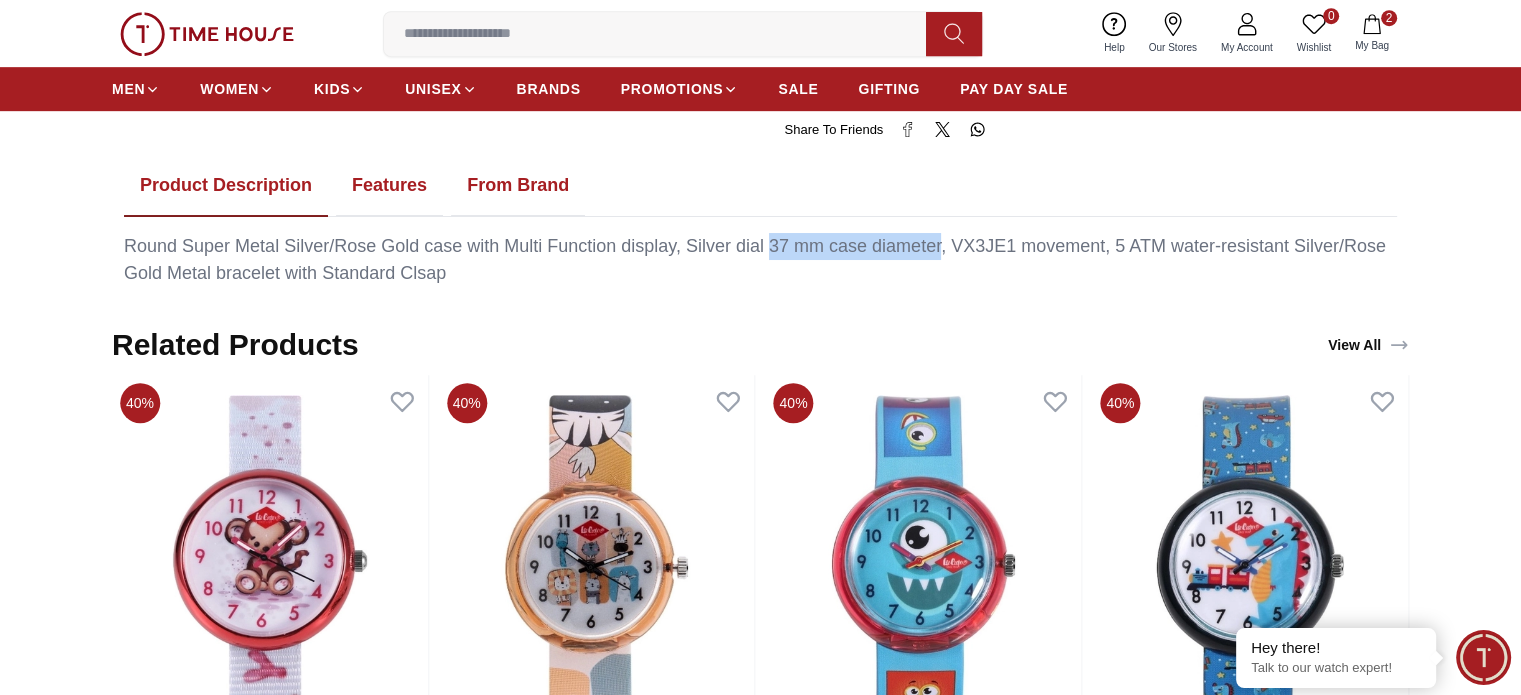 drag, startPoint x: 773, startPoint y: 245, endPoint x: 933, endPoint y: 240, distance: 160.07811 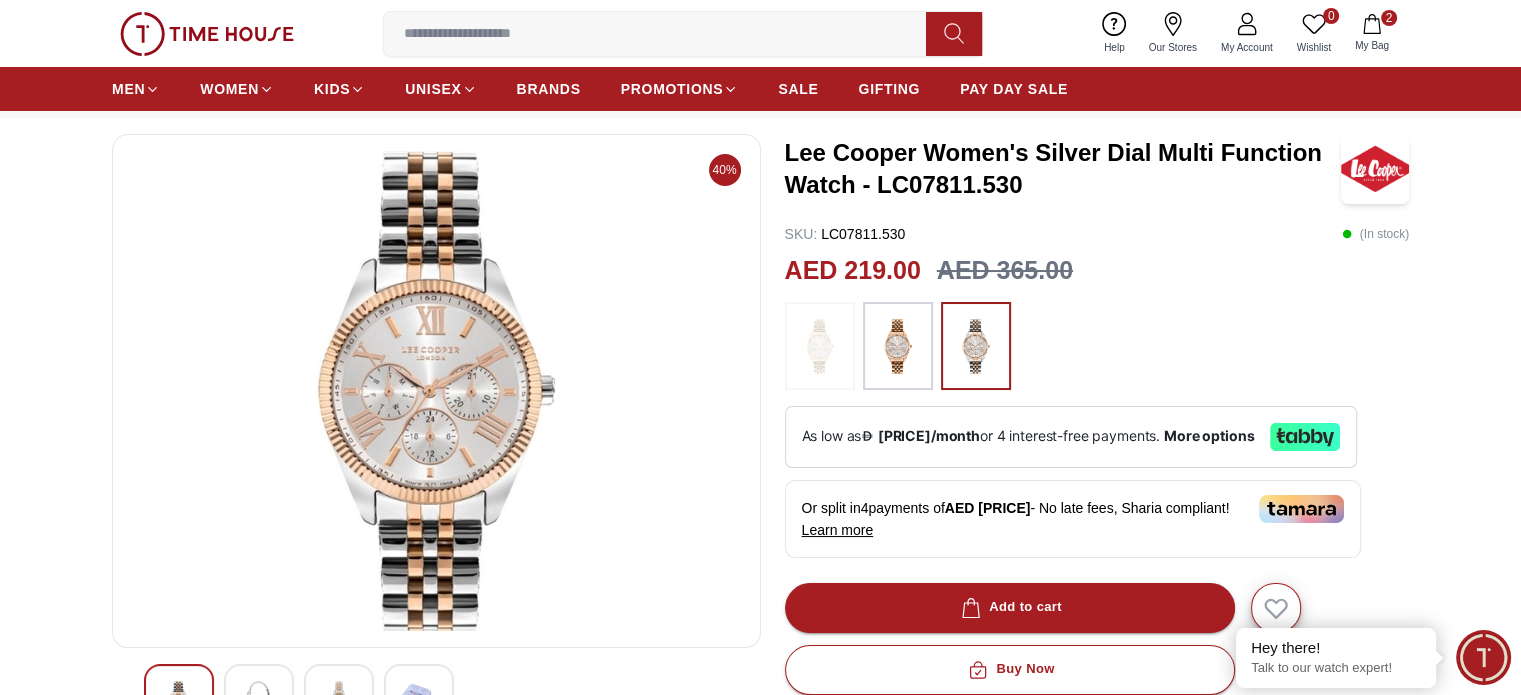 scroll, scrollTop: 0, scrollLeft: 0, axis: both 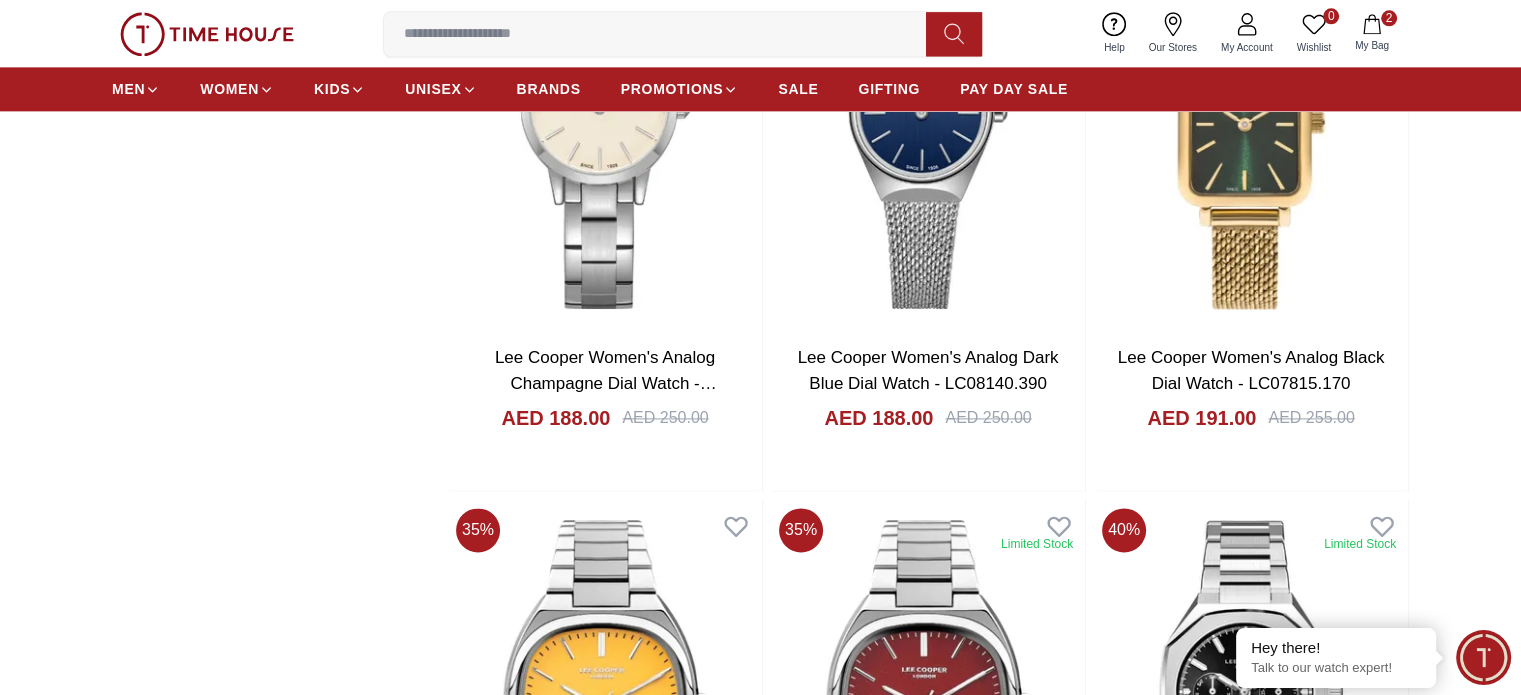 click at bounding box center (1251, 5379) 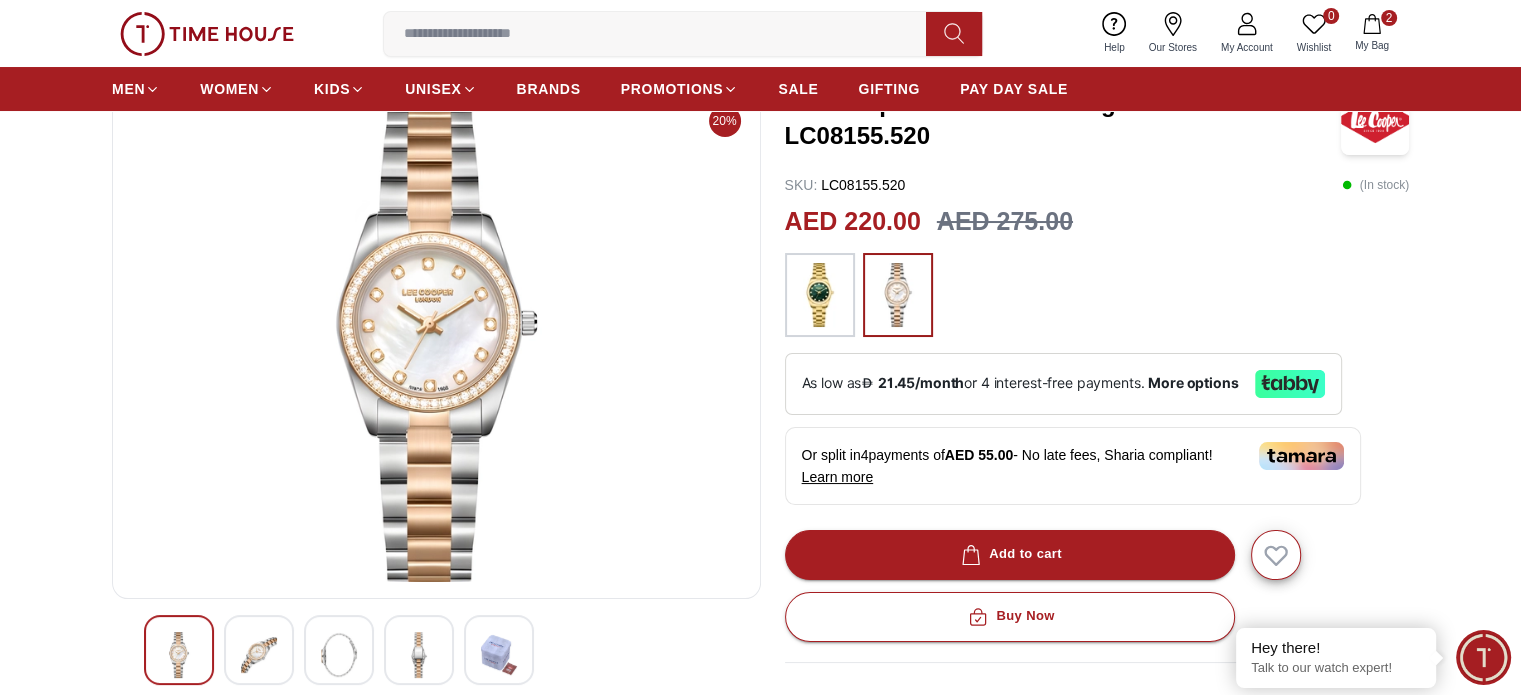 scroll, scrollTop: 100, scrollLeft: 0, axis: vertical 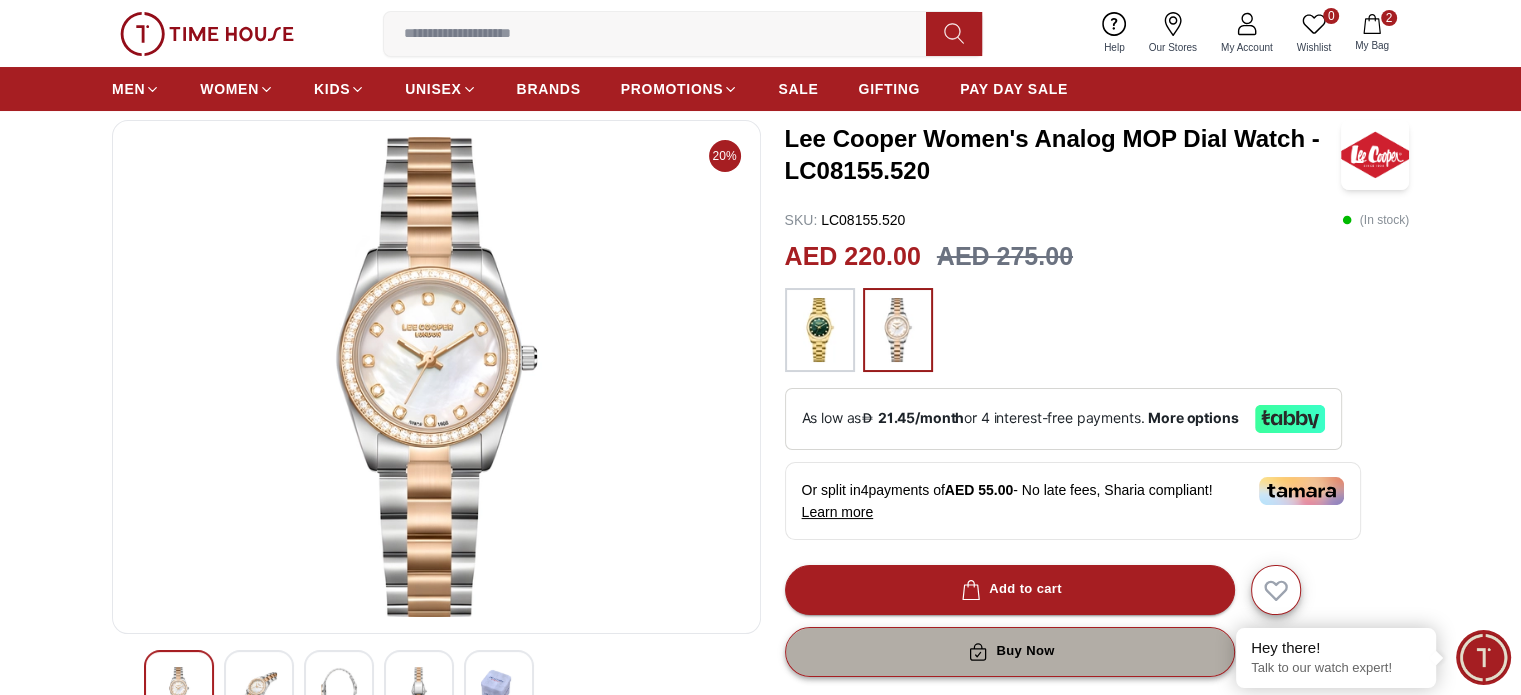 click 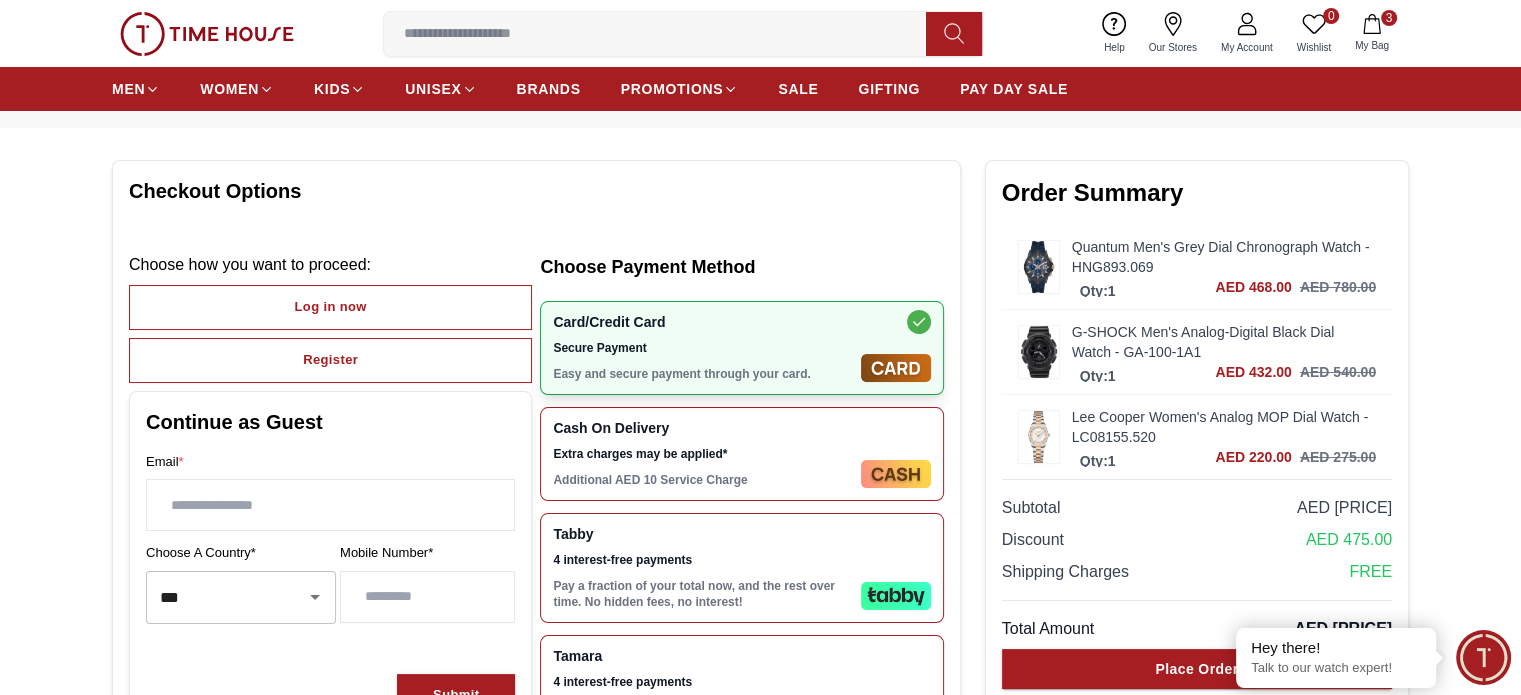 scroll, scrollTop: 200, scrollLeft: 0, axis: vertical 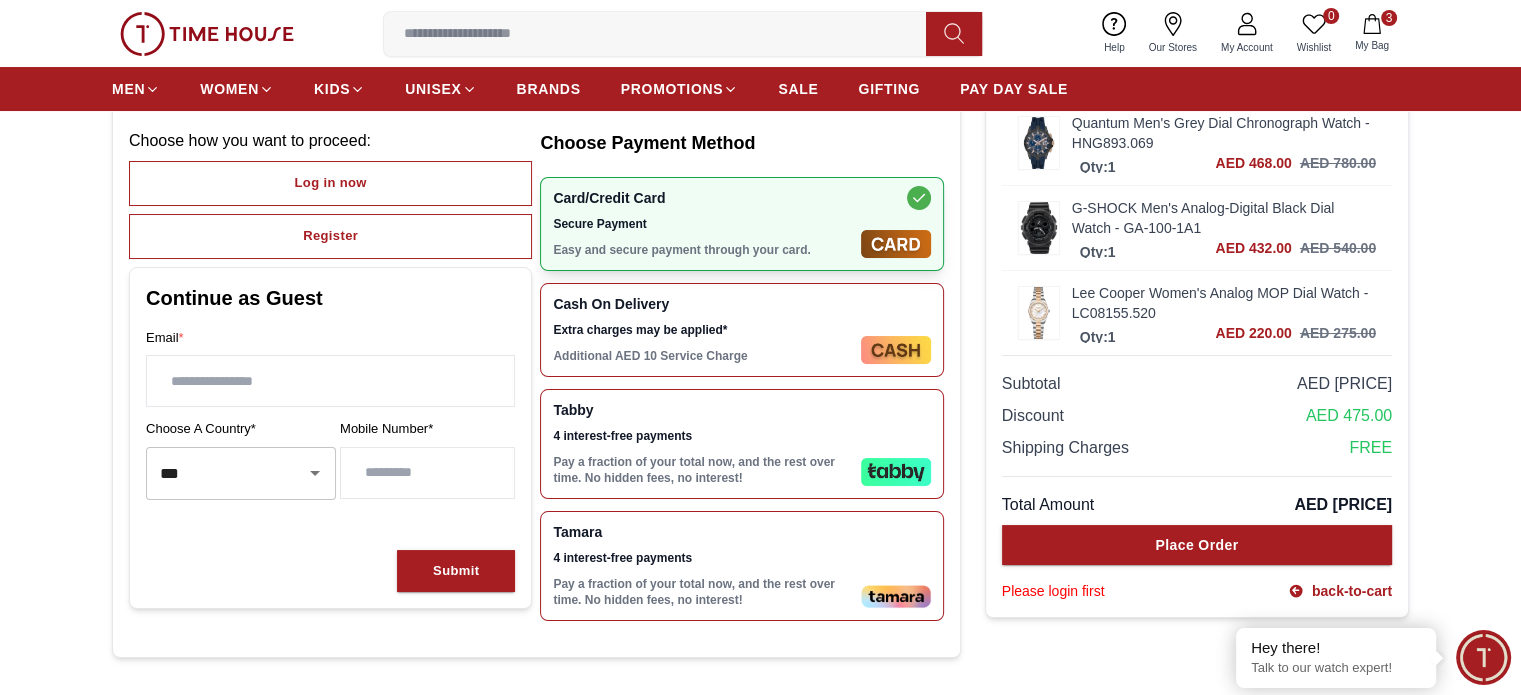click on "4 interest-free payments" at bounding box center [702, 436] 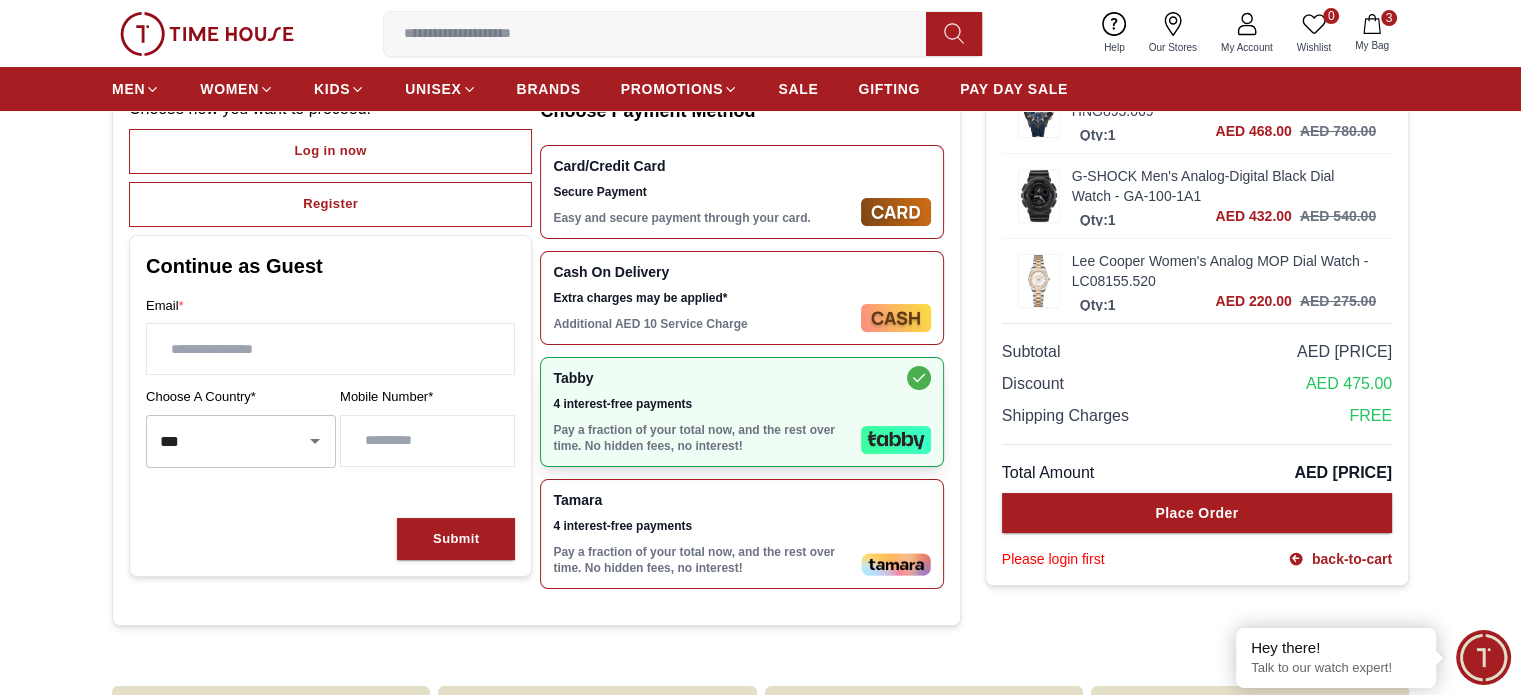 scroll, scrollTop: 100, scrollLeft: 0, axis: vertical 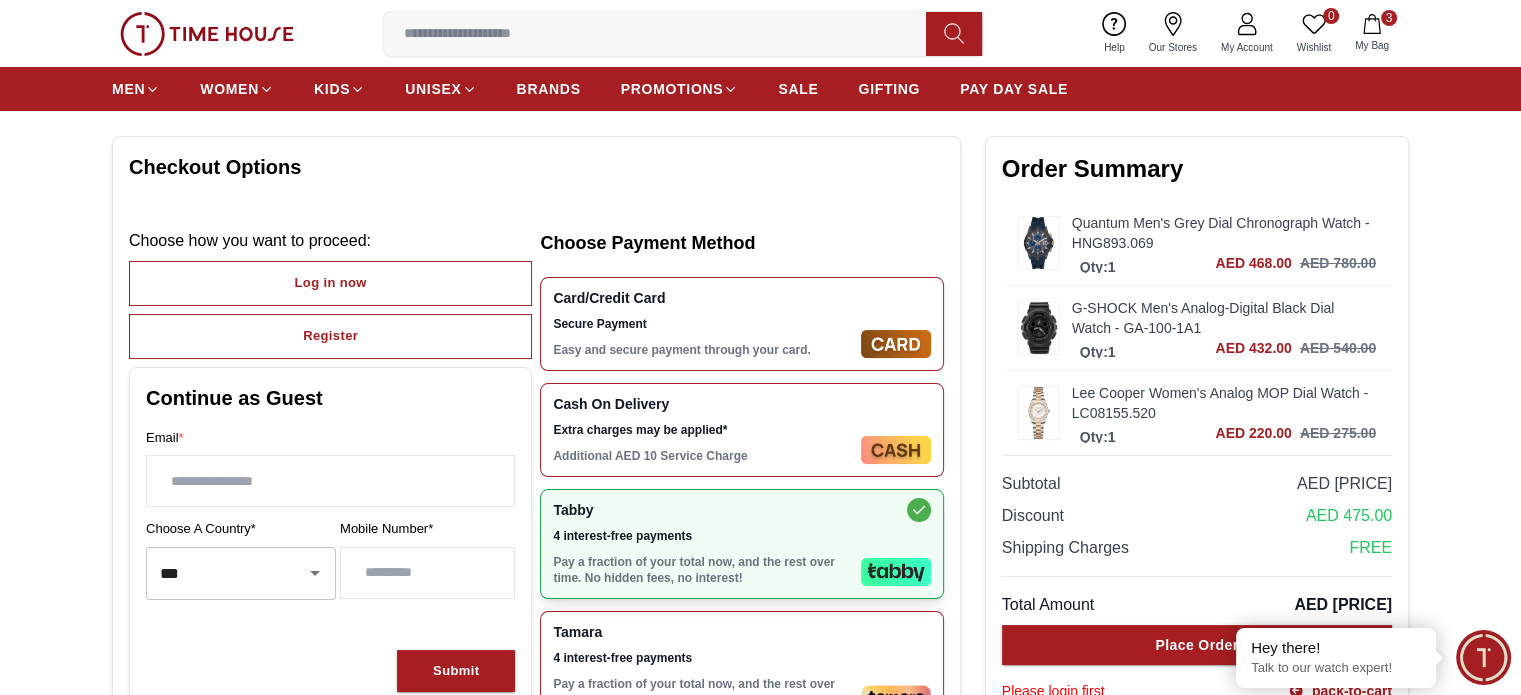 click on "Quantum Men's Grey Dial Chronograph Watch - HNG893.069" at bounding box center [1224, 233] 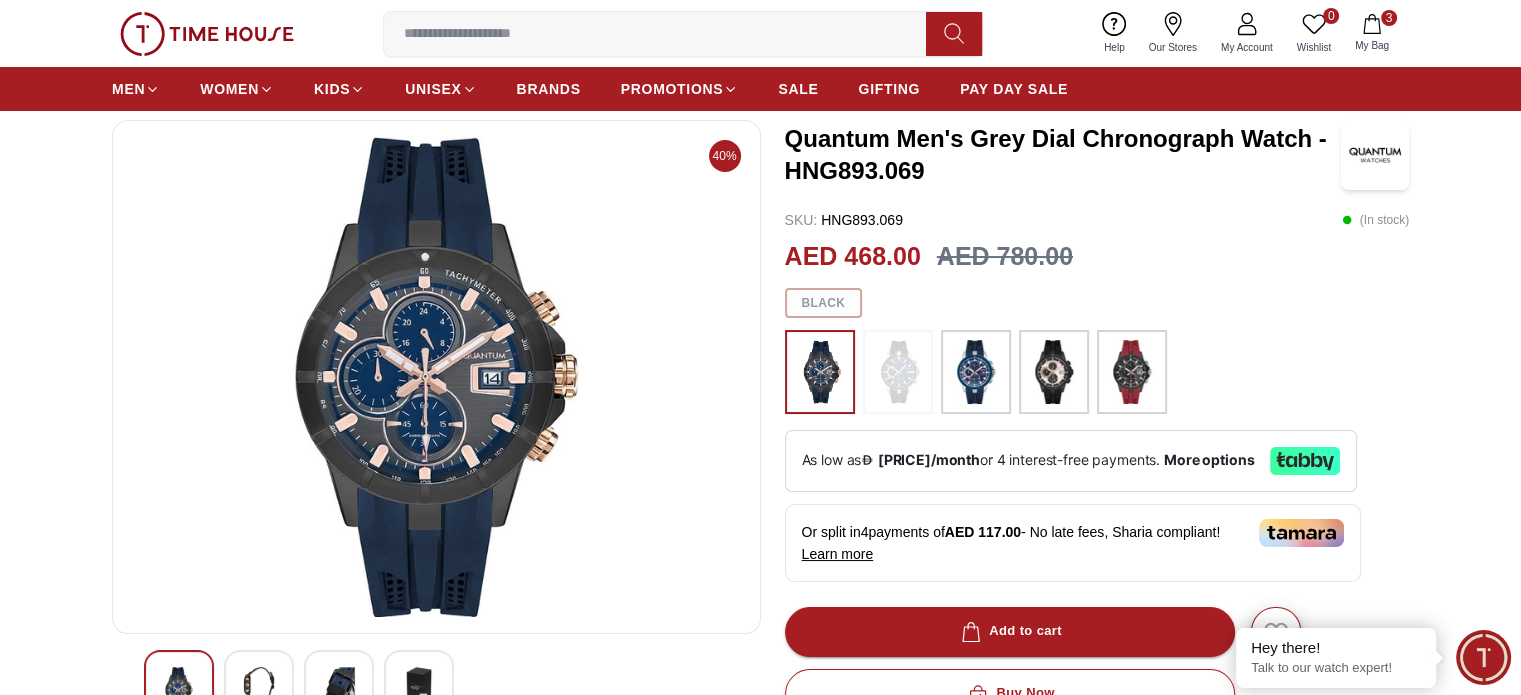 click 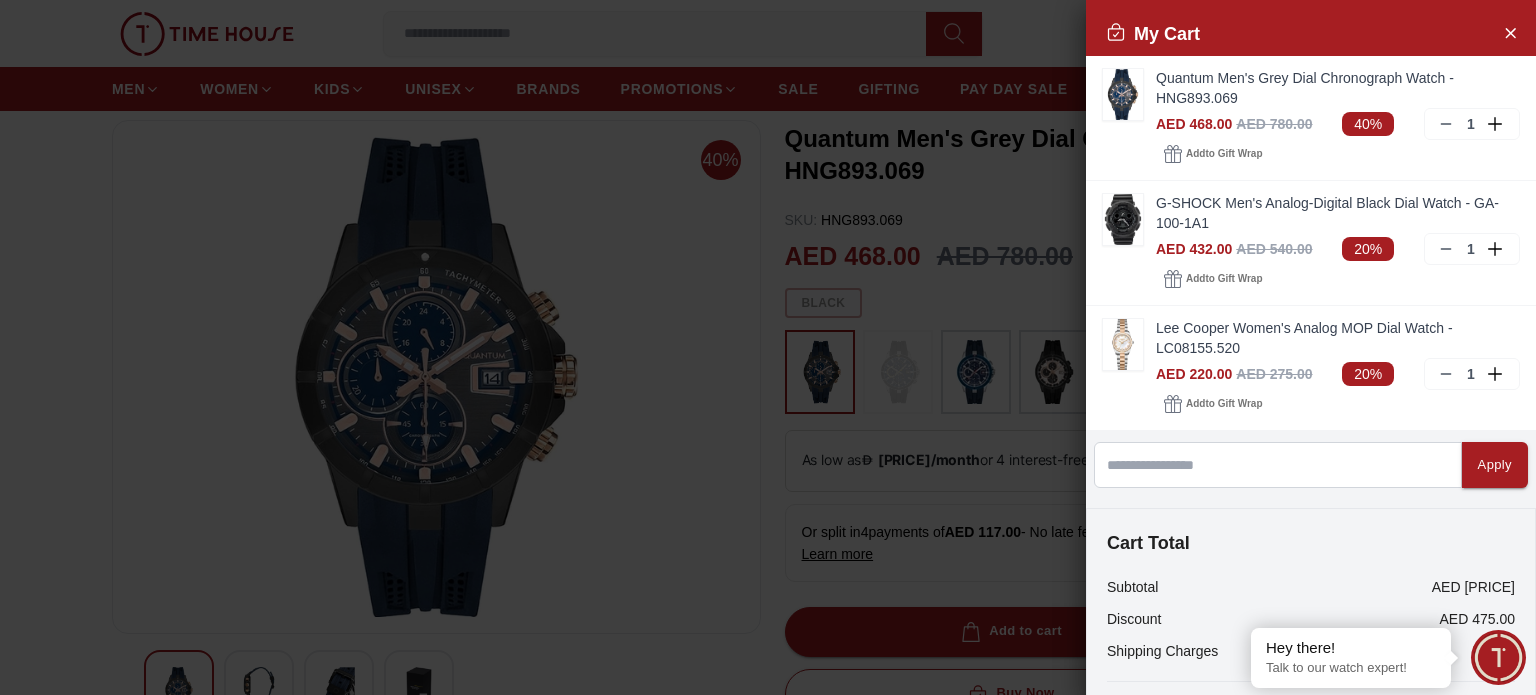 click at bounding box center [768, 347] 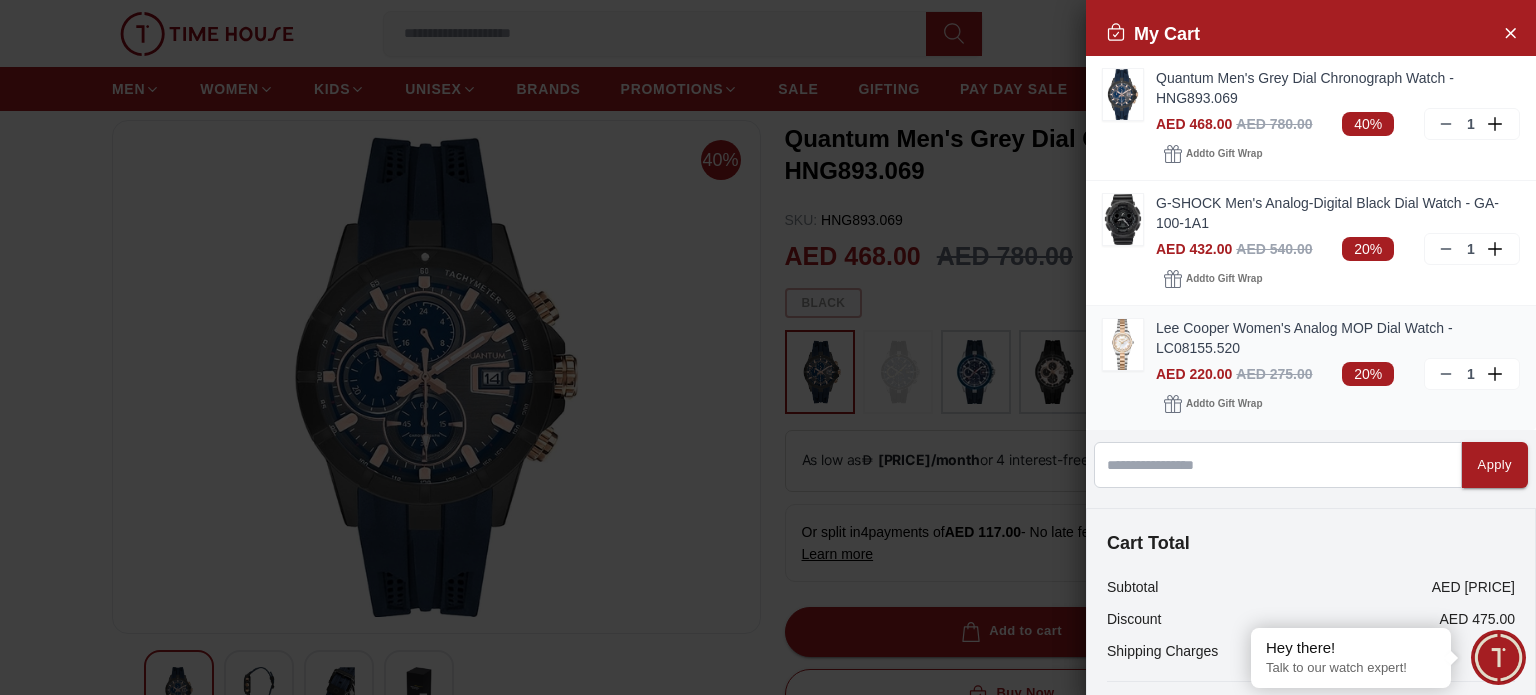 click at bounding box center (1123, 344) 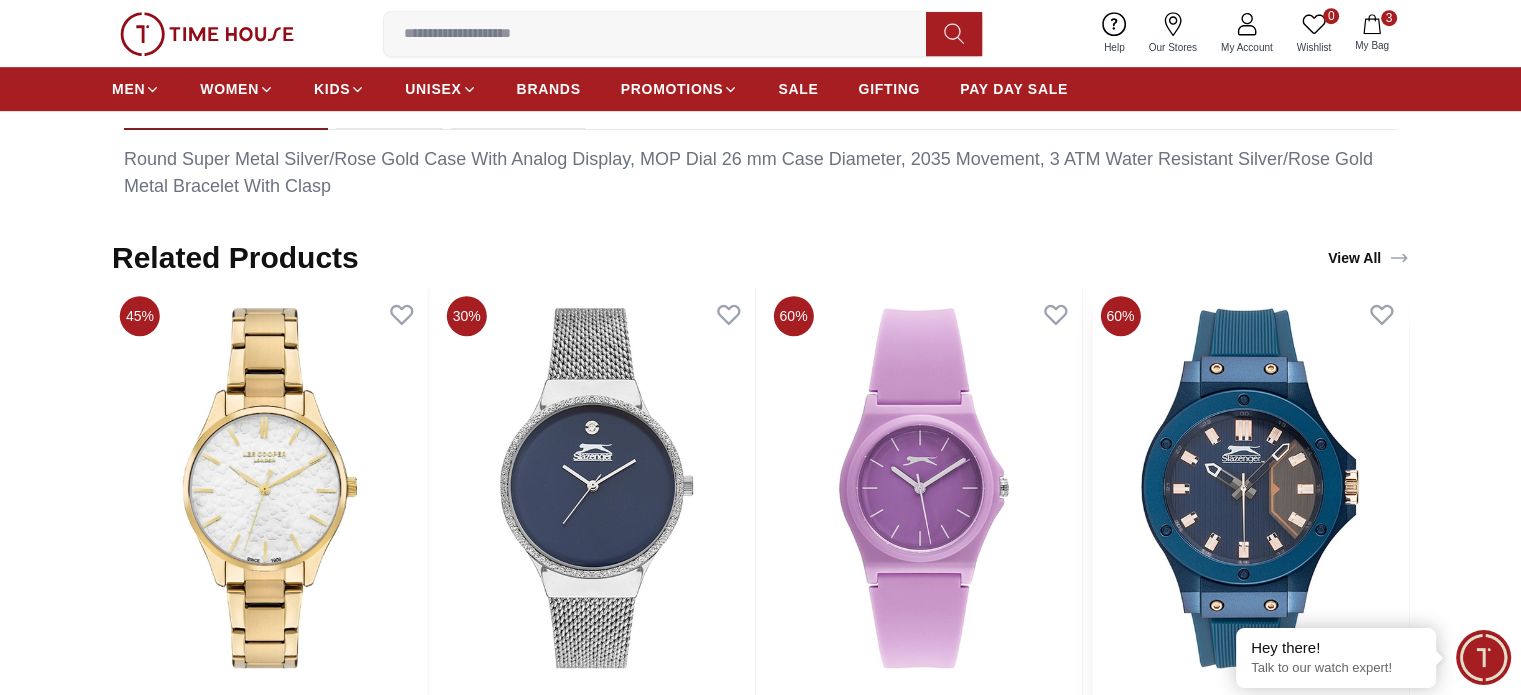 scroll, scrollTop: 1100, scrollLeft: 0, axis: vertical 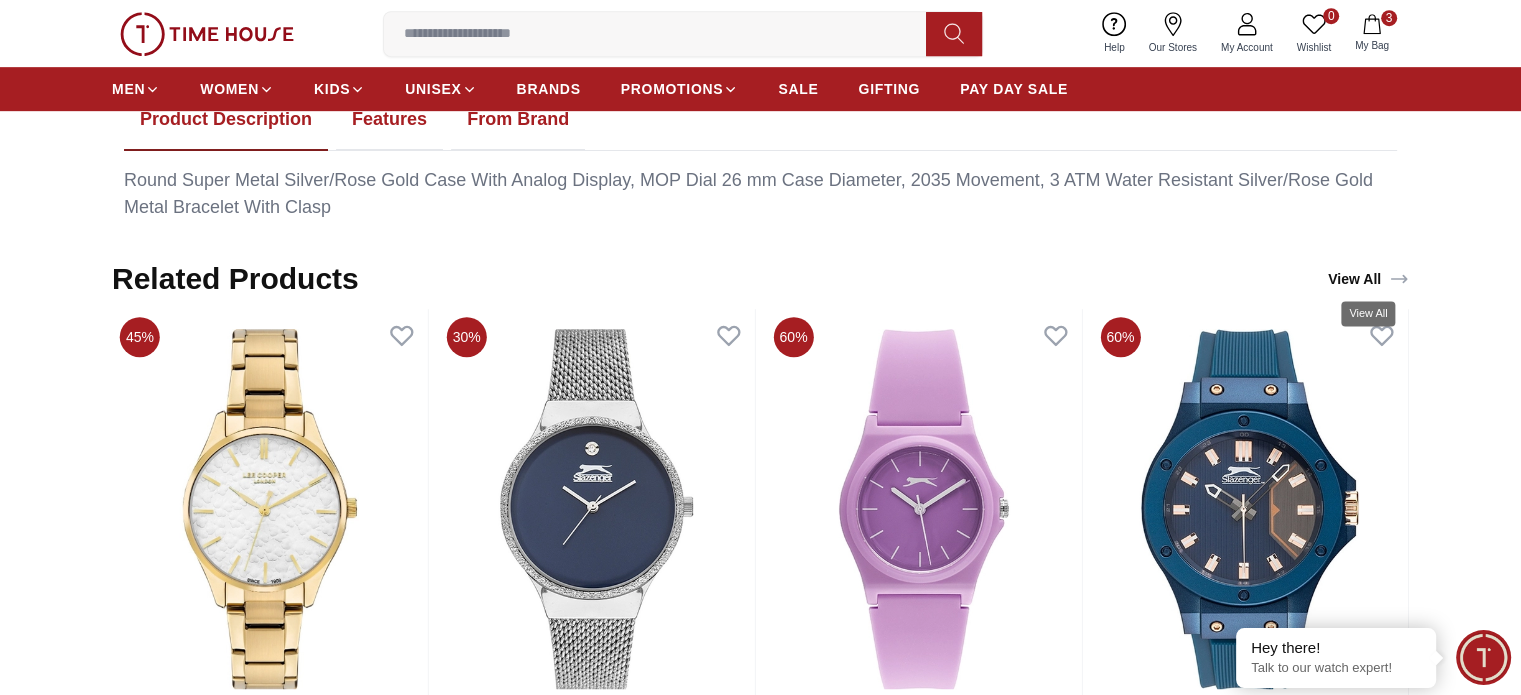 click on "View All" at bounding box center (1368, 279) 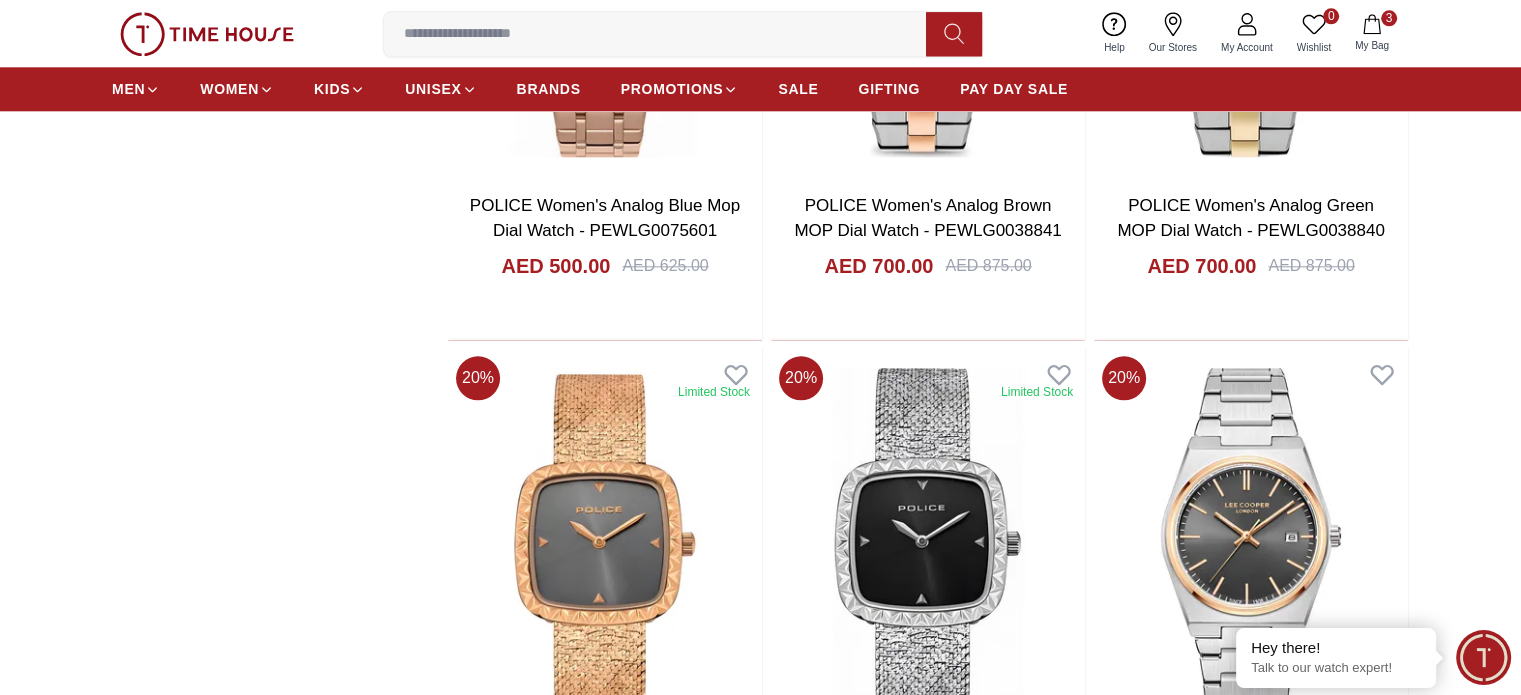 scroll, scrollTop: 2300, scrollLeft: 0, axis: vertical 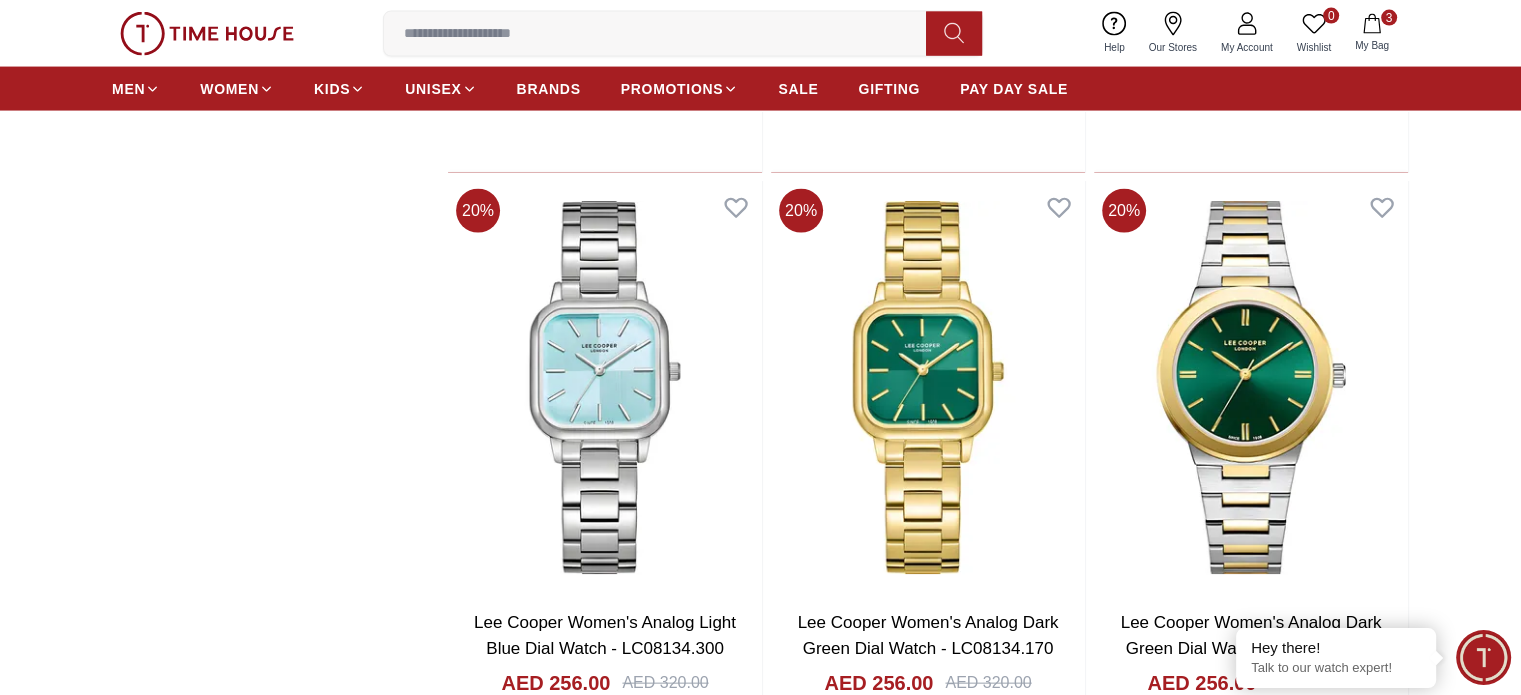 click at bounding box center (1251, 2139) 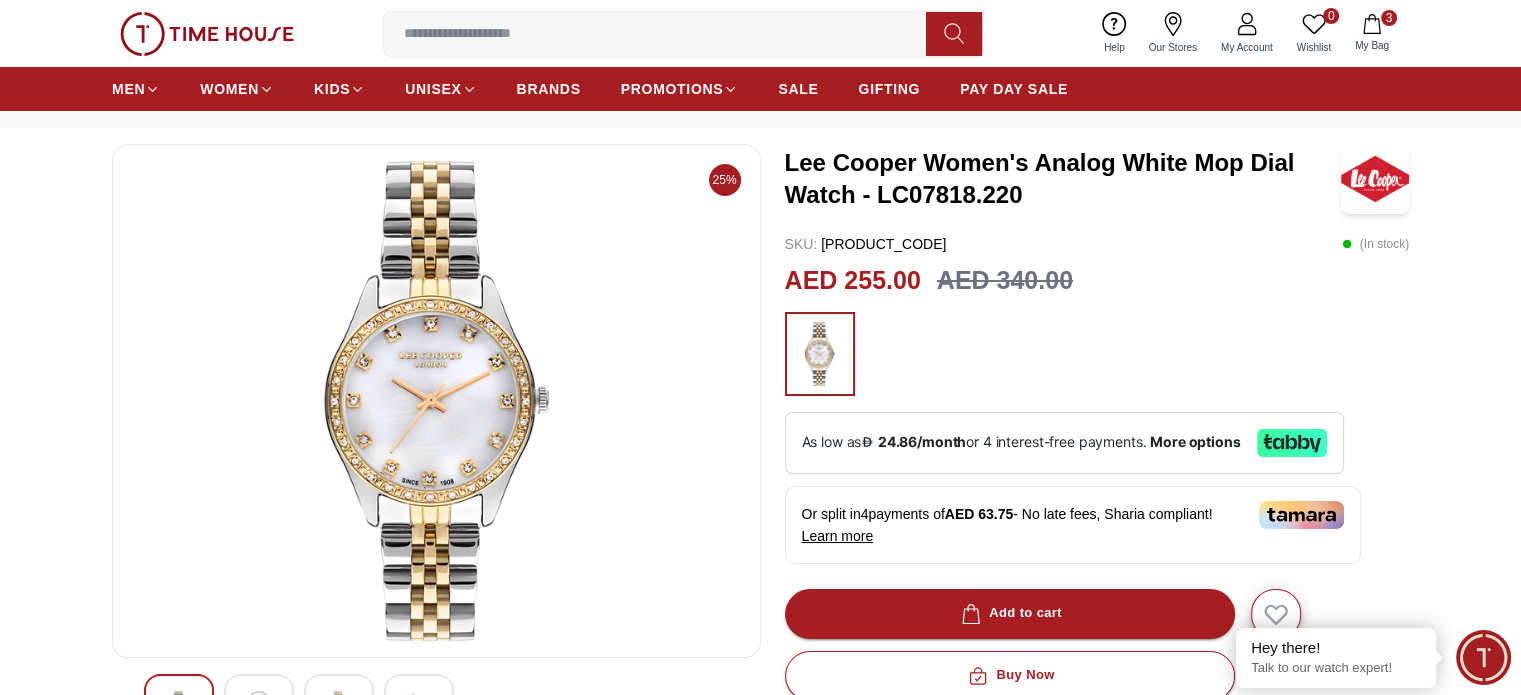 scroll, scrollTop: 0, scrollLeft: 0, axis: both 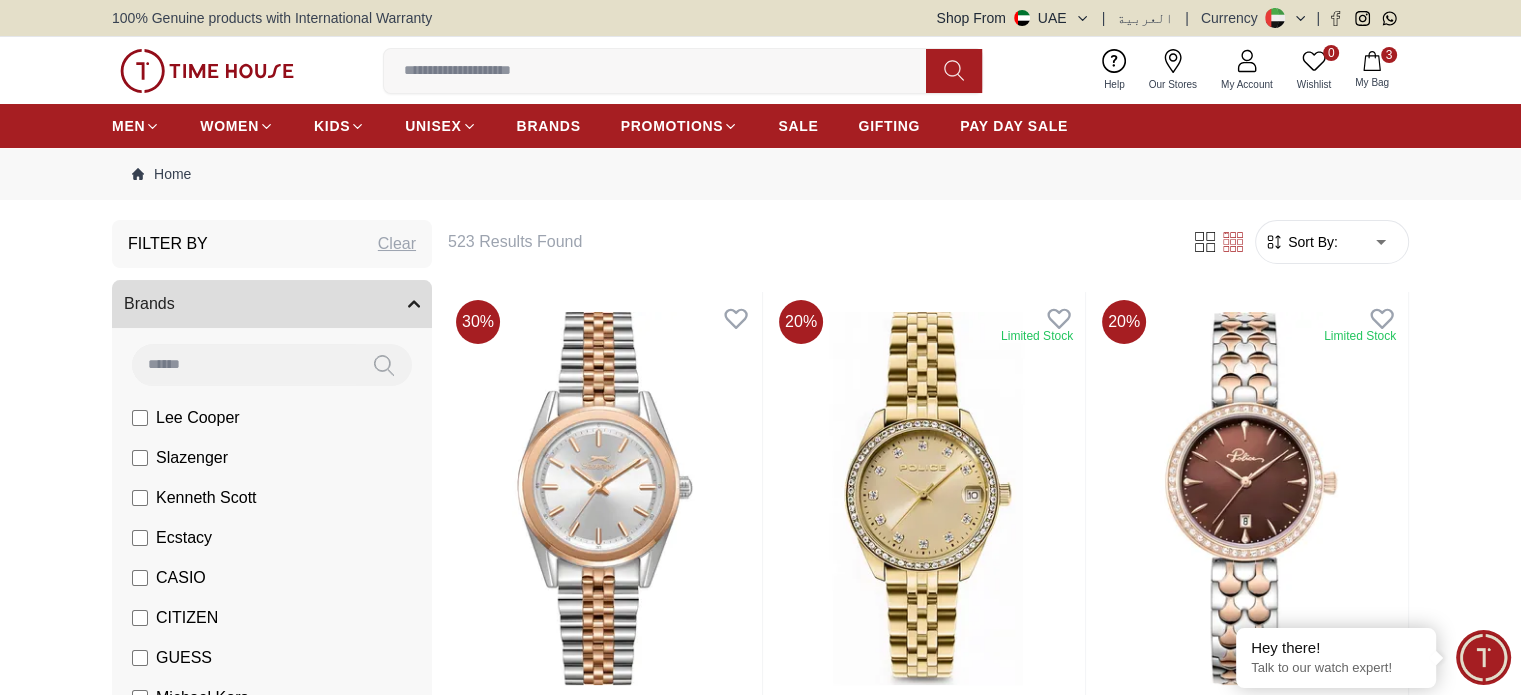 click 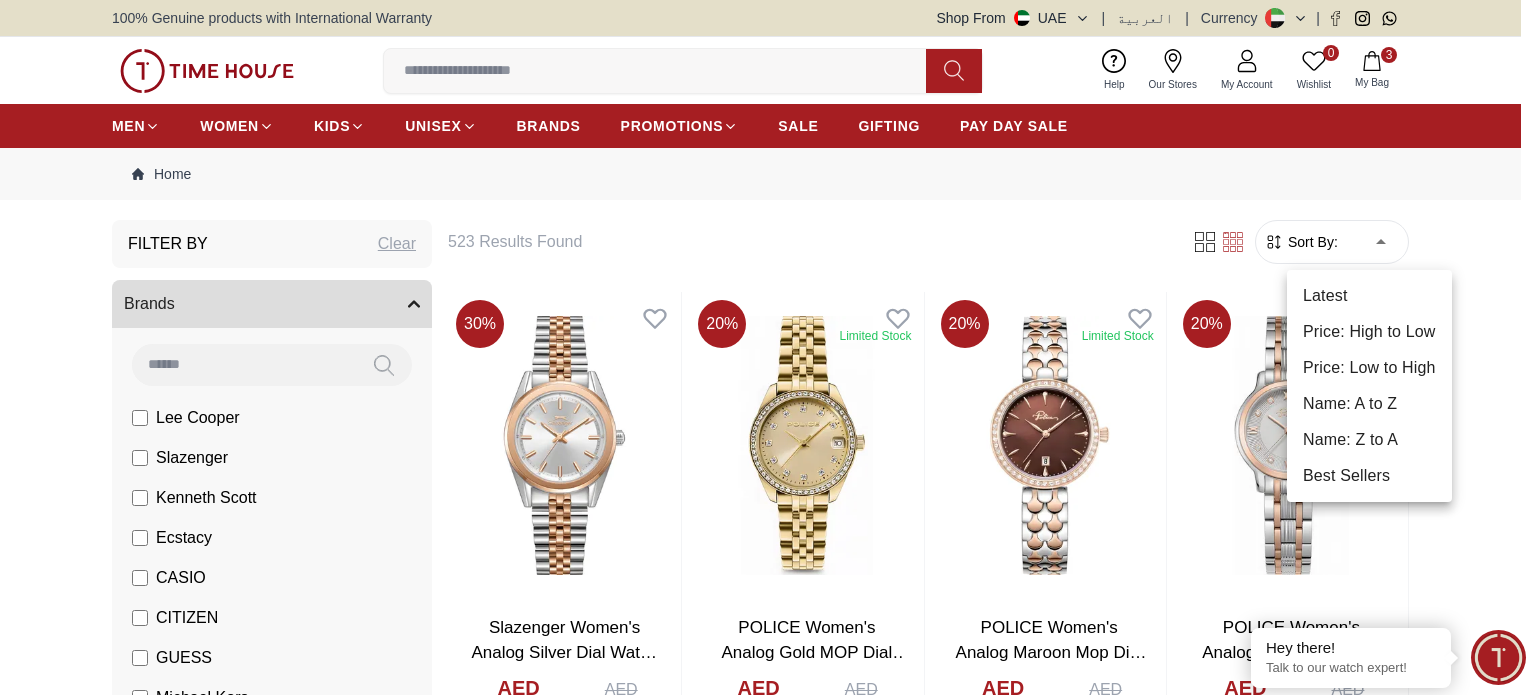 click on "Price: Low to High" at bounding box center (1369, 368) 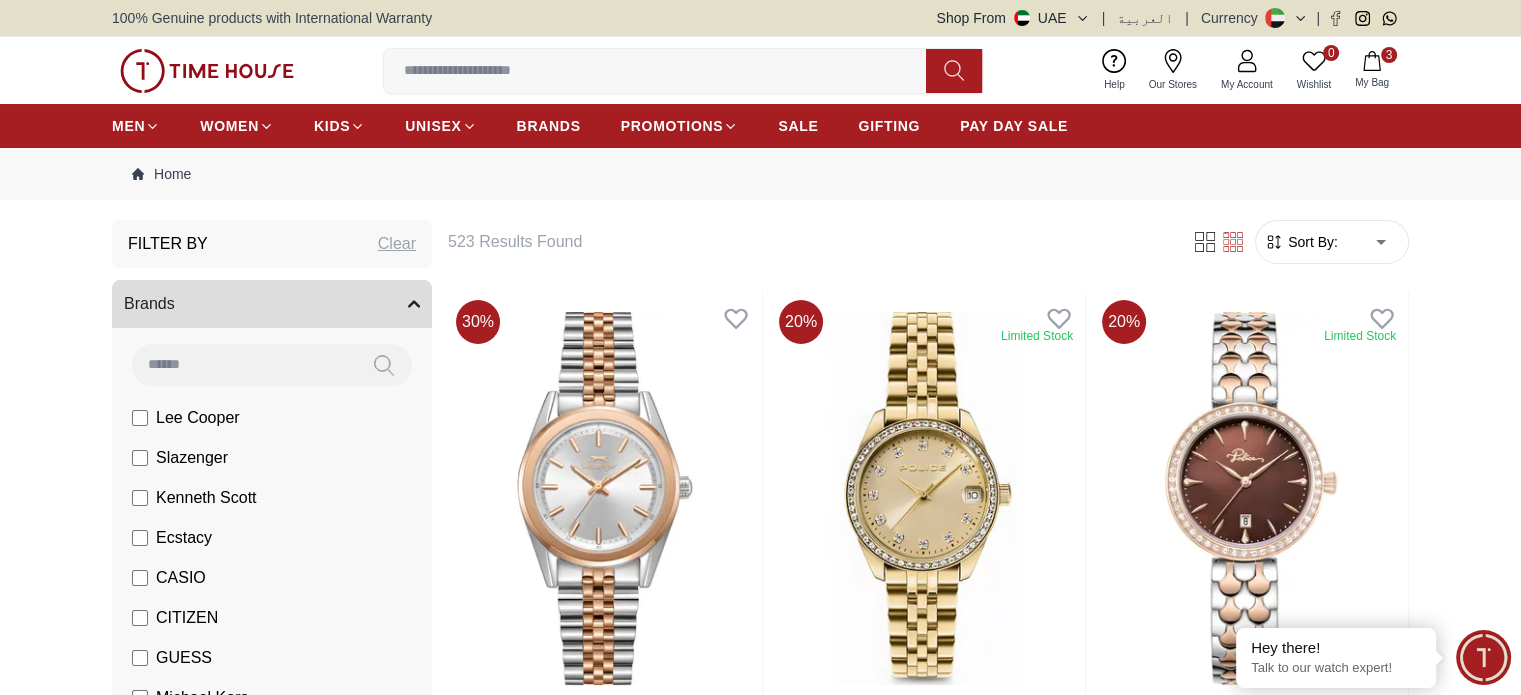 type on "*" 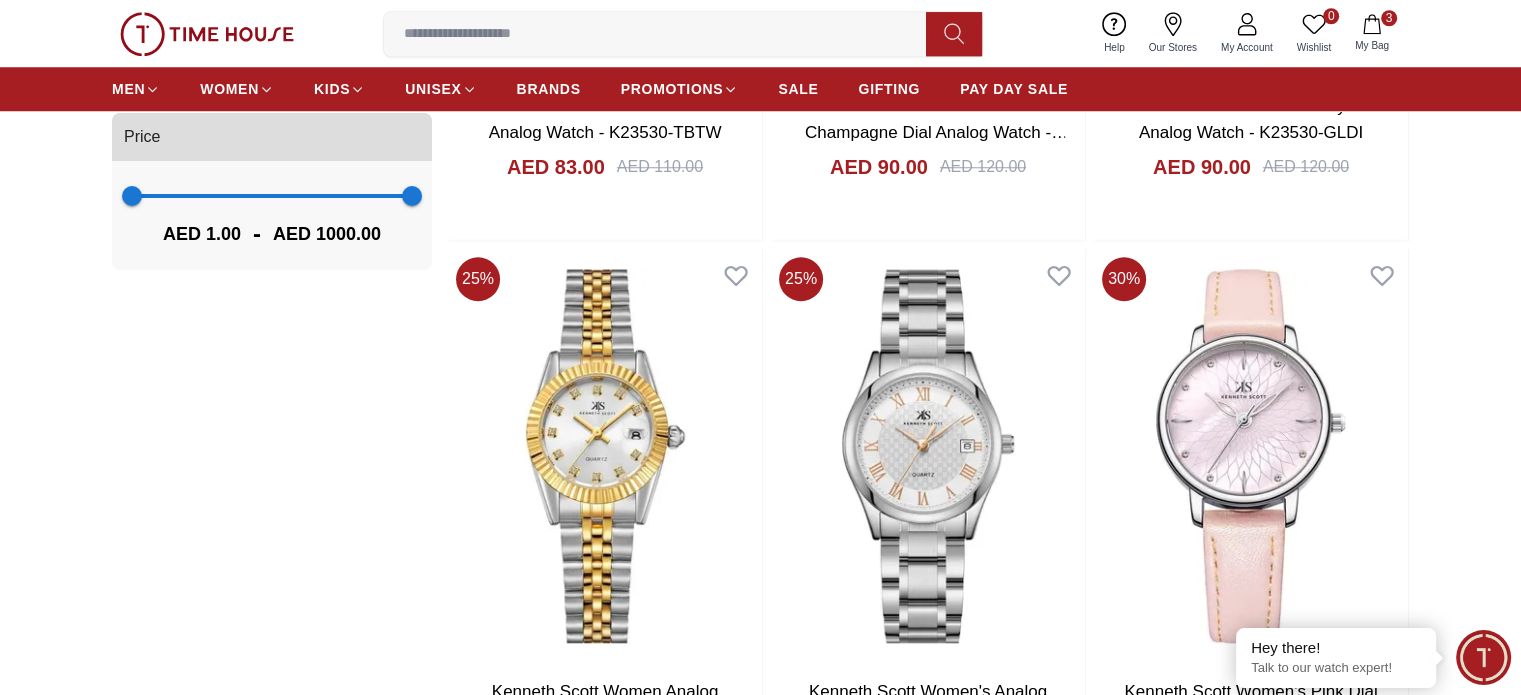scroll, scrollTop: 2400, scrollLeft: 0, axis: vertical 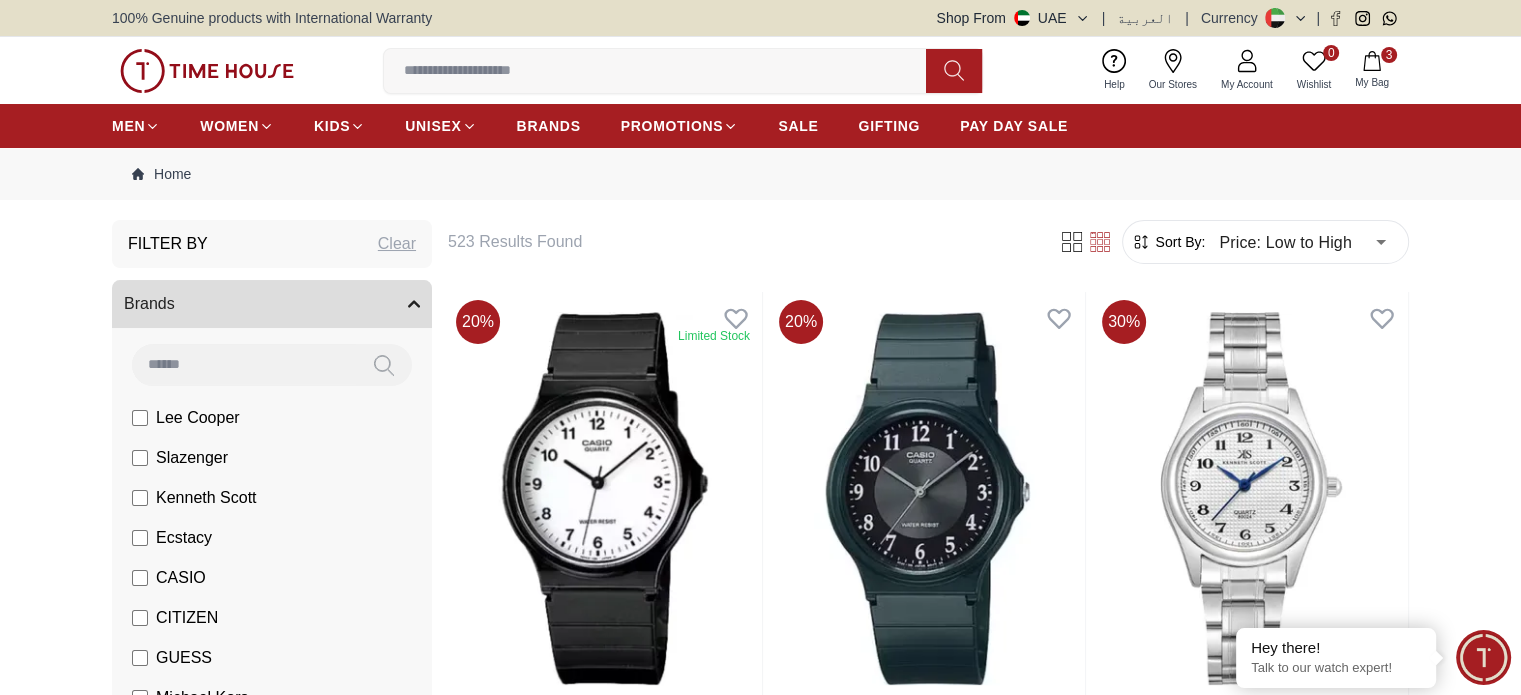 click on "Lee Cooper" at bounding box center (276, 418) 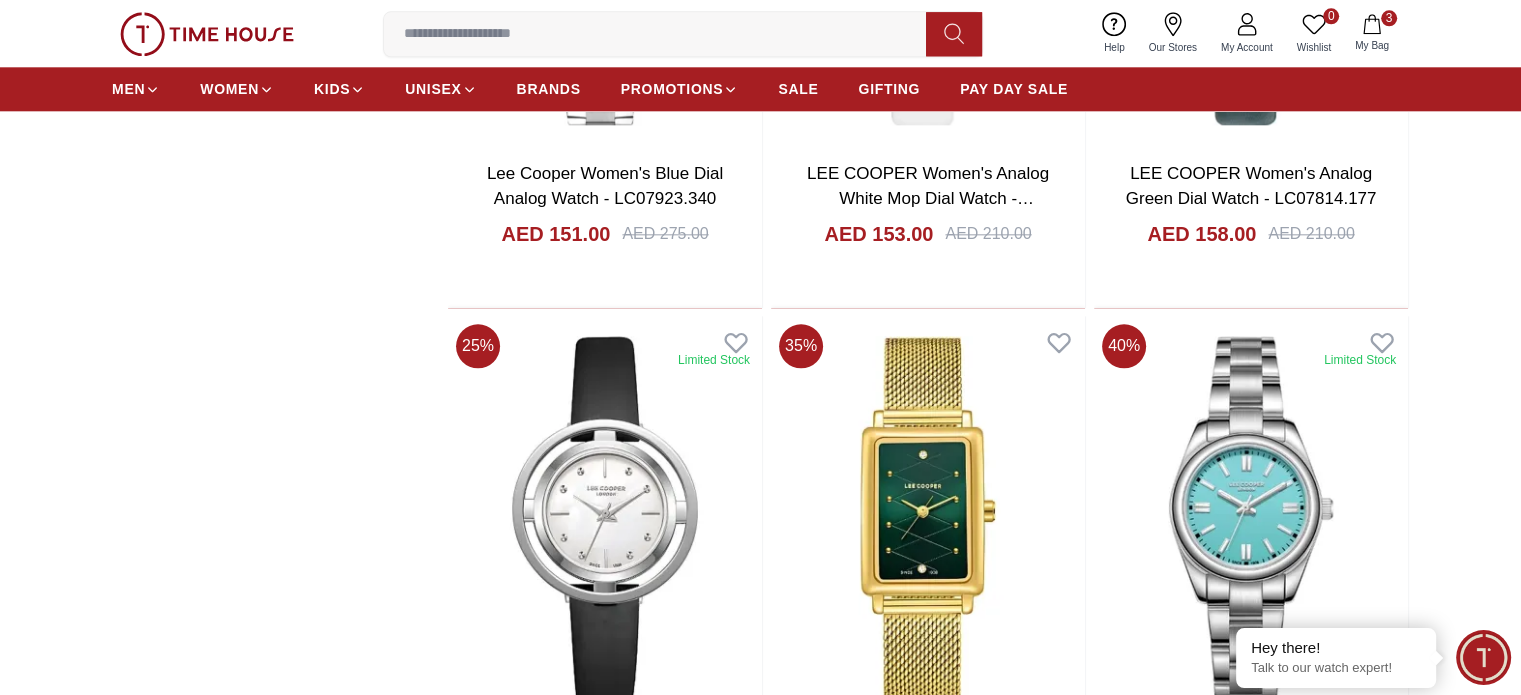 scroll, scrollTop: 2700, scrollLeft: 0, axis: vertical 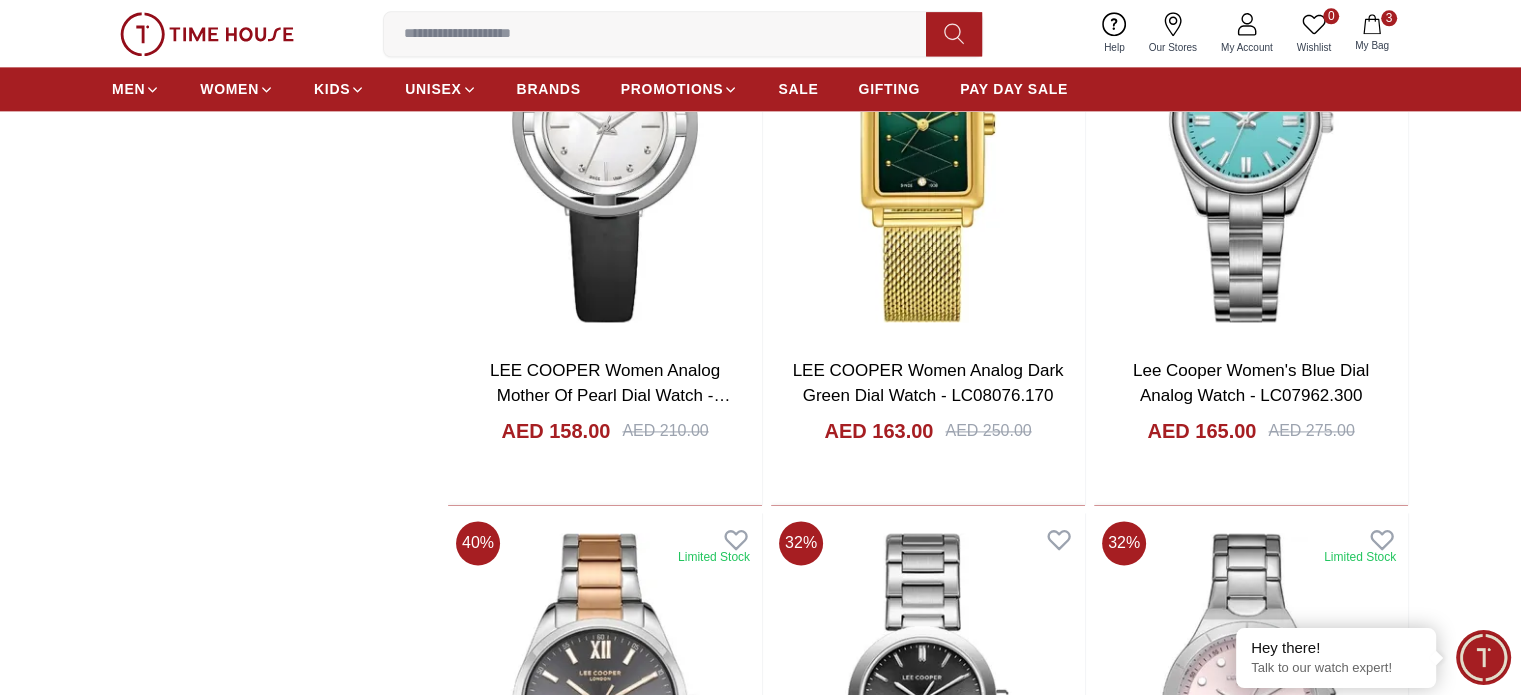 click at bounding box center (1251, 1303) 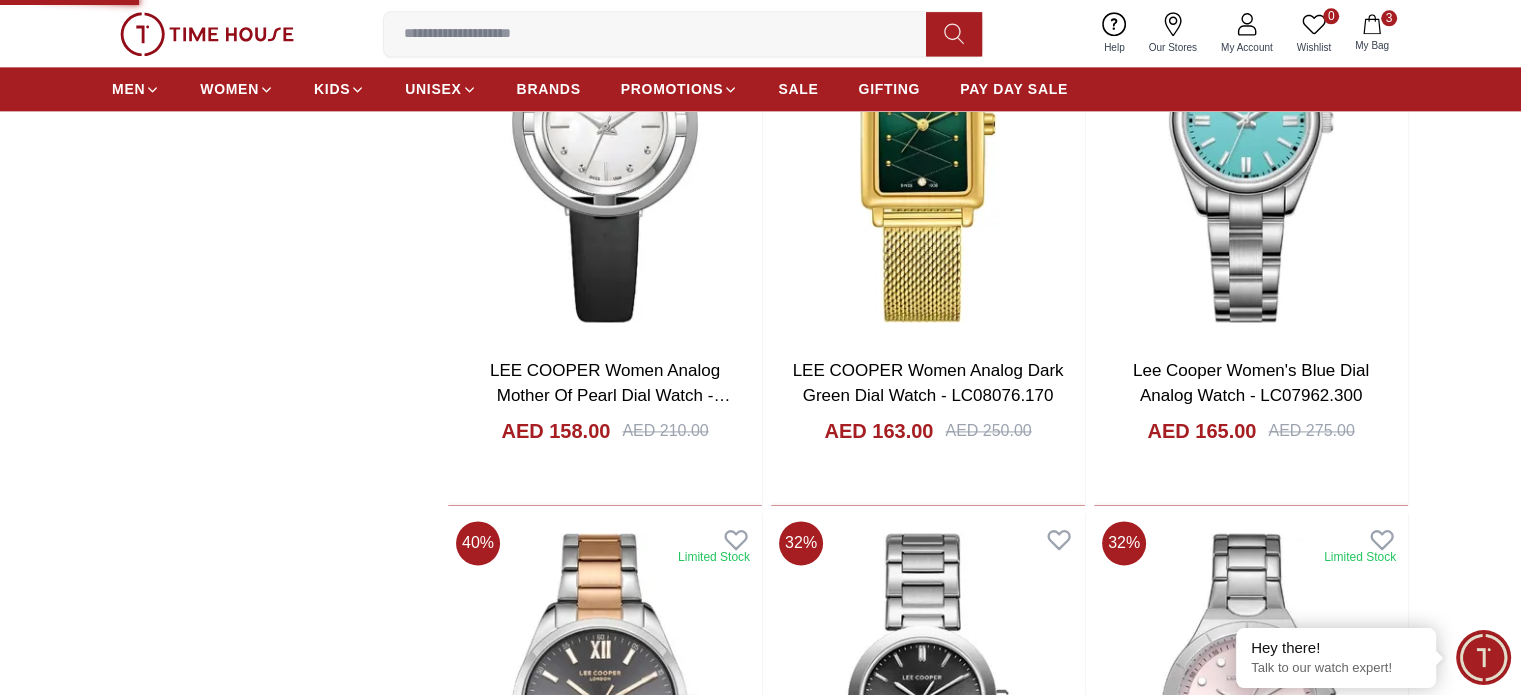 scroll, scrollTop: 0, scrollLeft: 0, axis: both 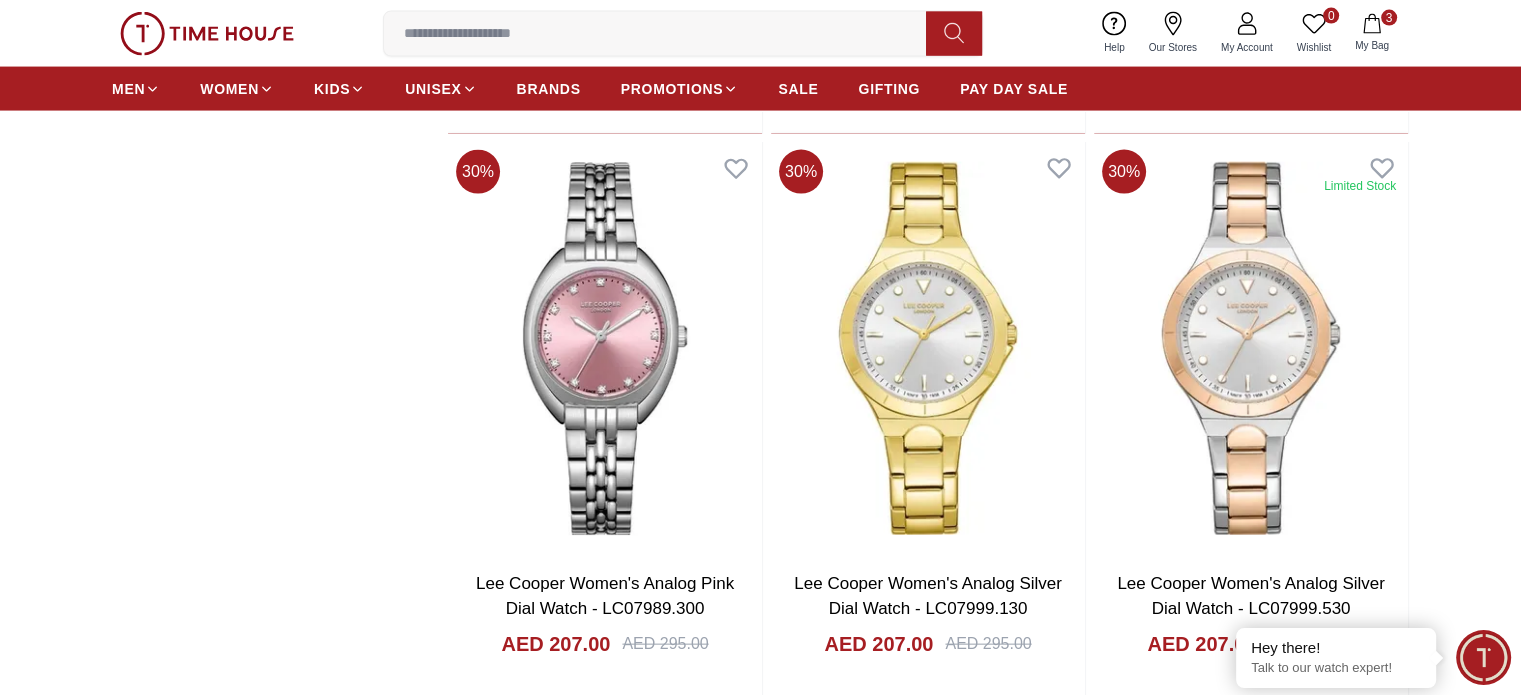 click on "Lee Cooper Women's Analog White Mop Dial Watch - LC07818.520" at bounding box center [1251, 7021] 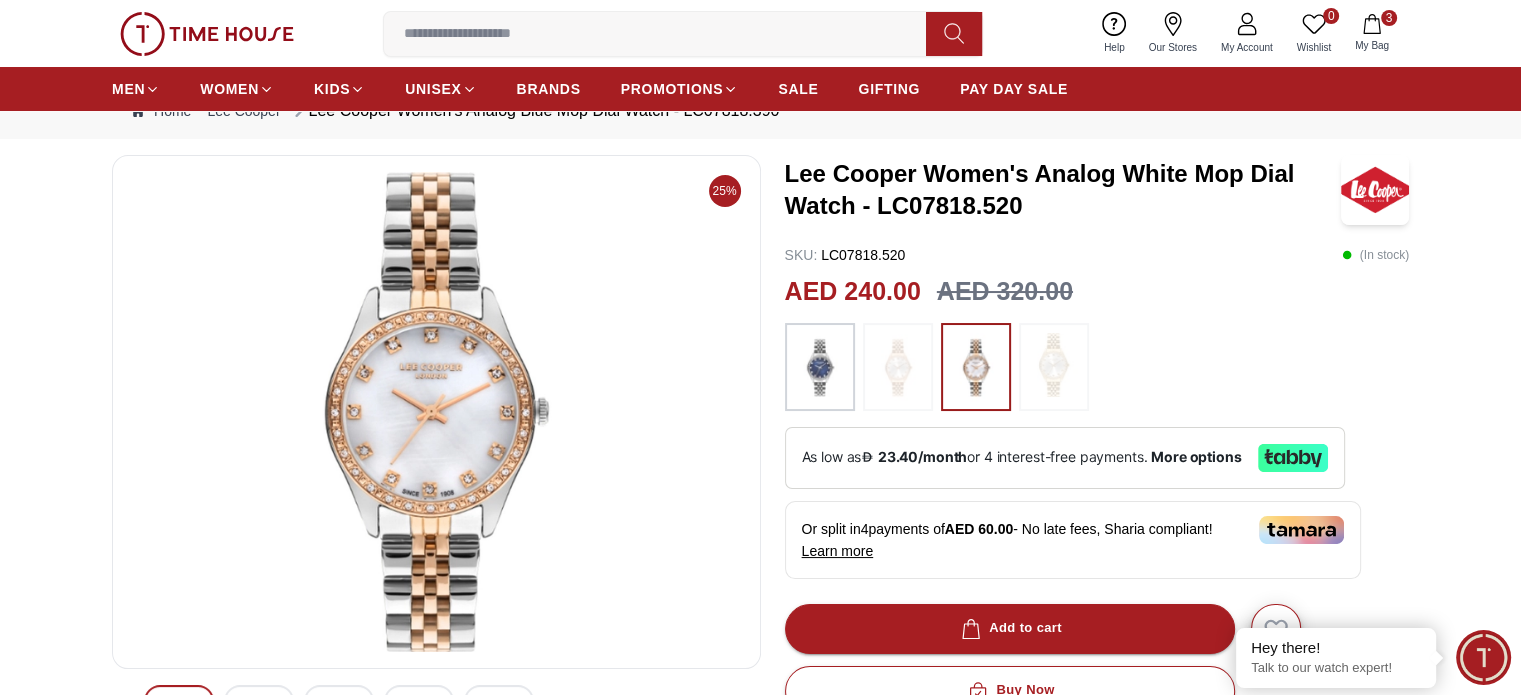 scroll, scrollTop: 100, scrollLeft: 0, axis: vertical 